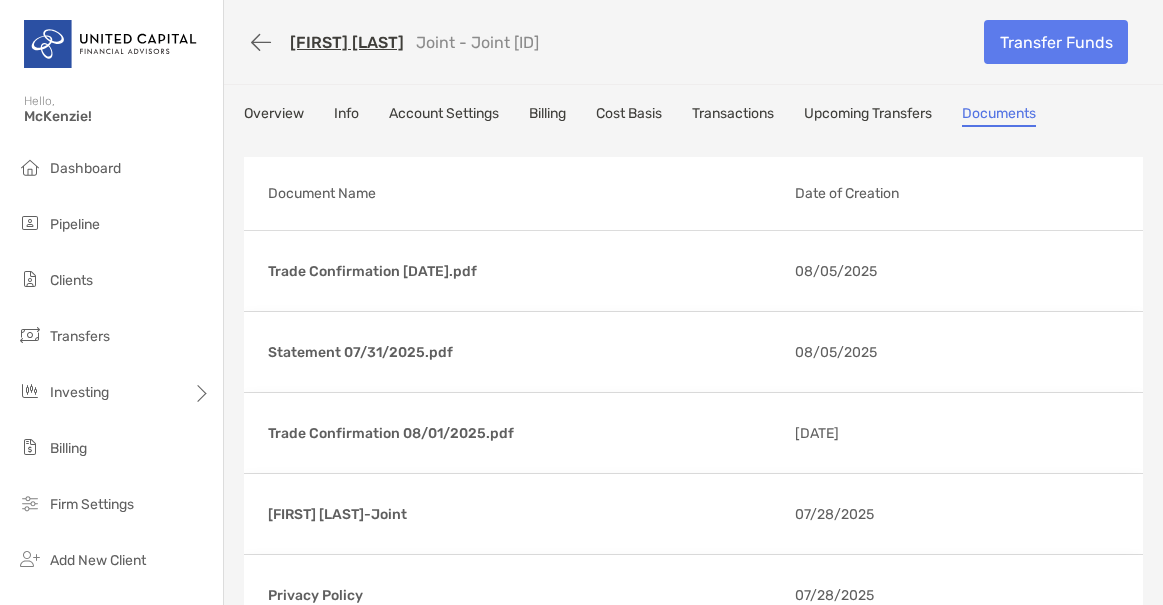 scroll, scrollTop: 0, scrollLeft: 0, axis: both 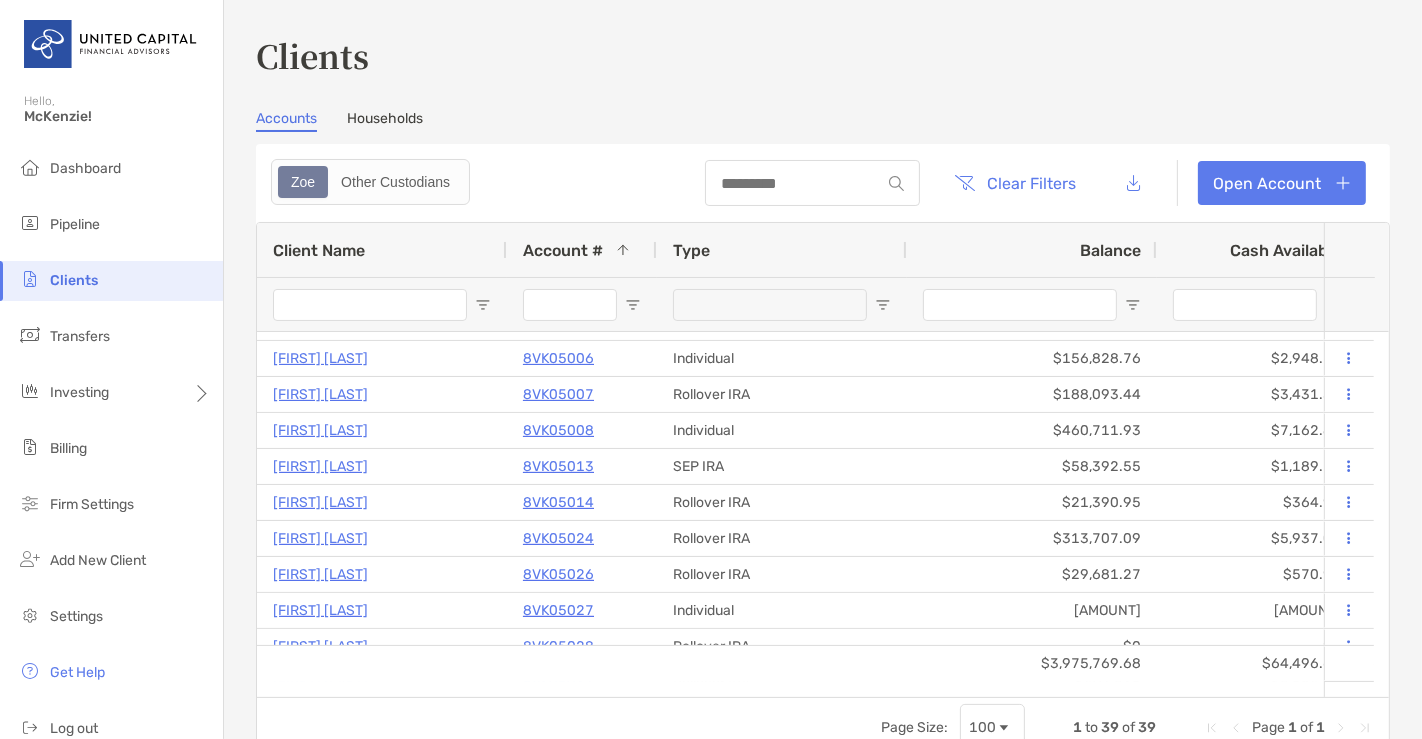 drag, startPoint x: 778, startPoint y: 11, endPoint x: 785, endPoint y: 63, distance: 52.46904 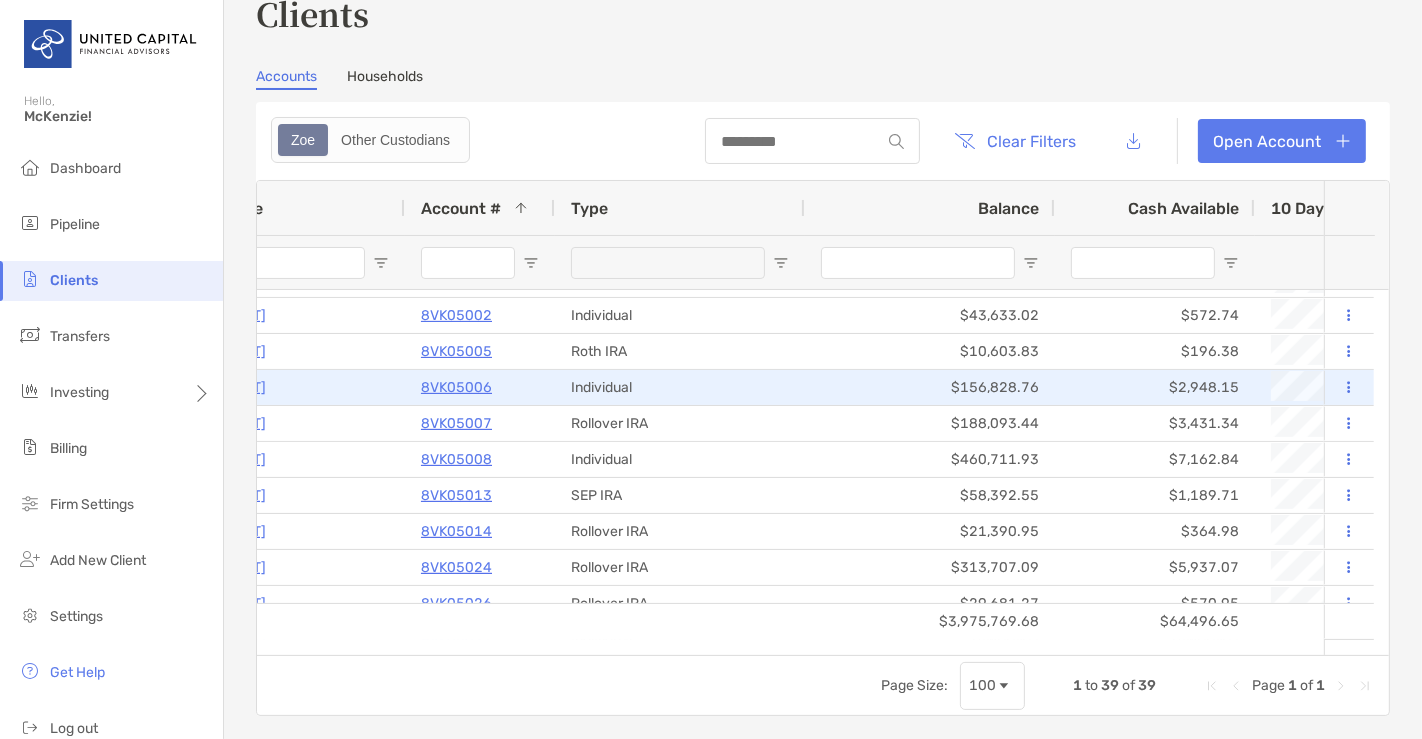 scroll, scrollTop: 0, scrollLeft: 0, axis: both 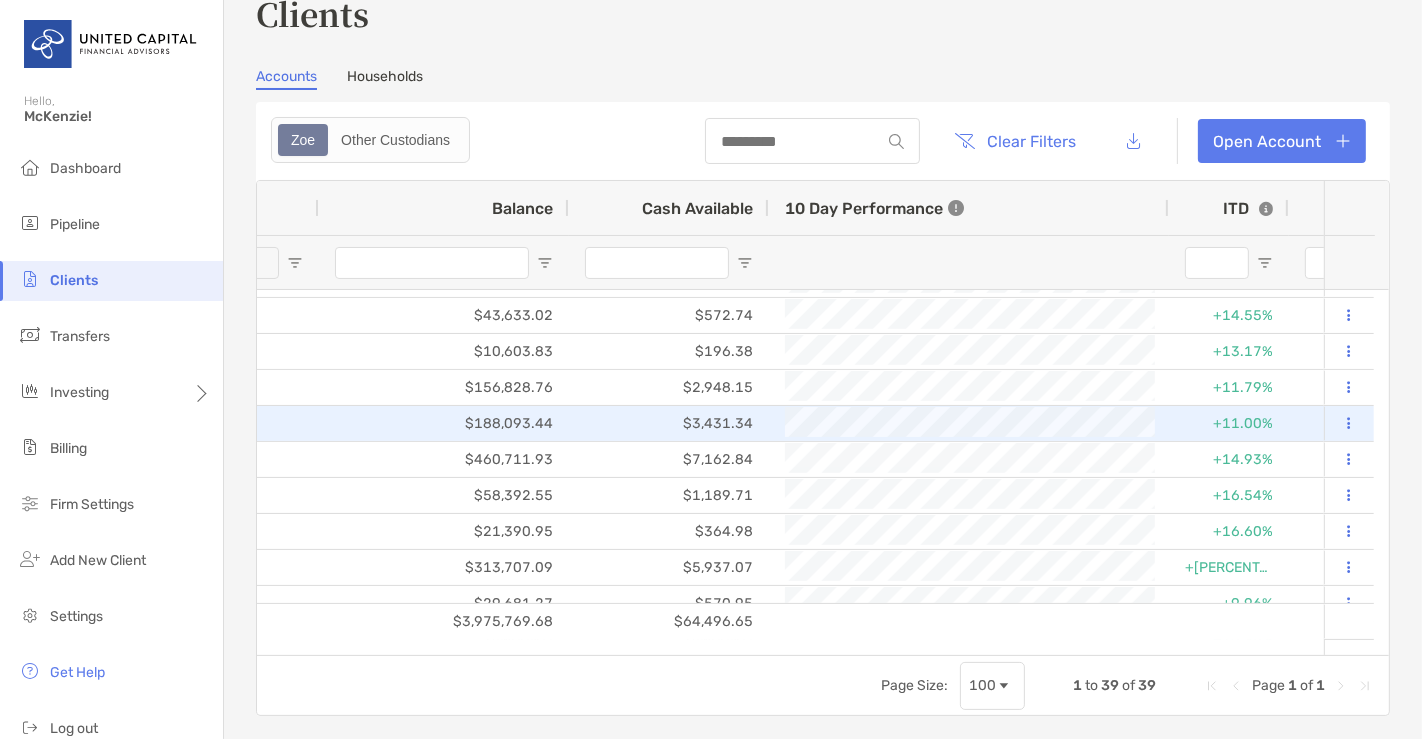 click at bounding box center [1349, 424] 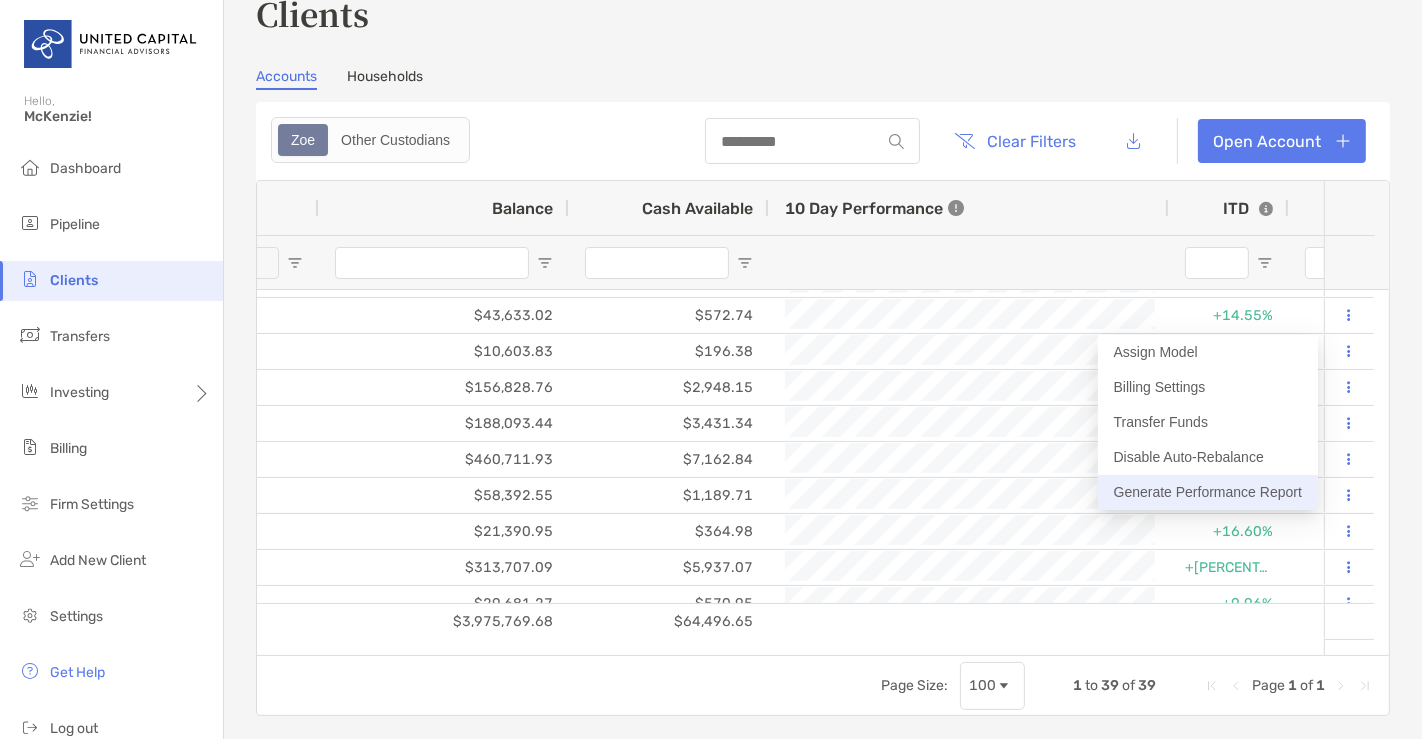 click on "Generate Performance Report" at bounding box center (1208, 492) 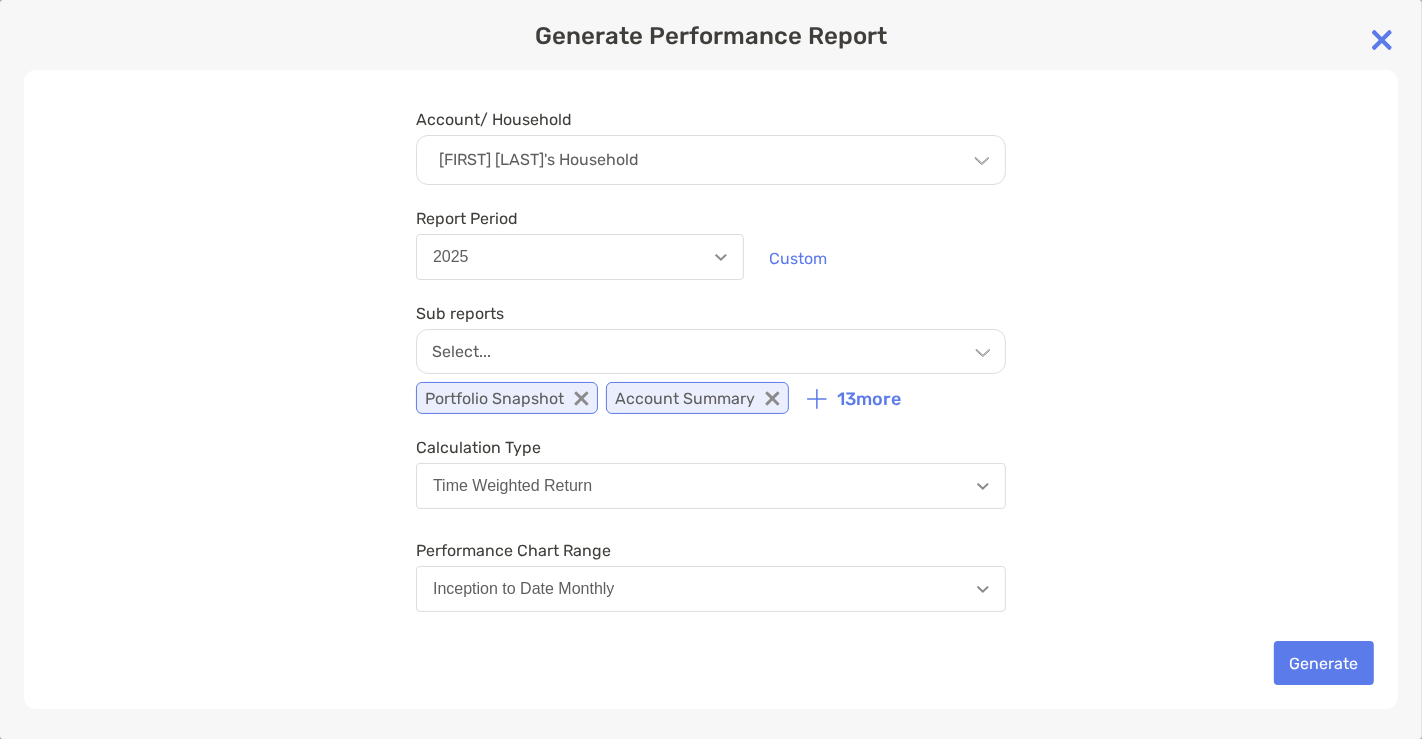 click on "13  more" at bounding box center (869, 399) 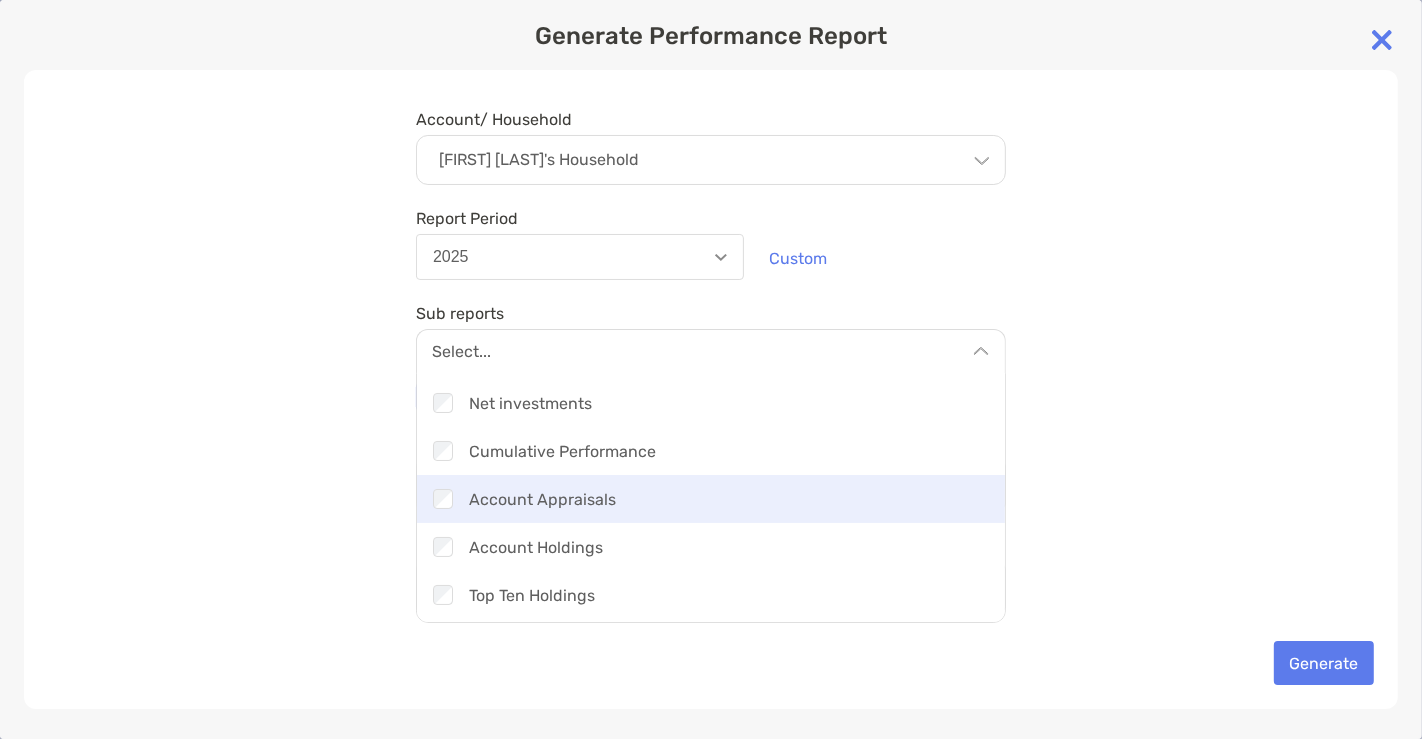 click on "Checkbox Account Appraisals" at bounding box center (711, 499) 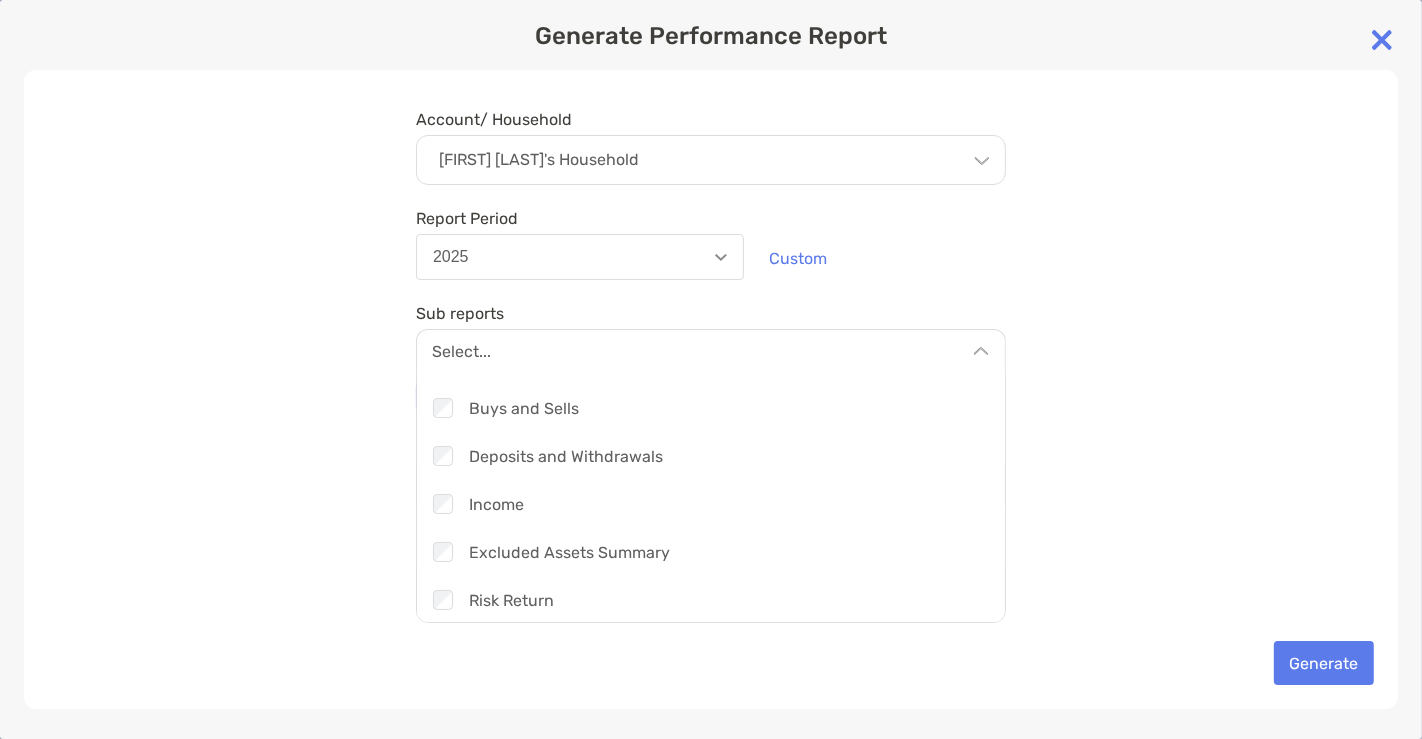 click on "Checkbox Income" at bounding box center (711, 504) 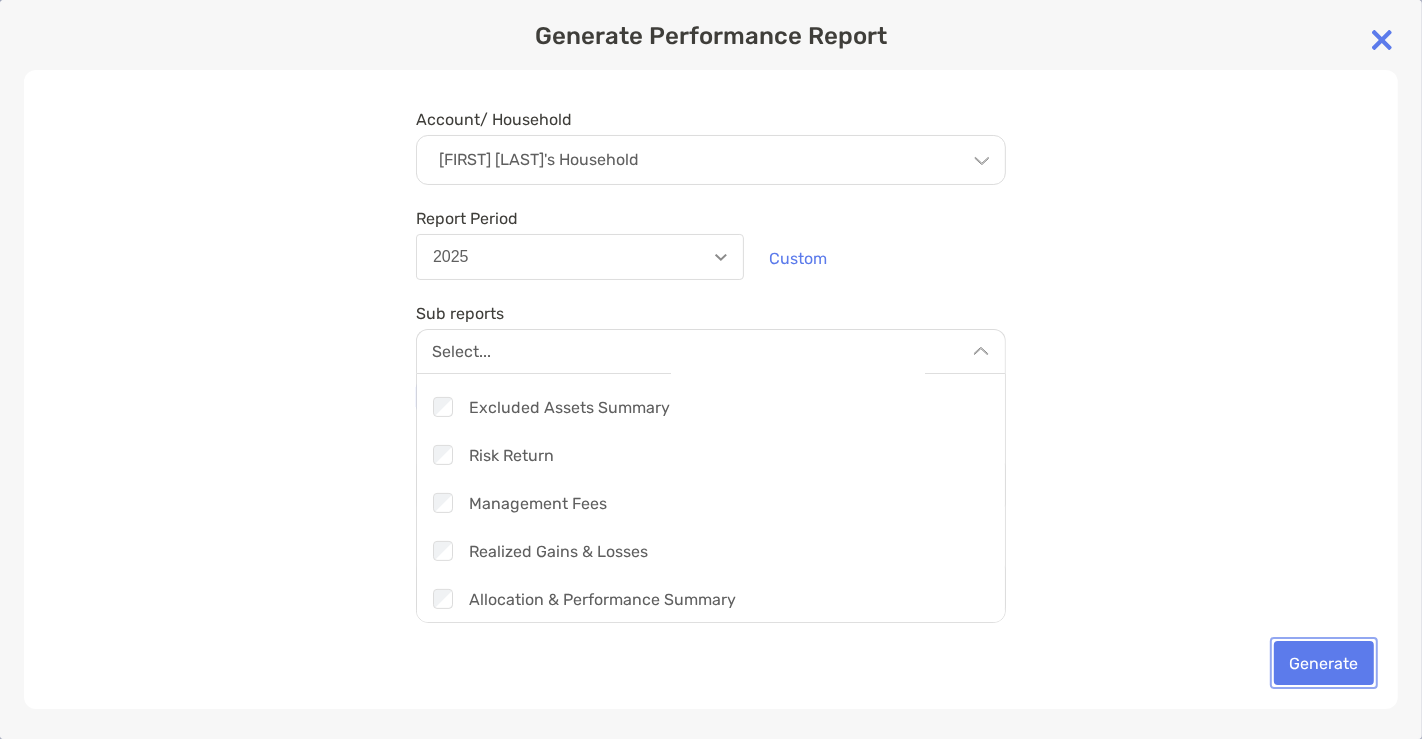 click on "Generate" at bounding box center (1324, 663) 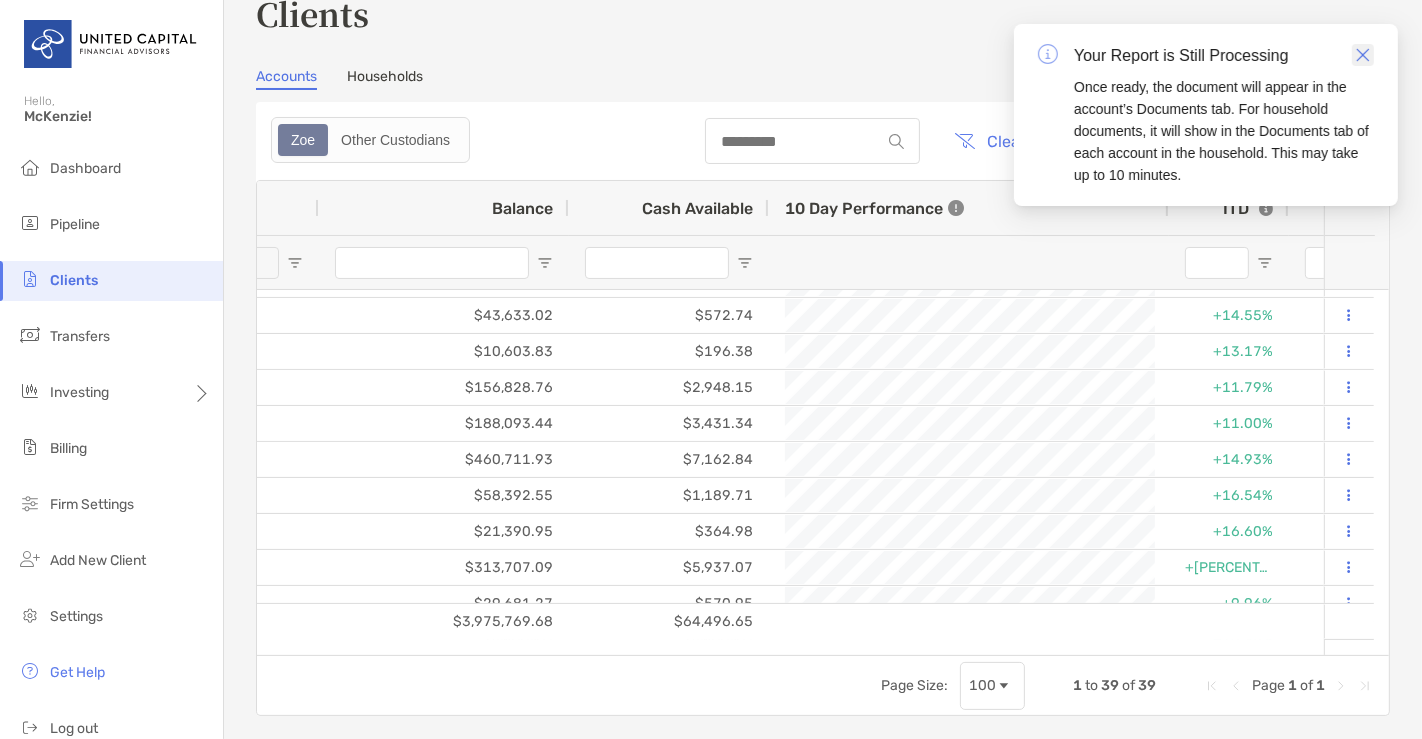 click at bounding box center [1363, 55] 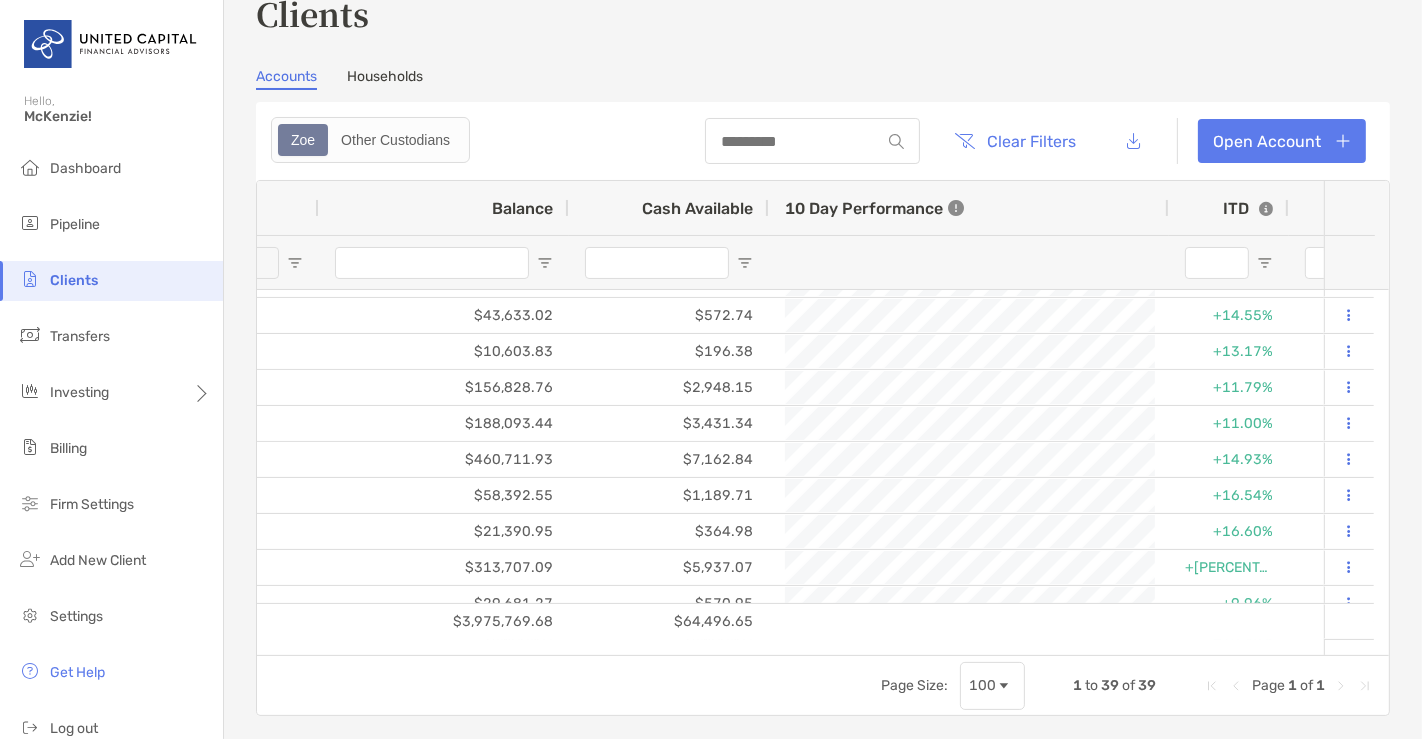 scroll, scrollTop: 0, scrollLeft: 0, axis: both 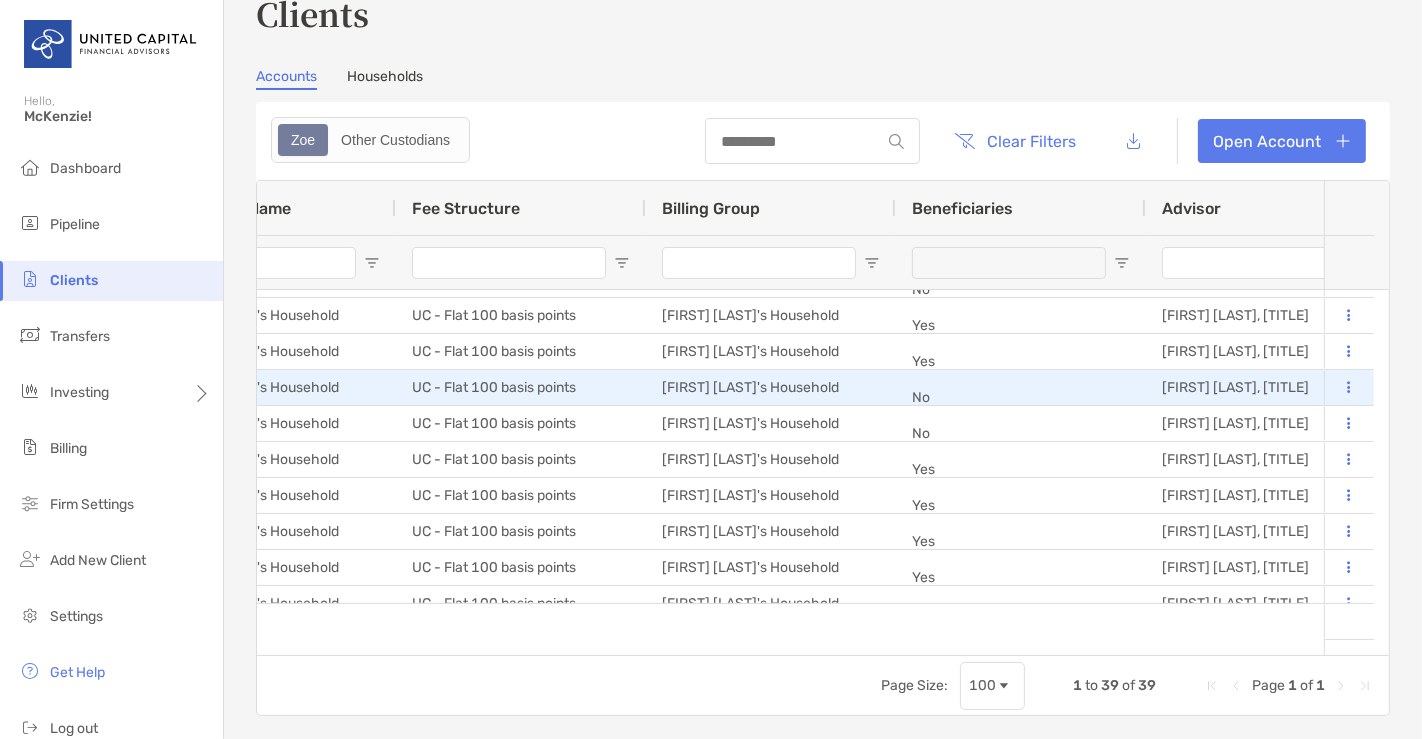 click at bounding box center (1349, 388) 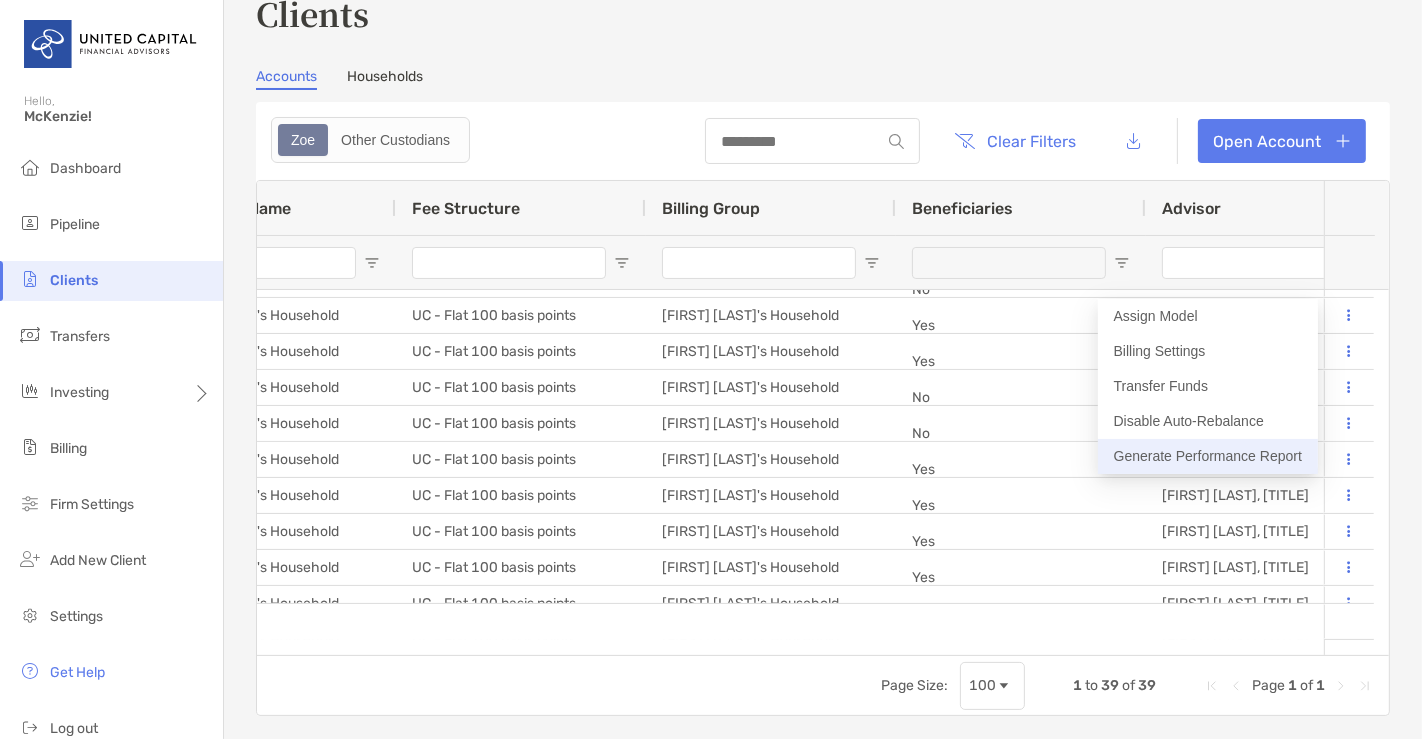 click on "Generate Performance Report" at bounding box center (1208, 456) 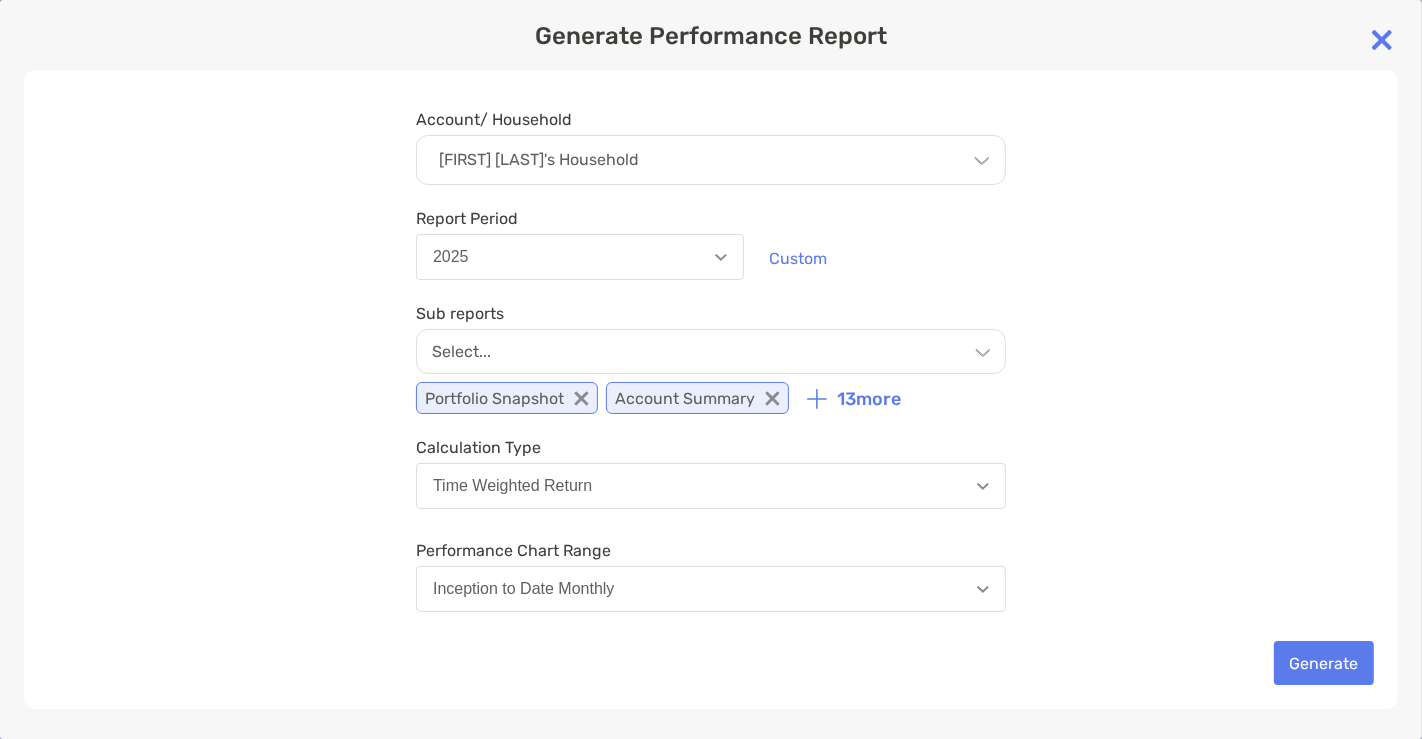 click at bounding box center [817, 399] 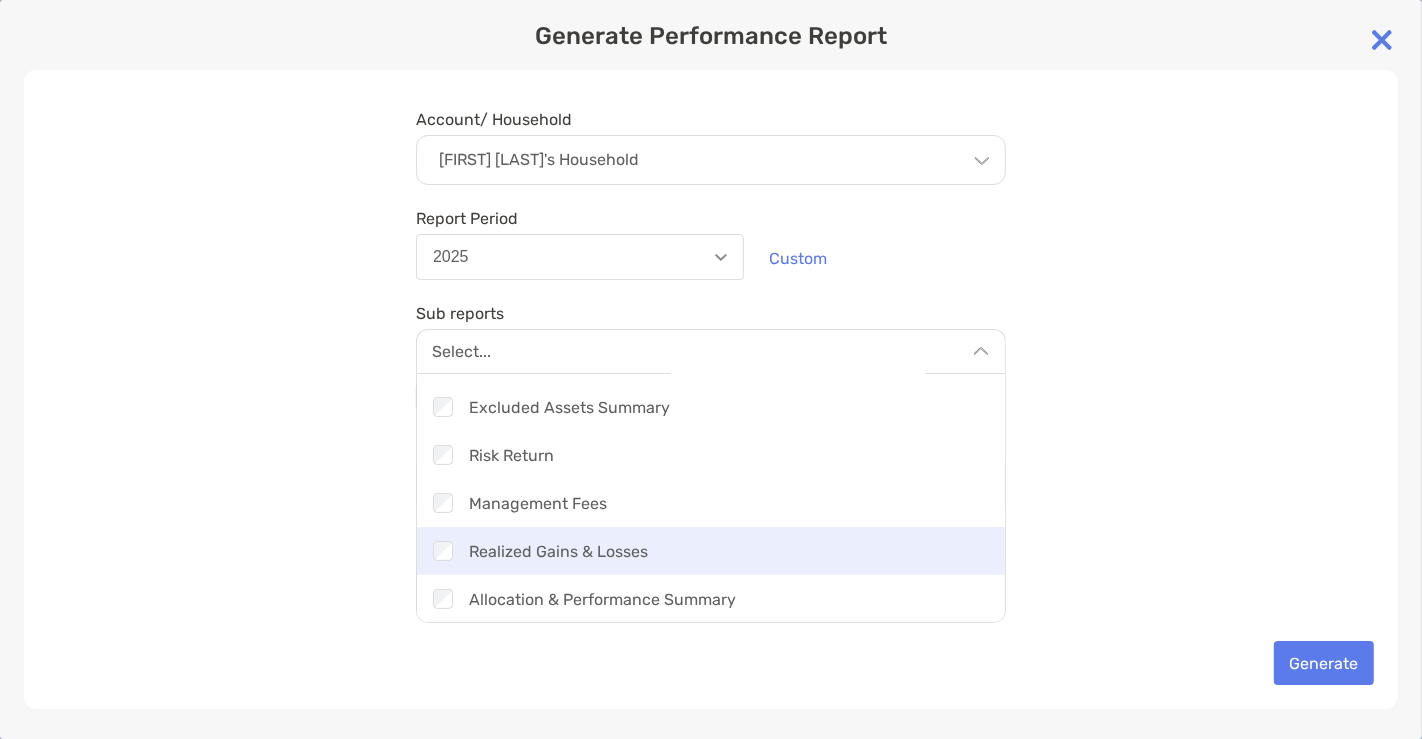 click on "Checkbox Realized Gains & Losses" at bounding box center (711, 551) 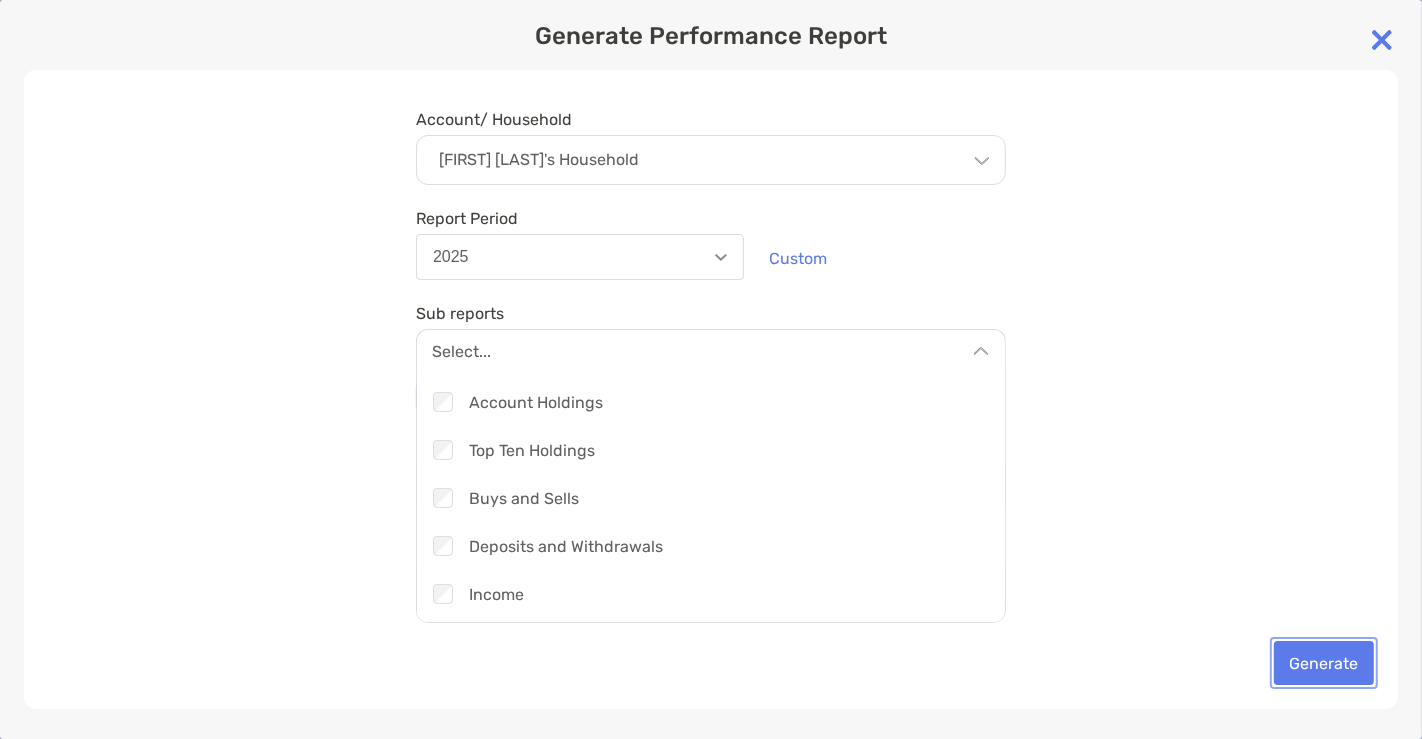 click on "Generate" at bounding box center [1324, 663] 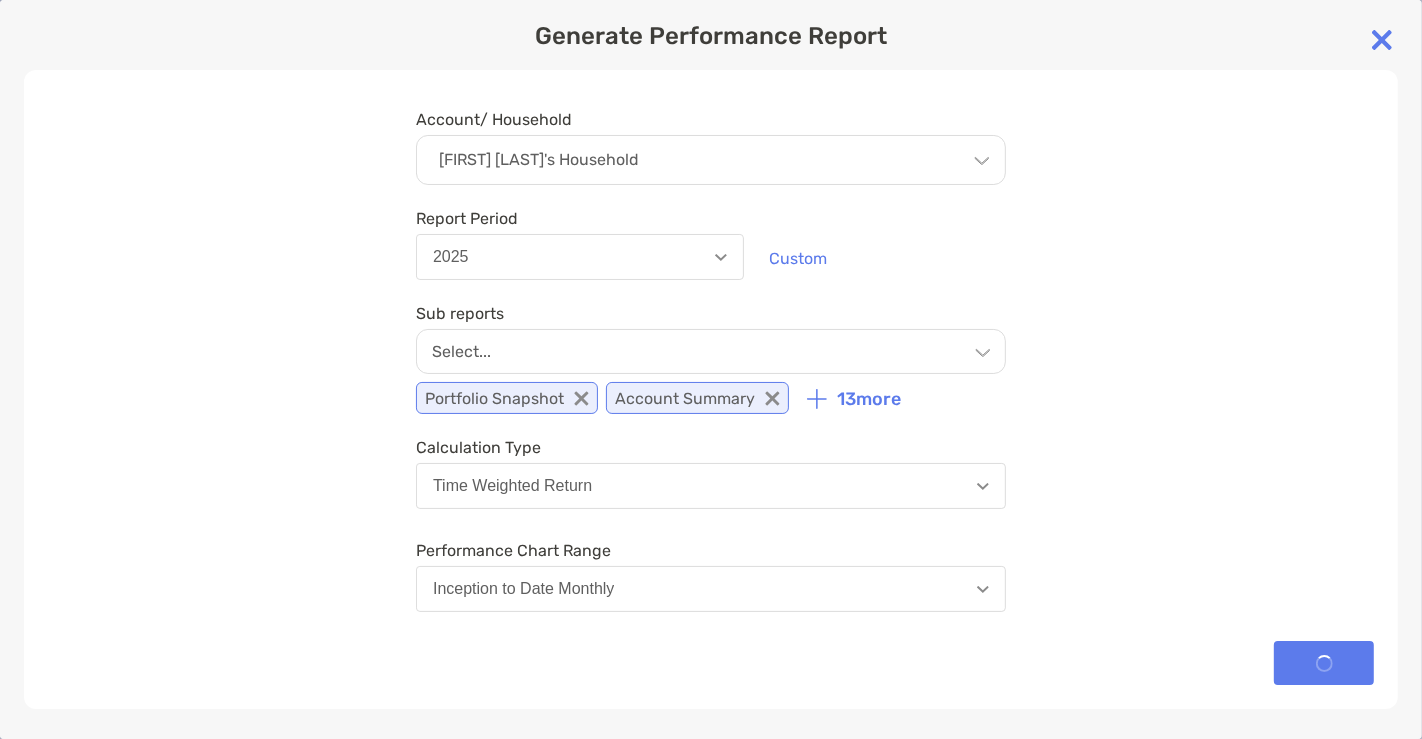 click on "Account/ Household Babette Worrell's Household Household   Babette Worrell's Household Accounts   Babette  -  Individual   Babette  -  Rollover IRA Report Period 2025 Custom Sub reports Select... Checkbox Portfolio Snapshot Checkbox Account Summary Checkbox Performance Summary Checkbox Net investments Checkbox Cumulative Performance Checkbox Account Appraisals Checkbox Account Holdings Checkbox Top Ten Holdings Checkbox Buys and Sells Checkbox Deposits and Withdrawals Checkbox Income Checkbox Excluded Assets Summary Checkbox Risk Return Checkbox Management Fees Checkbox Realized Gains & Losses Checkbox Allocation & Performance Summary Portfolio Snapshot Account Summary 13  more Calculation Type Time Weighted Return Performance Chart Range Inception to Date Monthly Generate" at bounding box center [711, 389] 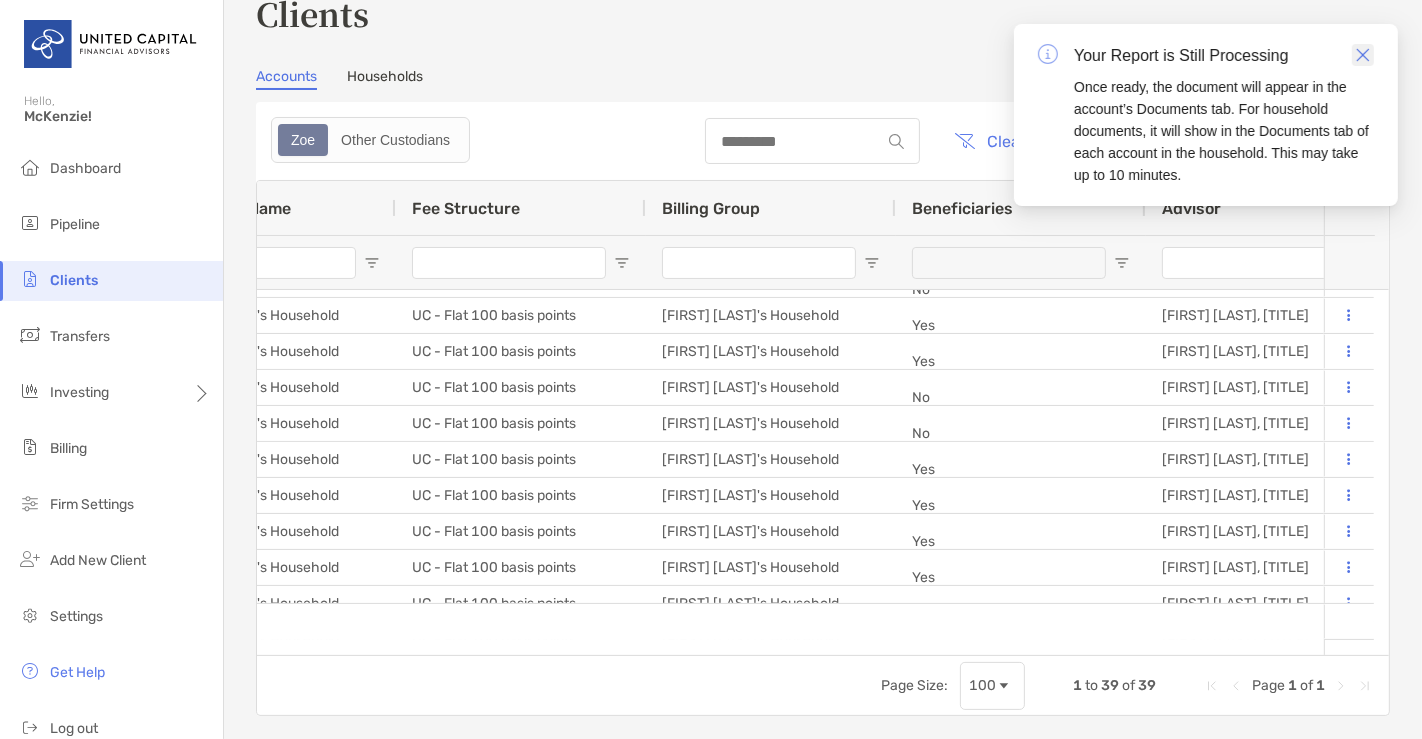 click at bounding box center (1363, 55) 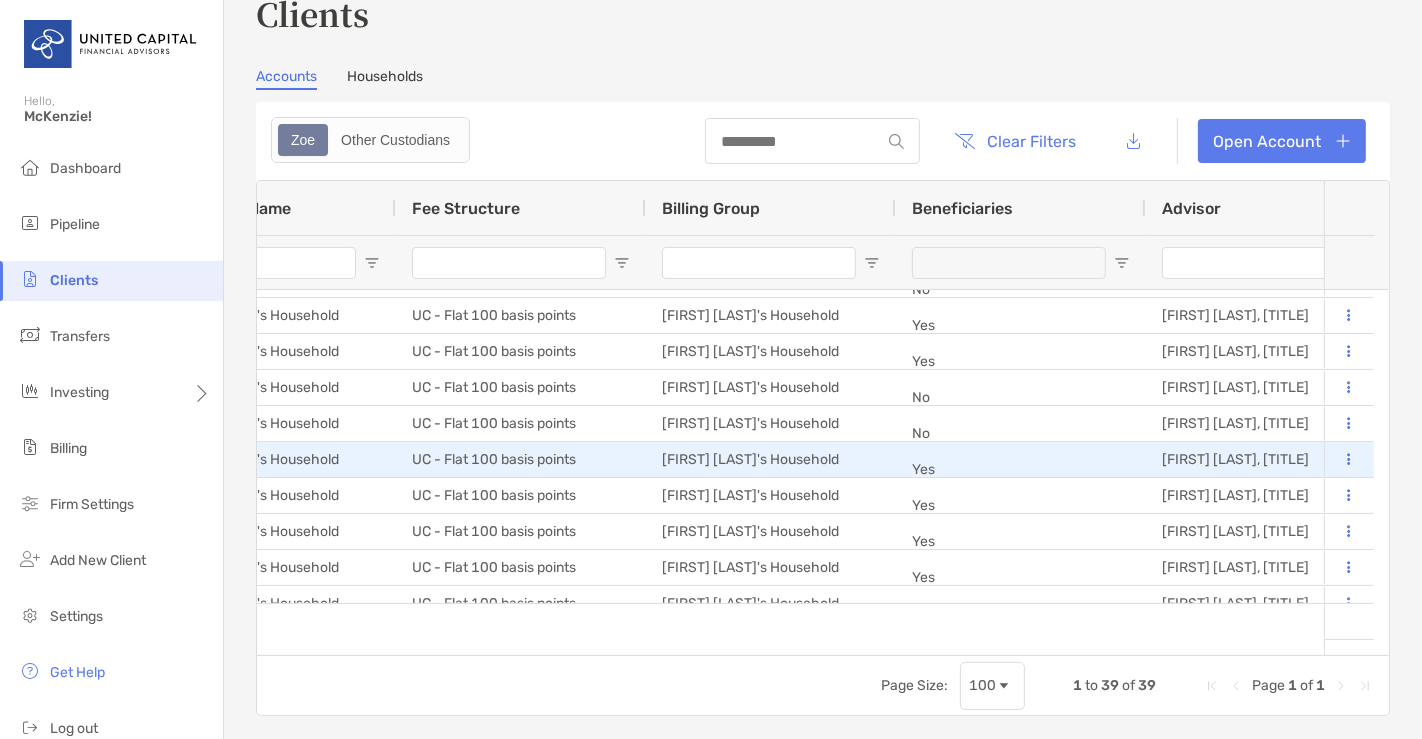 scroll, scrollTop: 0, scrollLeft: 2870, axis: horizontal 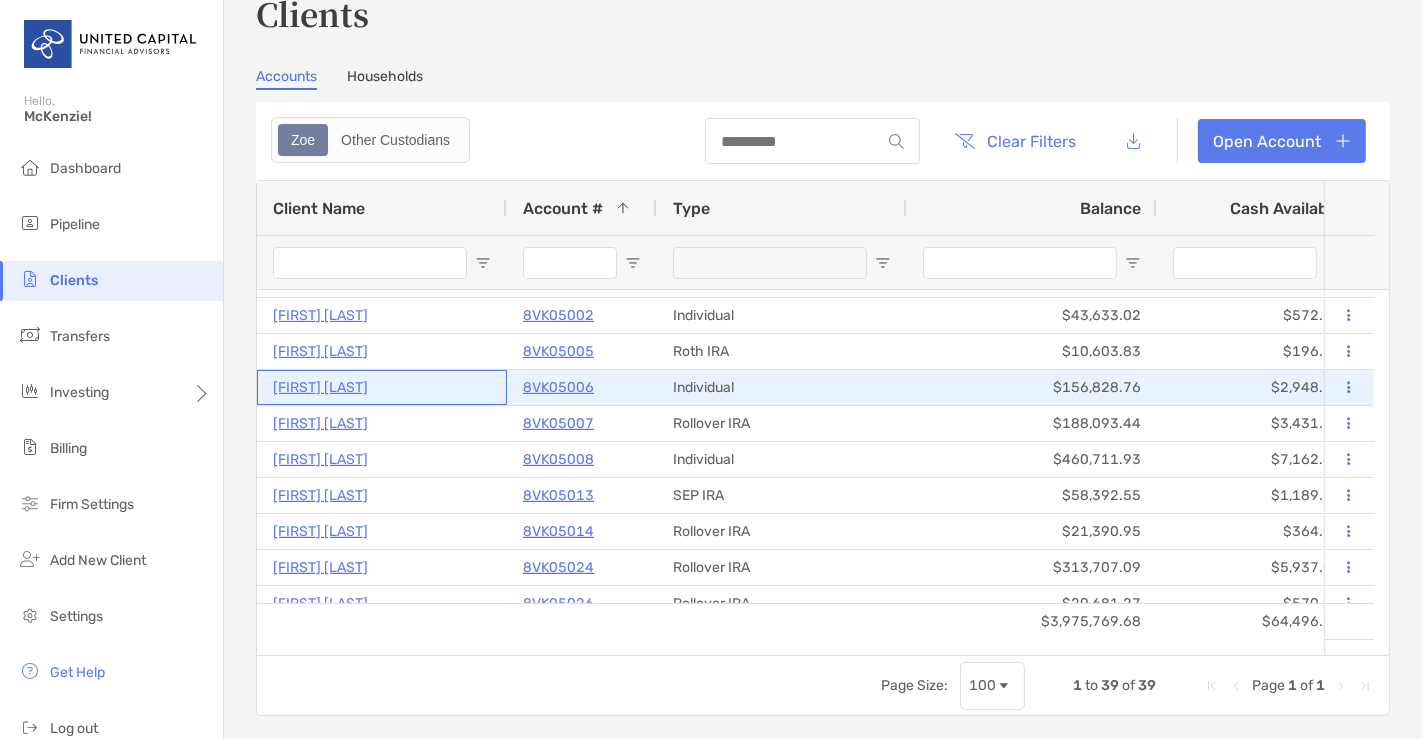click on "[NAME] [NAME]" at bounding box center [320, 387] 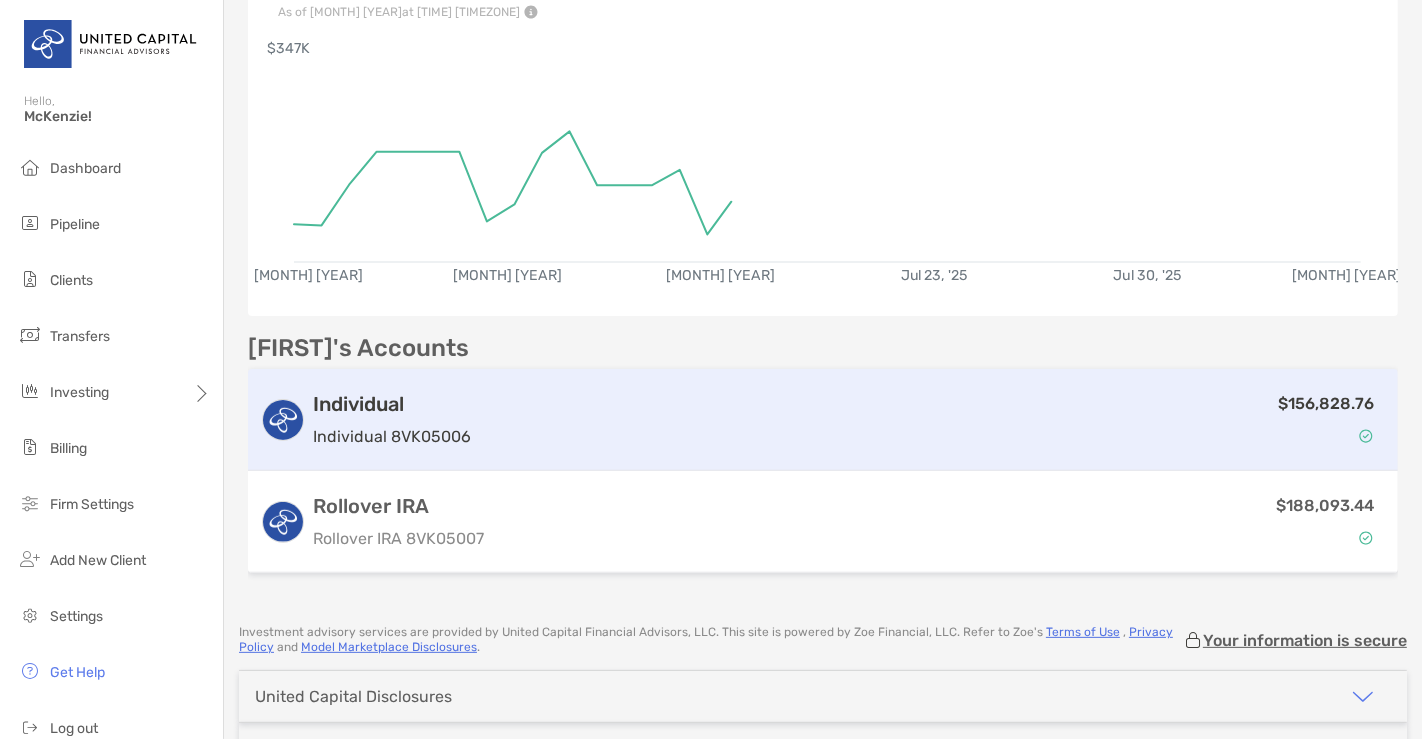 click on "$156,828.76" at bounding box center [932, 420] 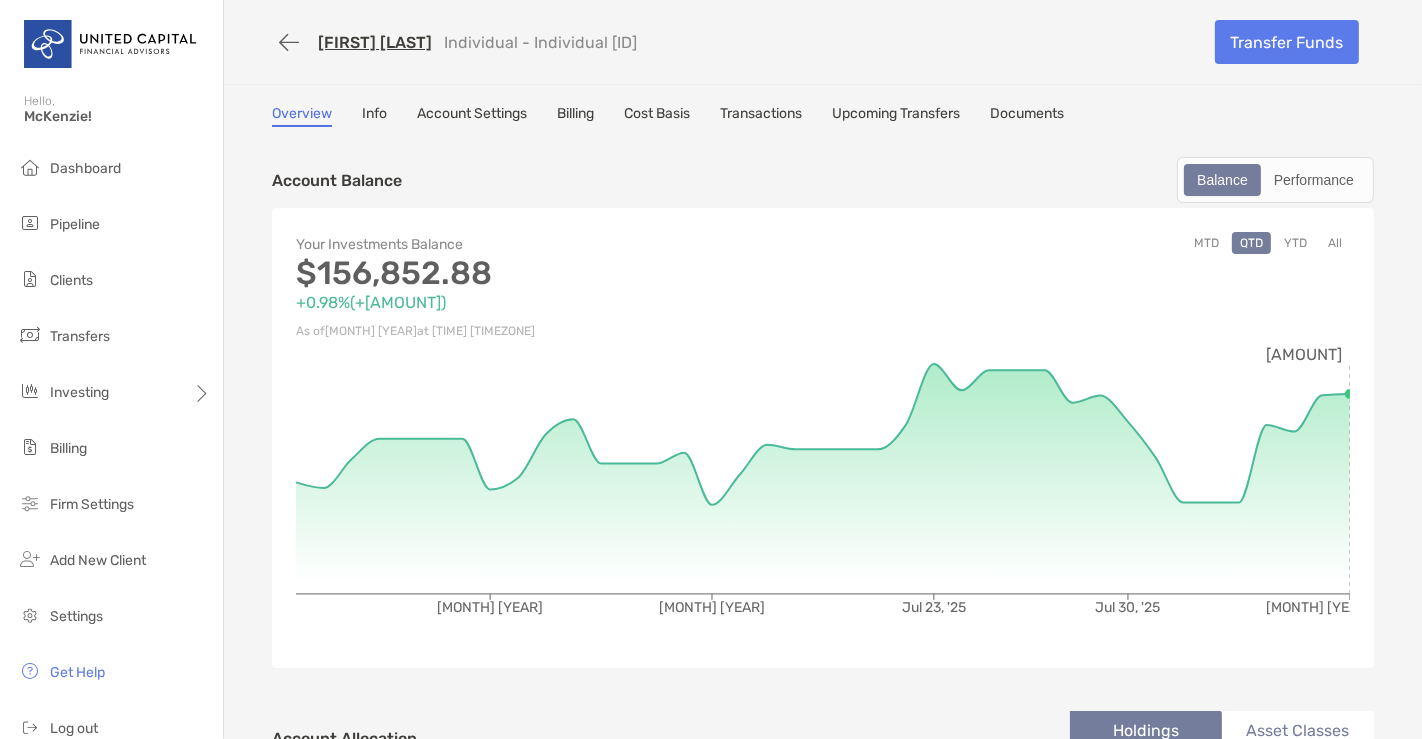 click on "Documents" at bounding box center (1027, 116) 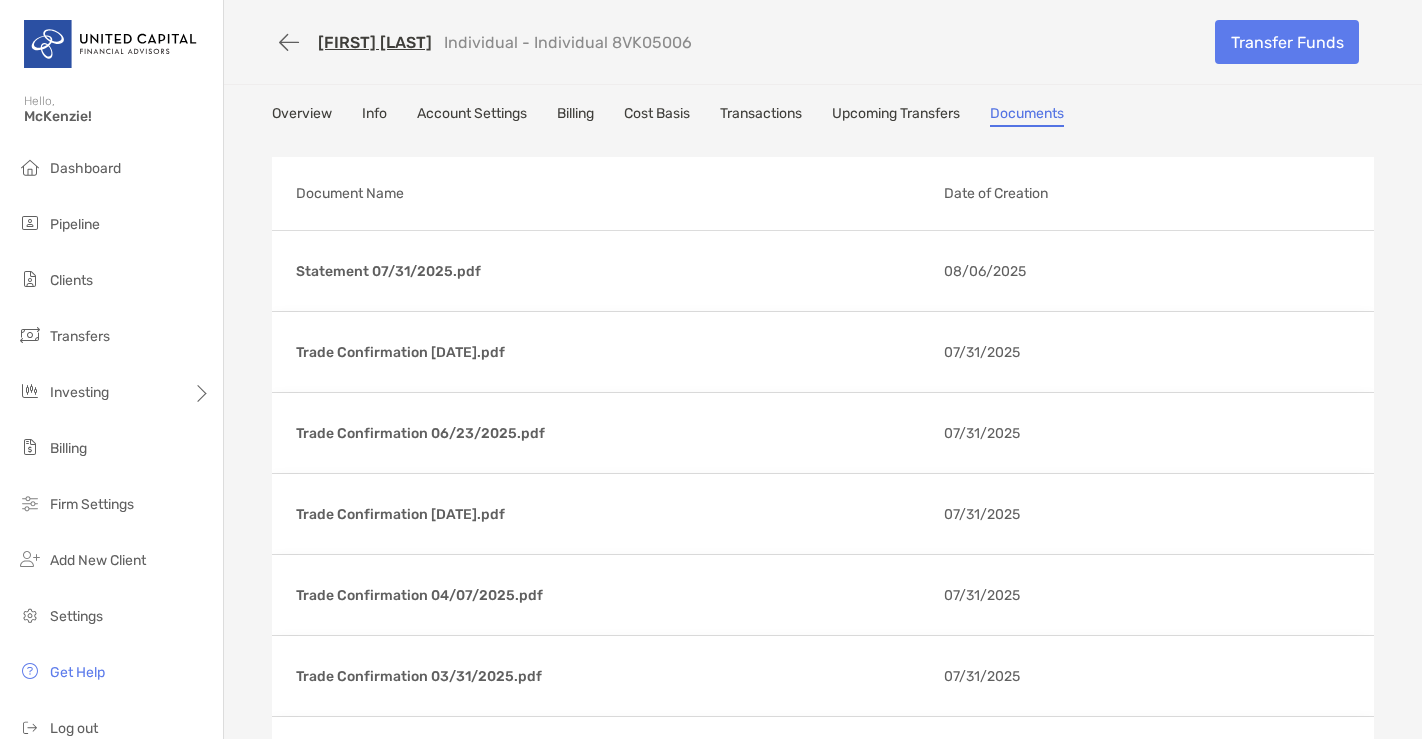 scroll, scrollTop: 0, scrollLeft: 0, axis: both 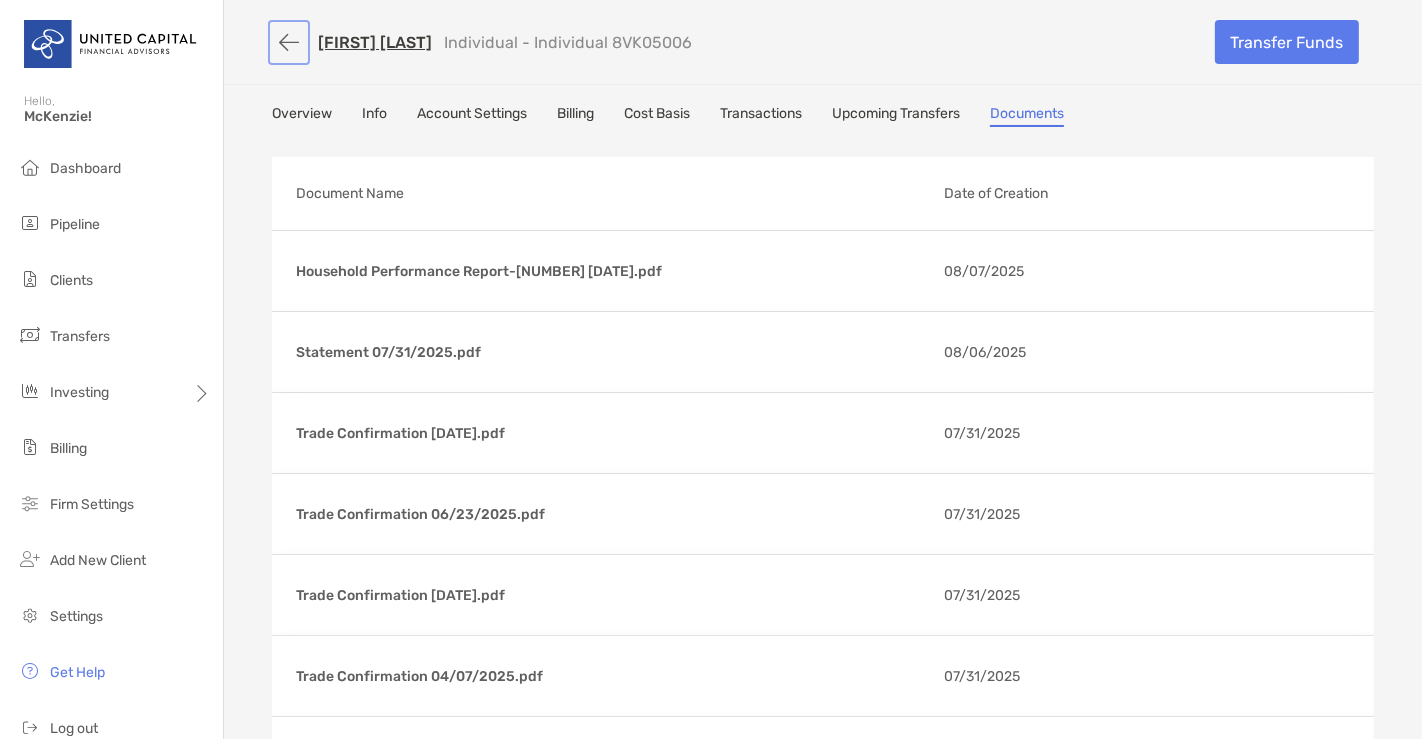 click at bounding box center [289, 42] 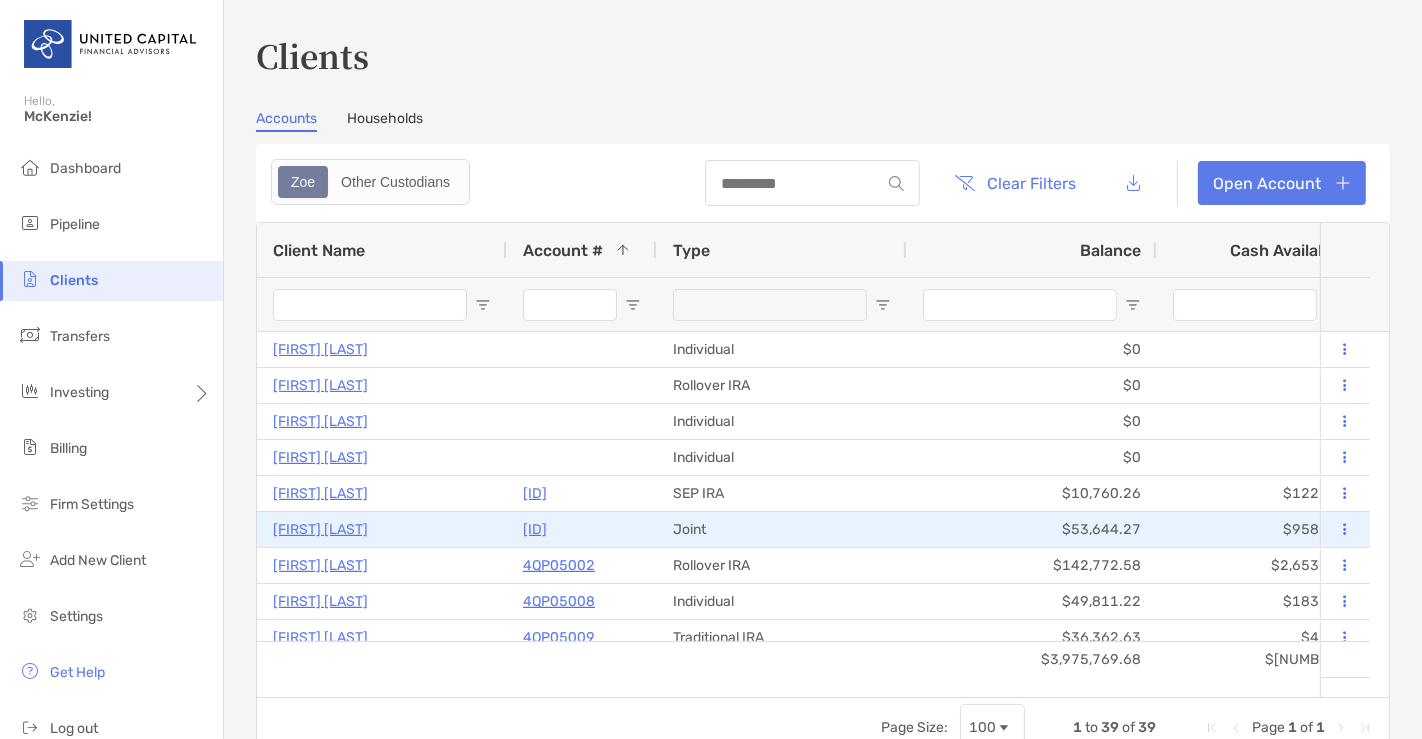 scroll, scrollTop: 306, scrollLeft: 0, axis: vertical 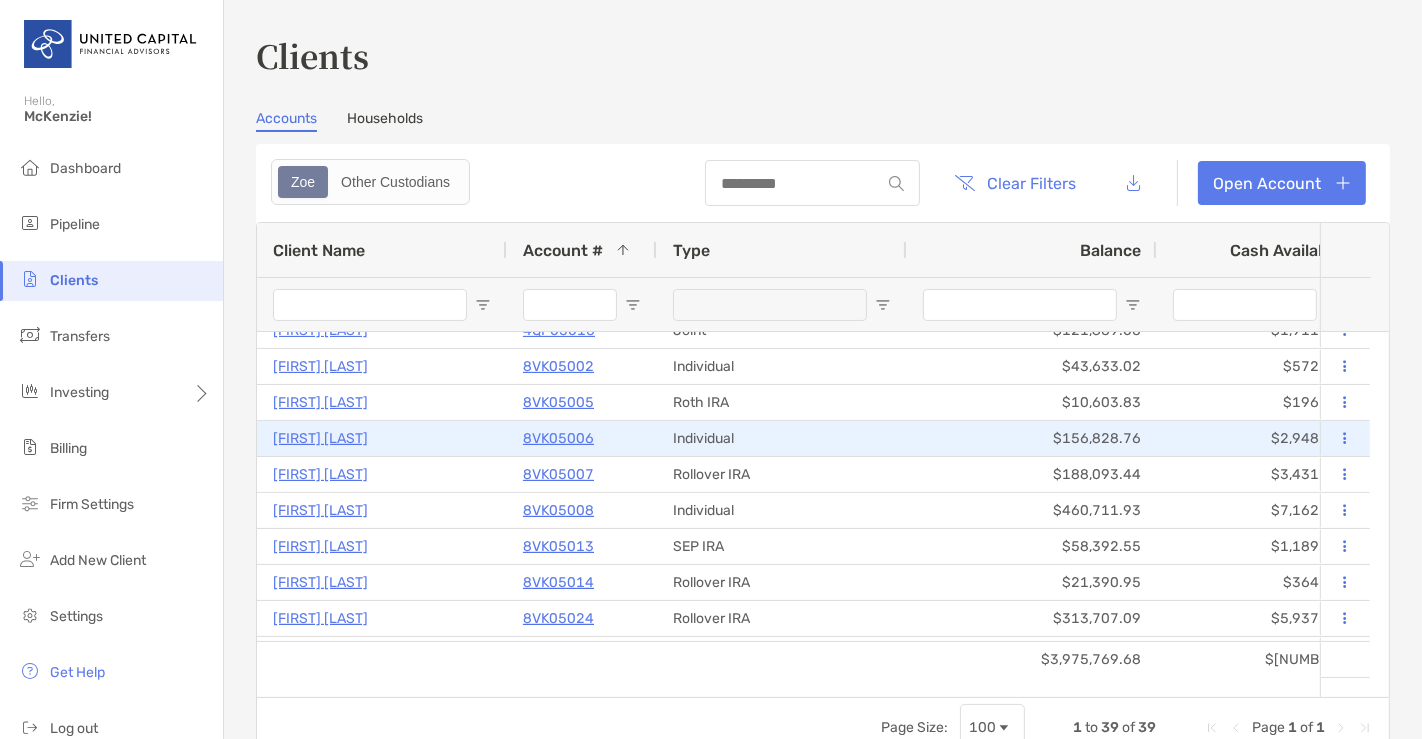 click on "[FIRST] [LAST]" at bounding box center [320, 438] 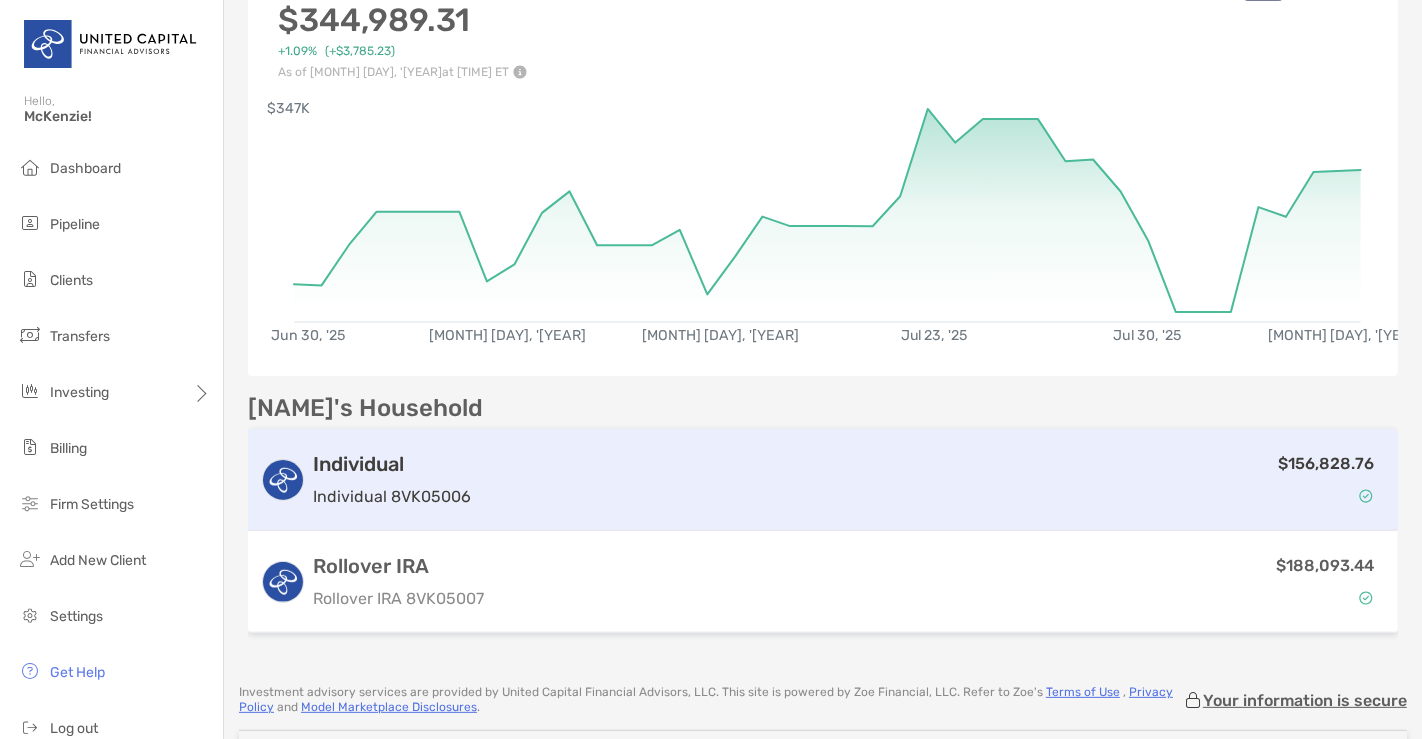 click on "$156,828.76" at bounding box center (932, 480) 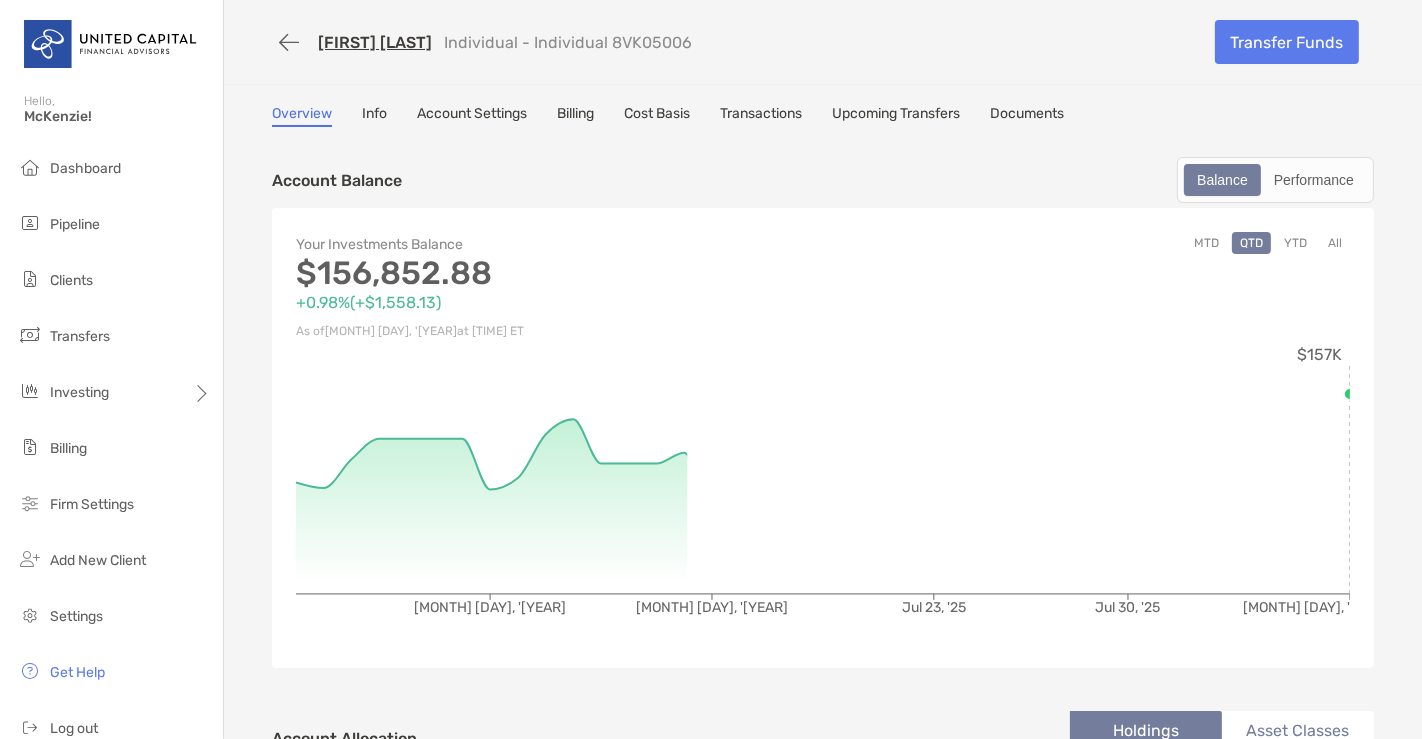 click on "Documents" at bounding box center (1027, 116) 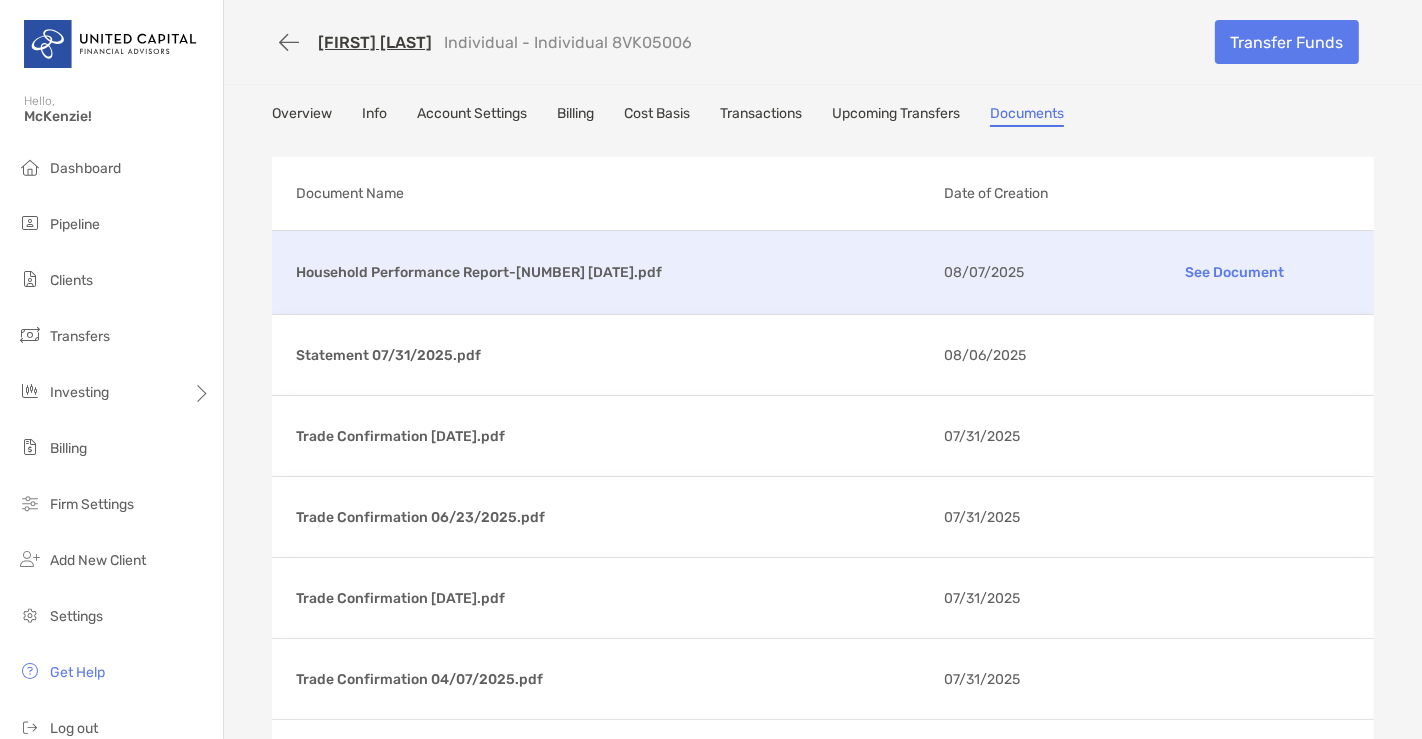 click on "See Document" at bounding box center (1234, 272) 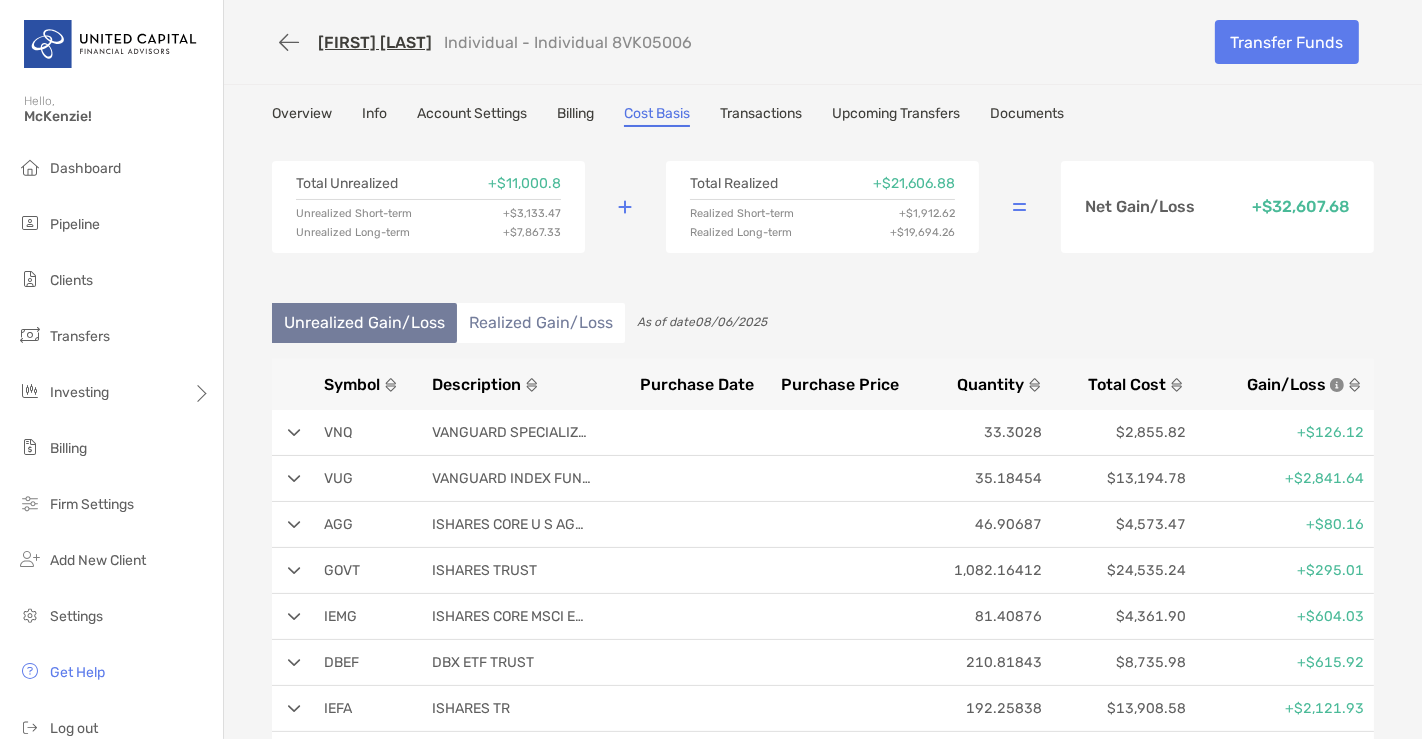 click on "Realized Gain/Loss" at bounding box center (541, 323) 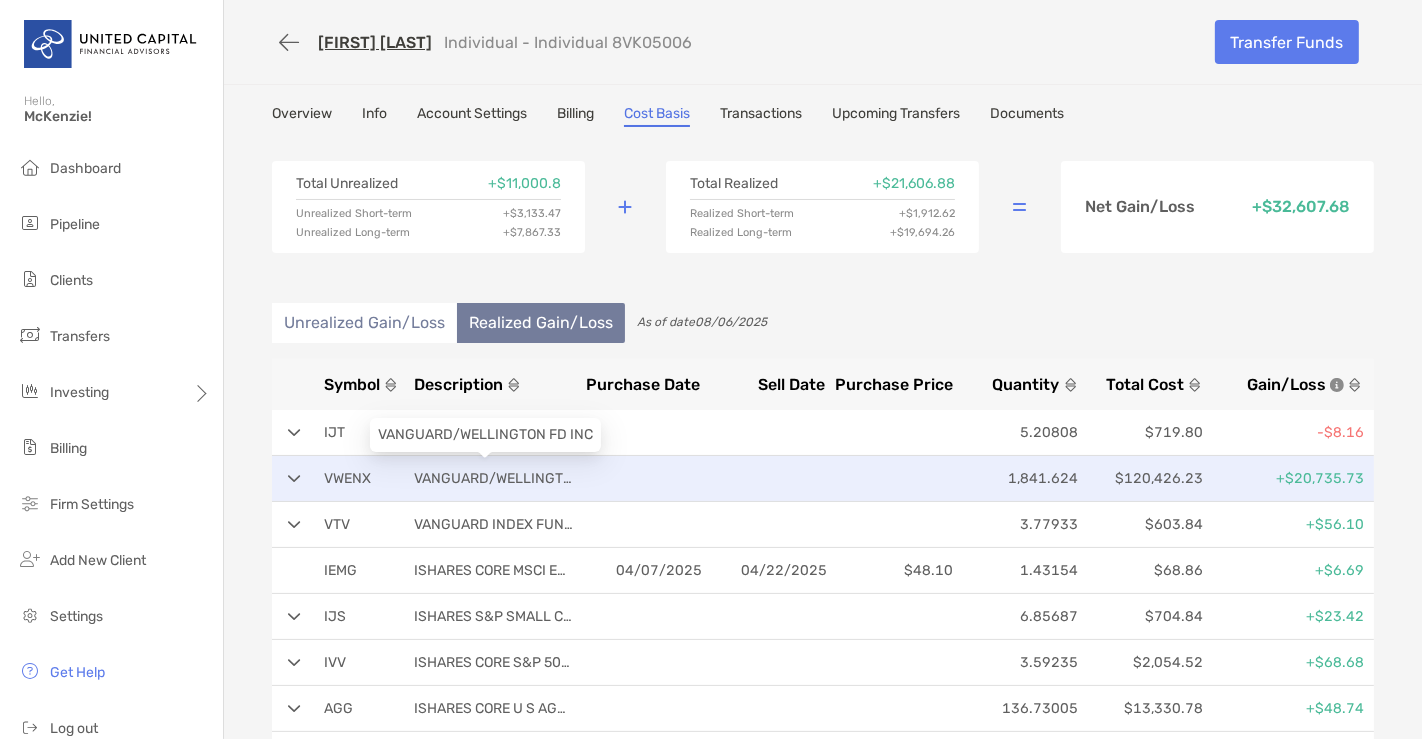 click on "VANGUARD/WELLINGTON FD INC" at bounding box center [494, 478] 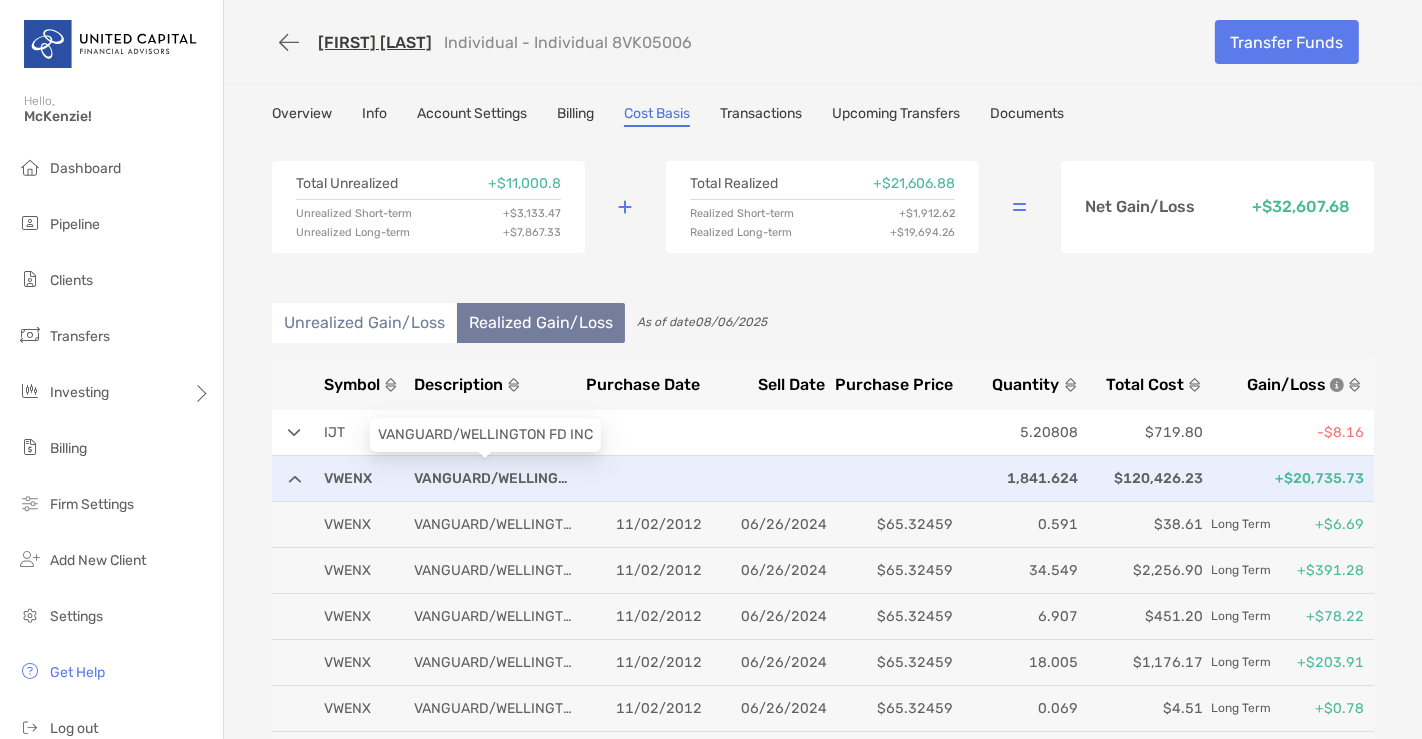 click on "VANGUARD/WELLINGTON FD INC" at bounding box center (494, 478) 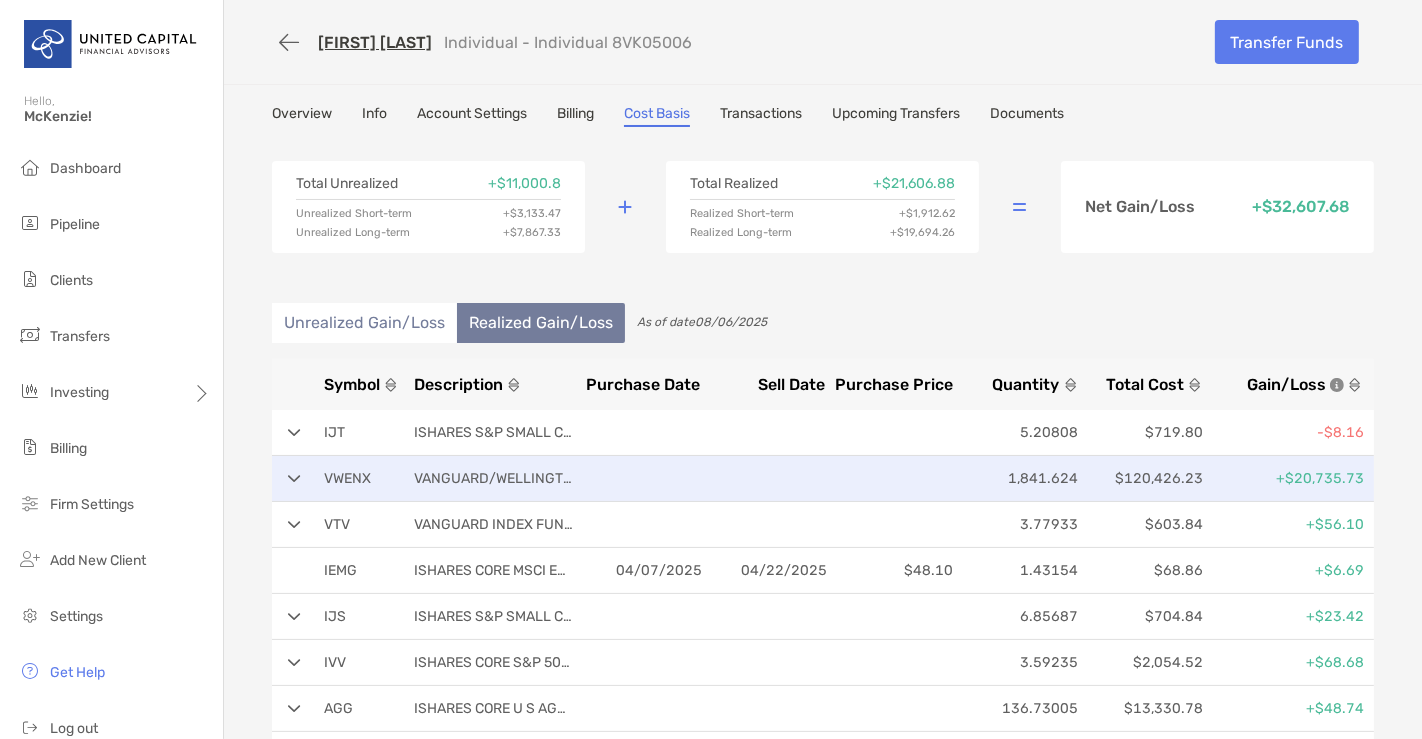 click on "VANGUARD/WELLINGTON FD INC" at bounding box center (494, 478) 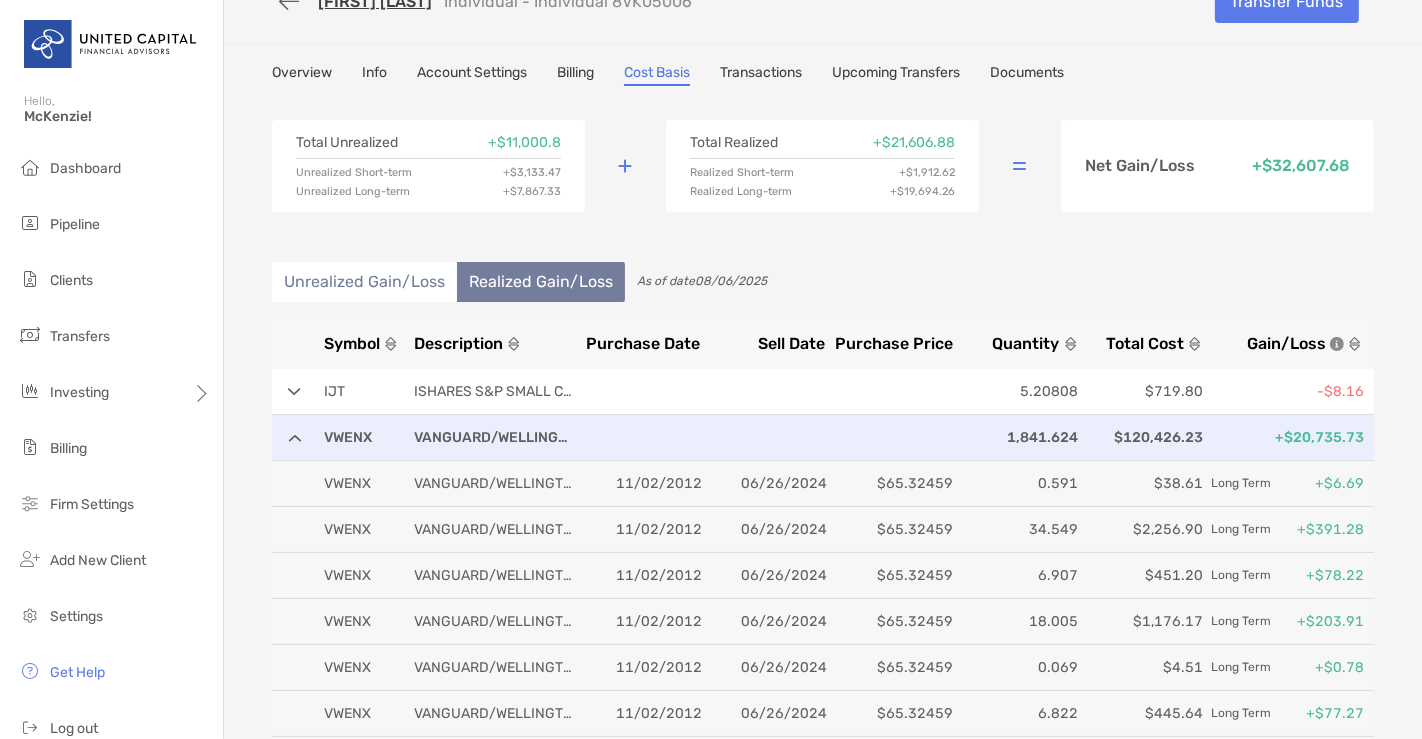 scroll, scrollTop: 0, scrollLeft: 0, axis: both 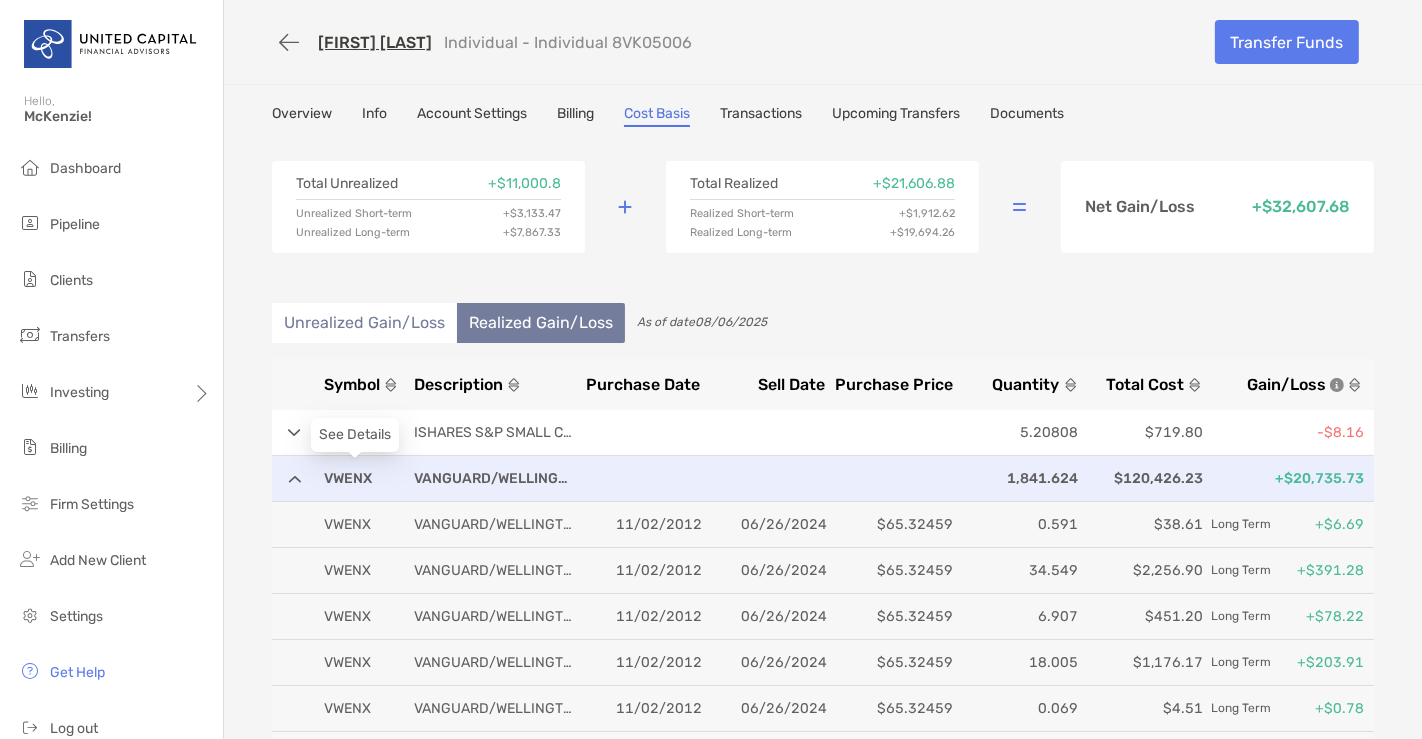 click on "VWENX" at bounding box center (364, 478) 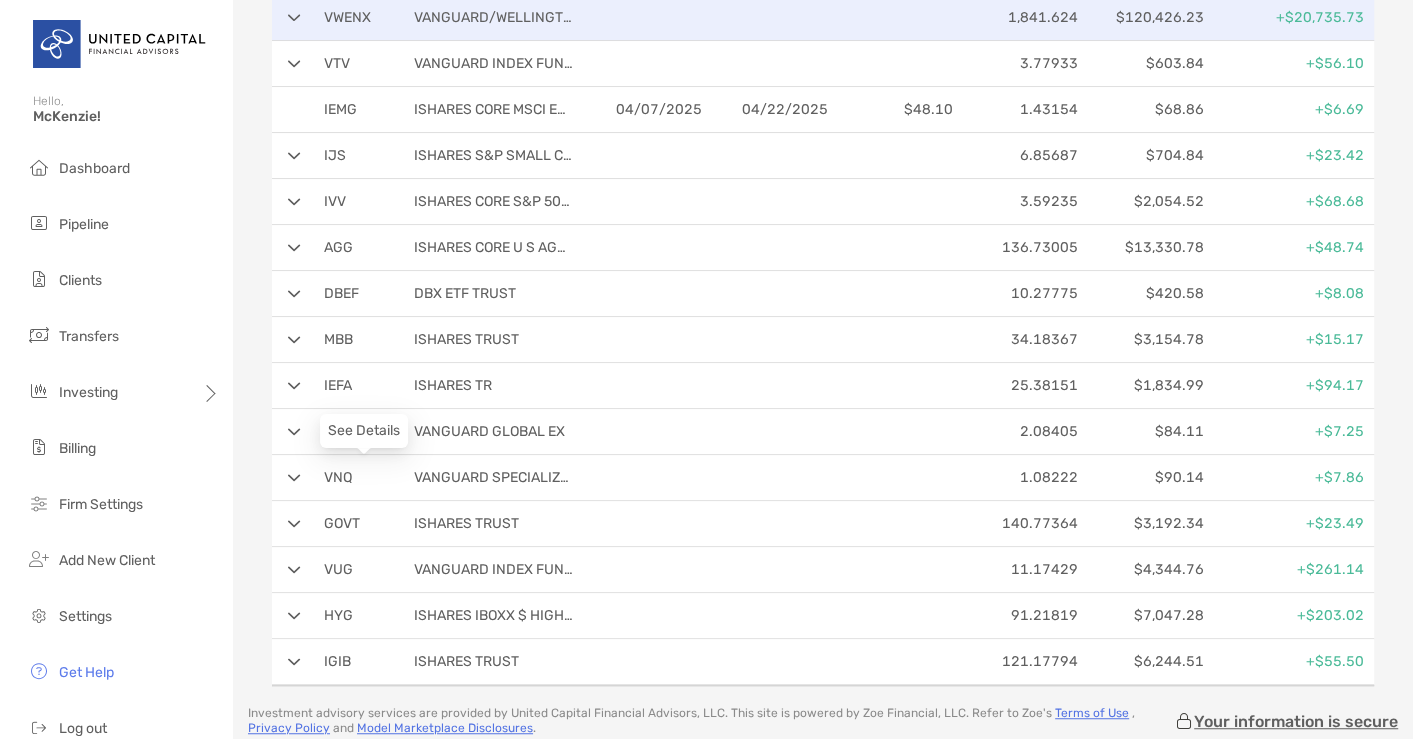 scroll, scrollTop: 0, scrollLeft: 0, axis: both 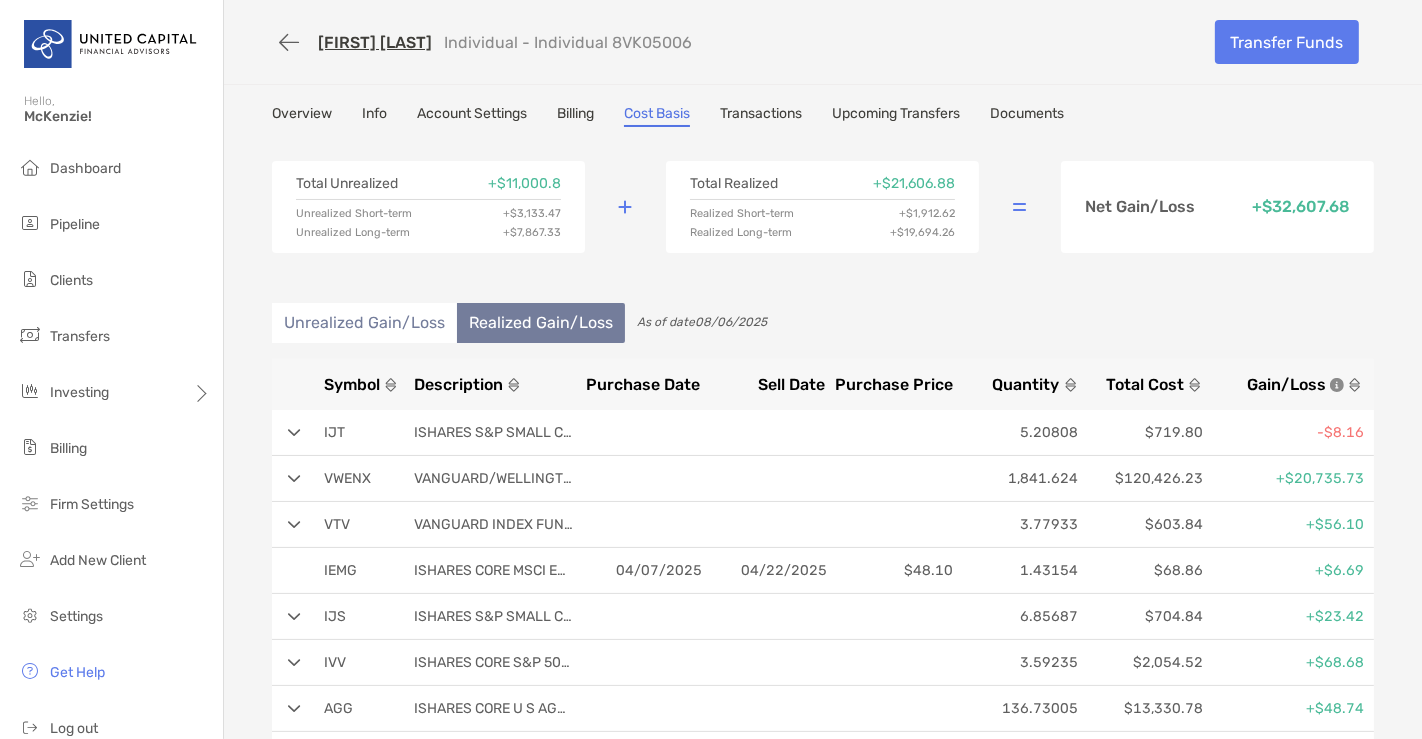 click on "Transactions" at bounding box center [761, 116] 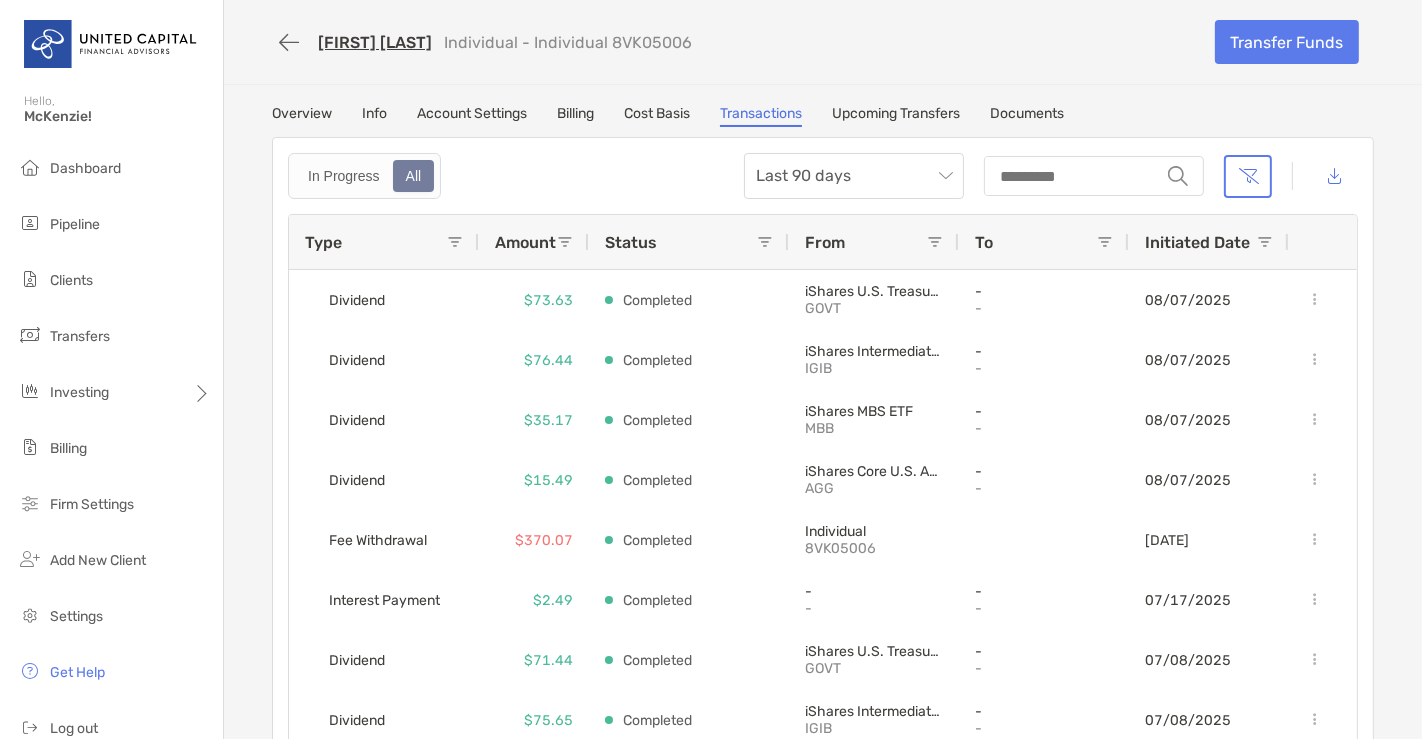 click on "Overview Info Account Settings Billing Cost Basis Transactions Upcoming Transfers Documents" at bounding box center [823, 116] 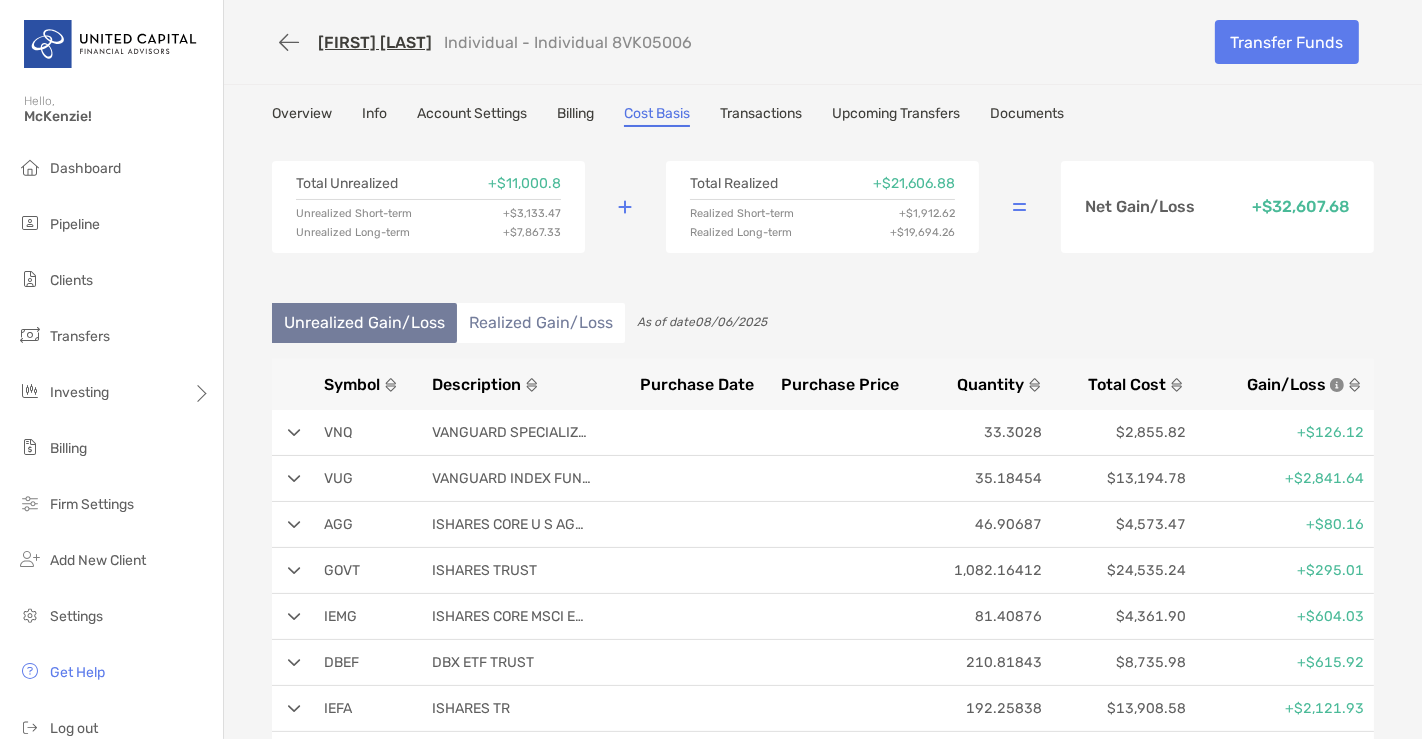 click on "Realized Gain/Loss" at bounding box center (541, 323) 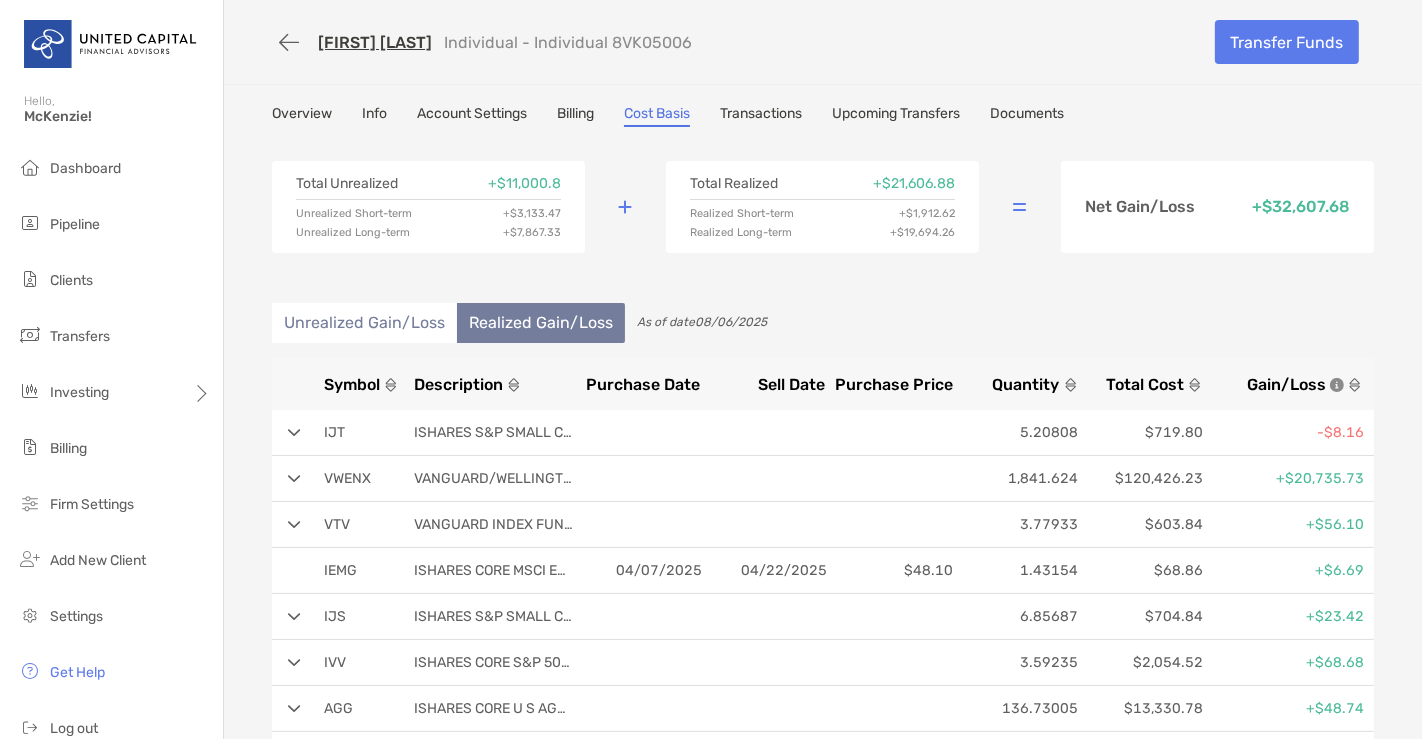 click on "Sell Date" at bounding box center (791, 384) 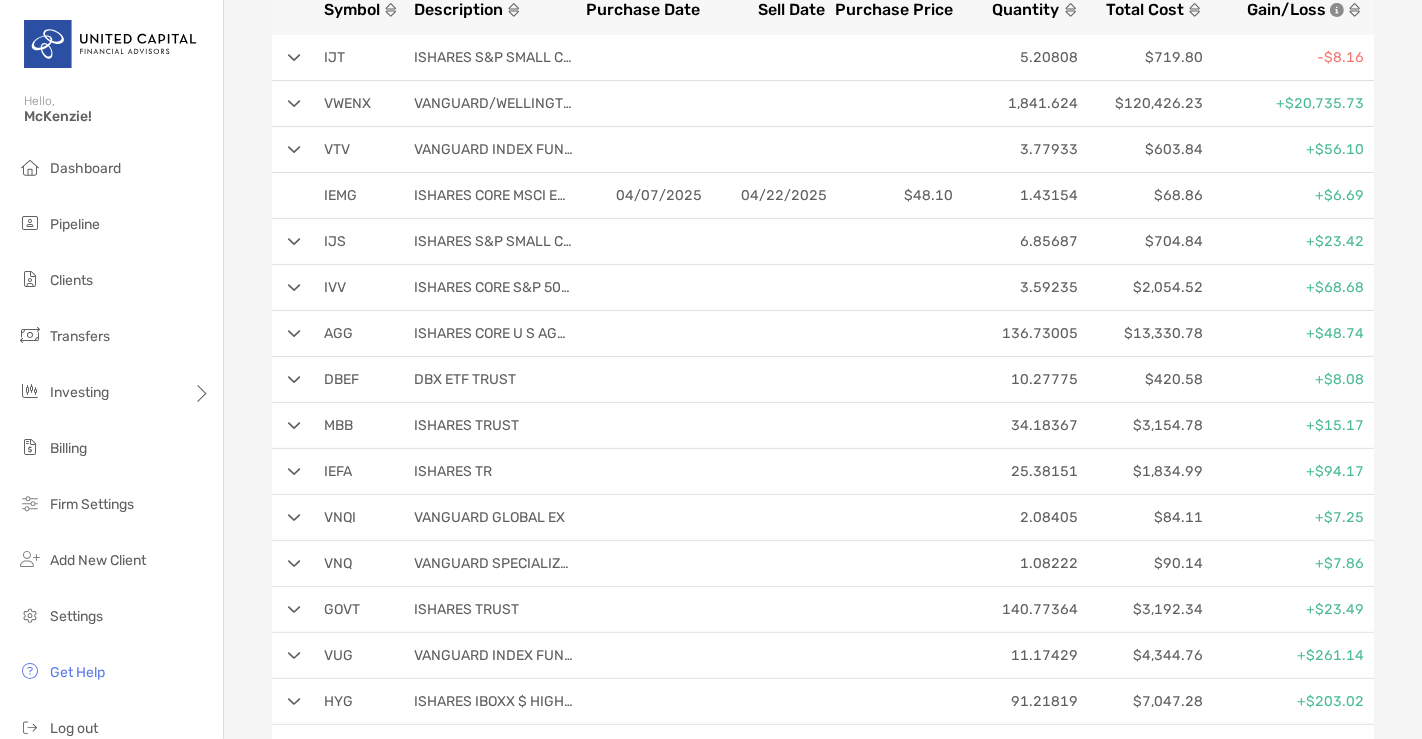 scroll, scrollTop: 497, scrollLeft: 0, axis: vertical 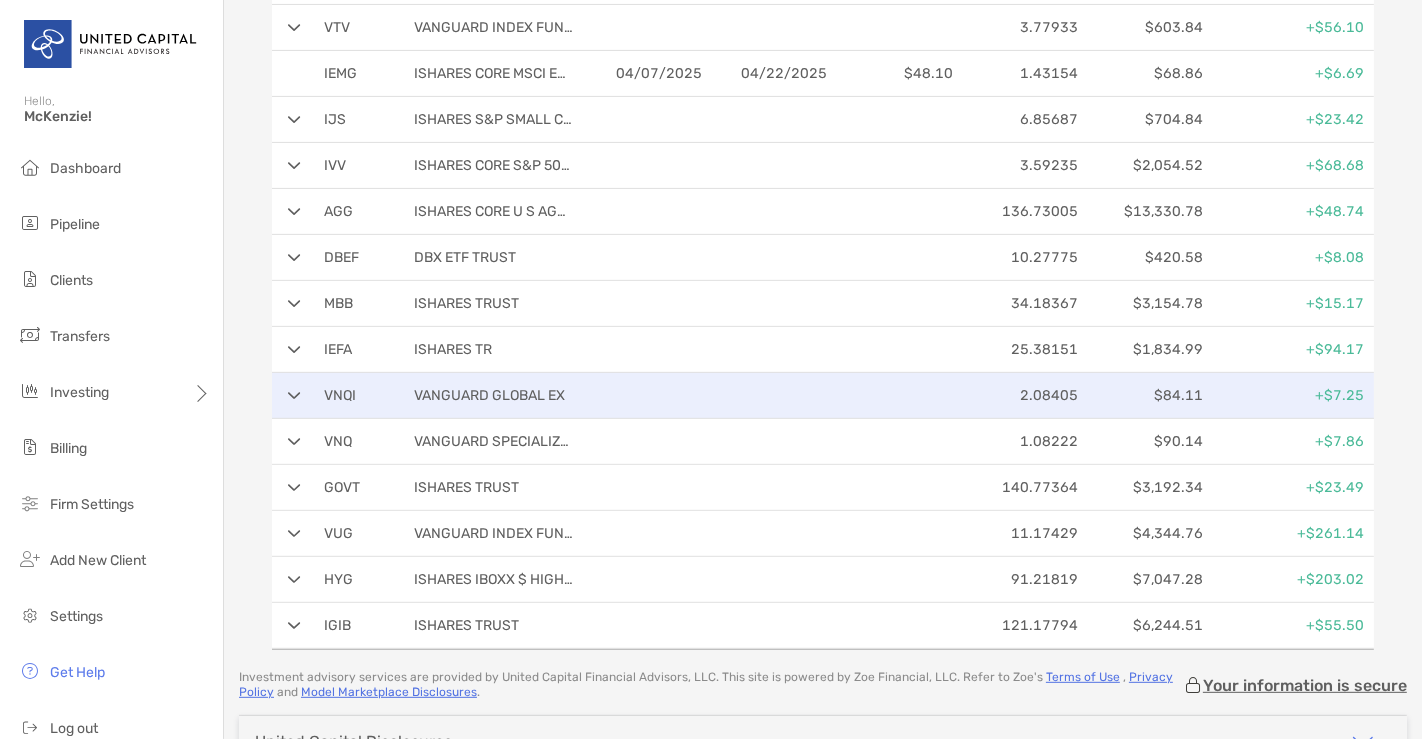 click on "VNQI VANGUARD GLOBAL EX 2.08405 $84.11 +$7.25" at bounding box center [823, 396] 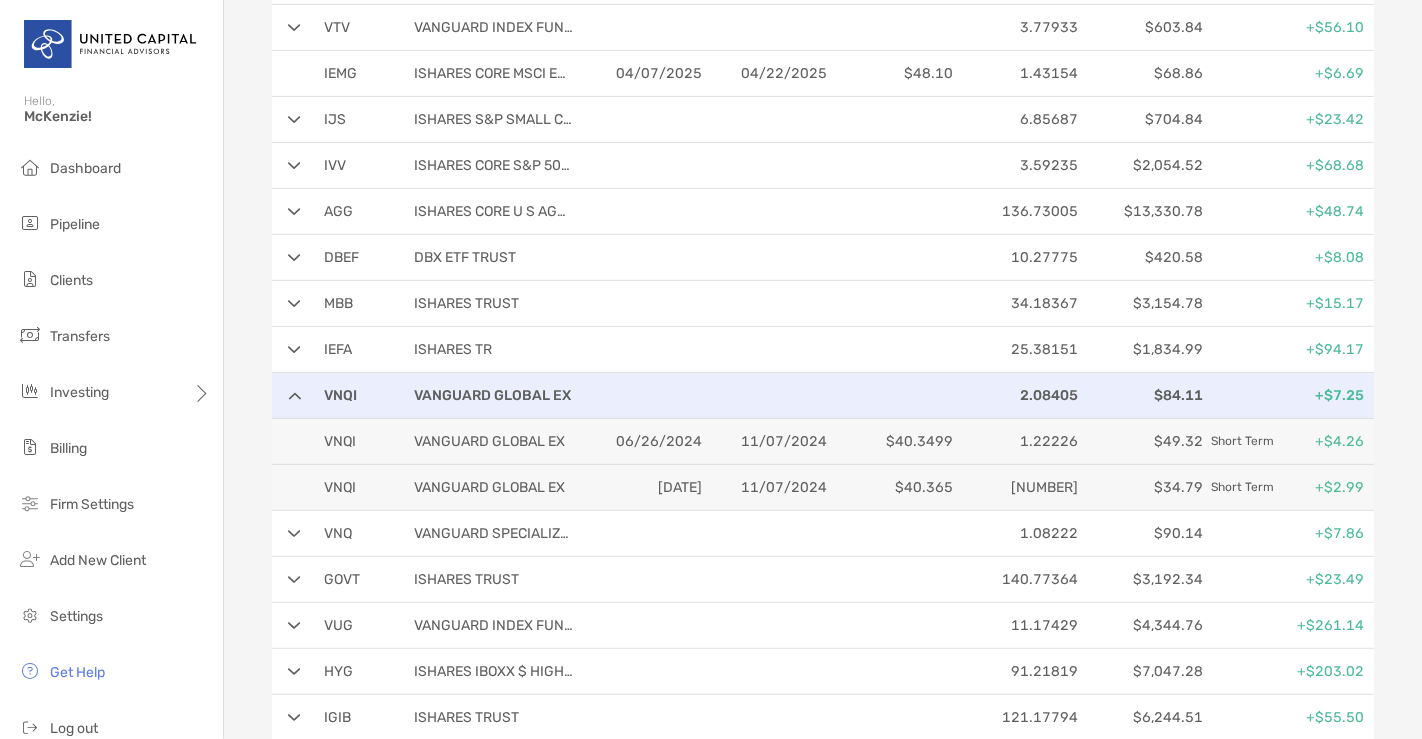 click on "VNQI VANGUARD GLOBAL EX 2.08405 $84.11 +$7.25" at bounding box center [823, 396] 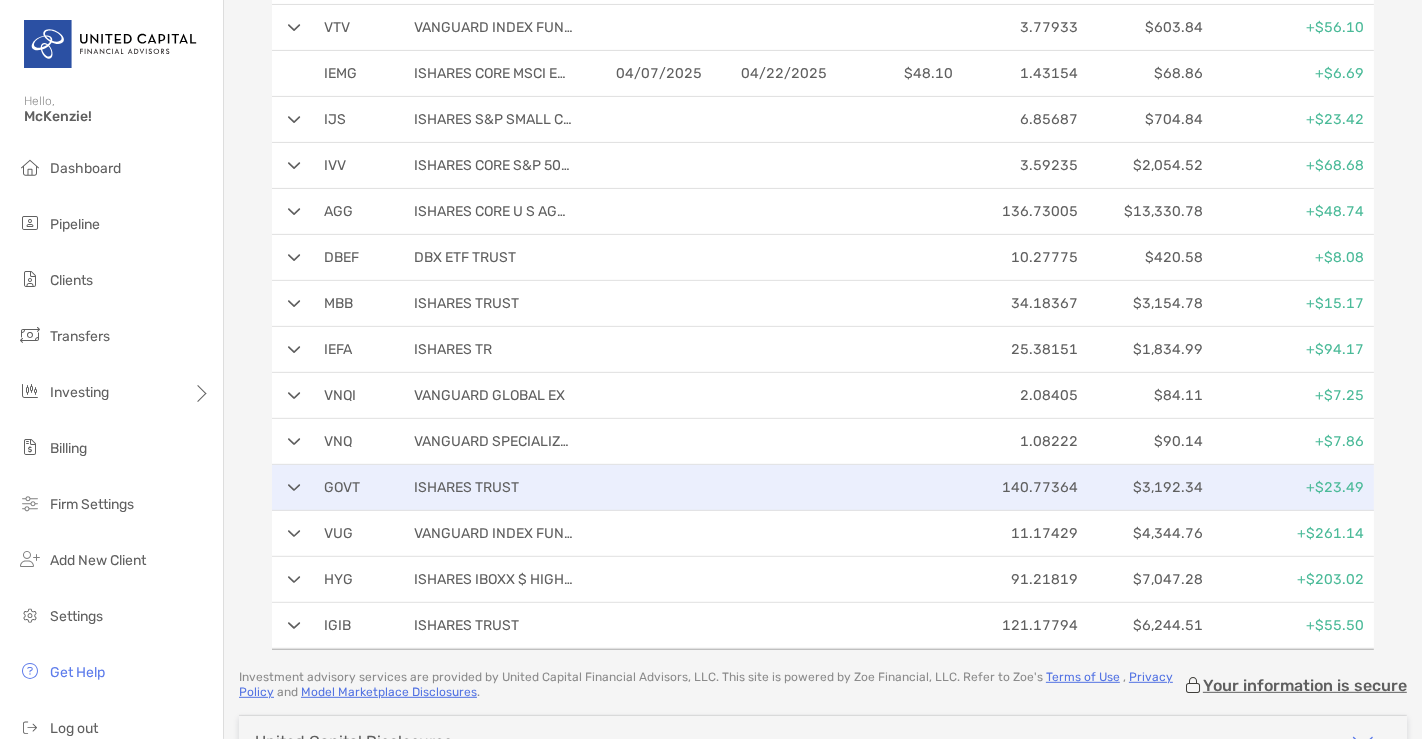 click at bounding box center (643, 487) 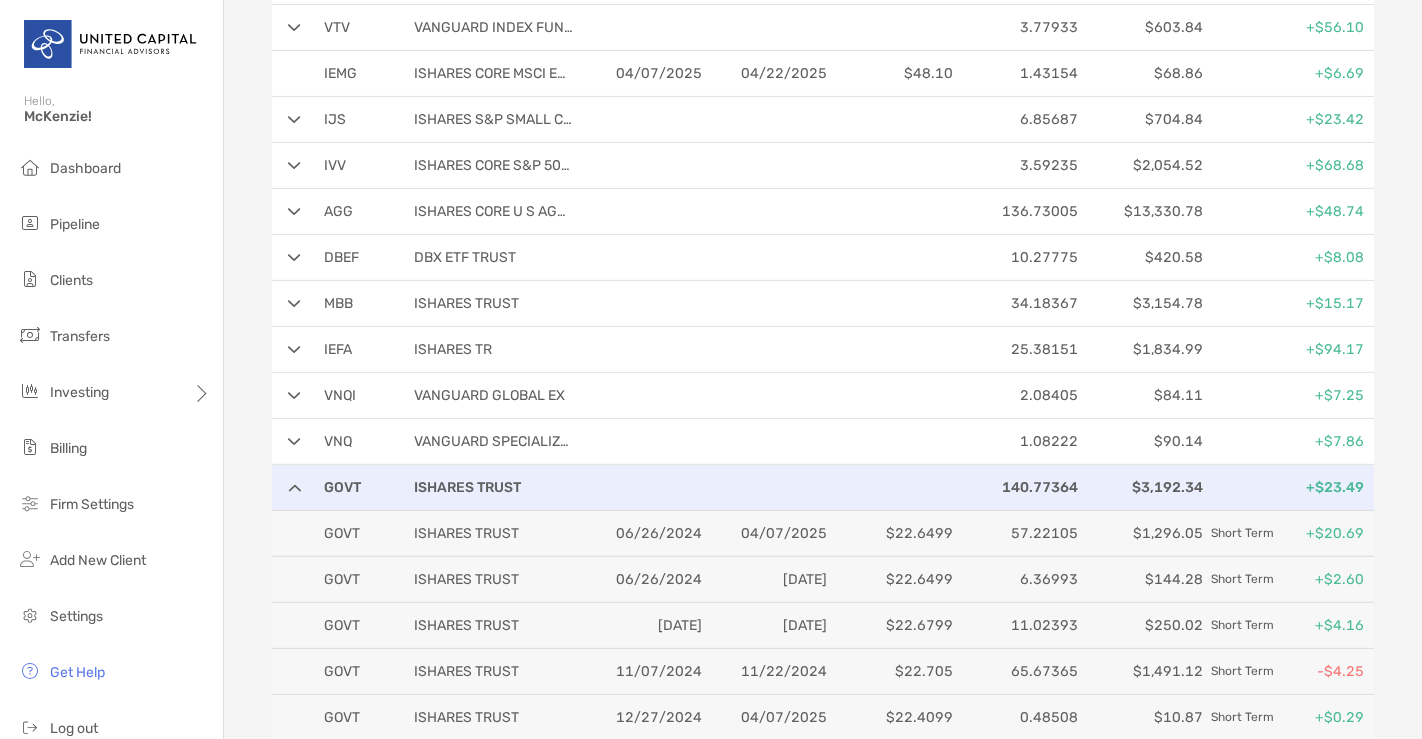 click at bounding box center (643, 487) 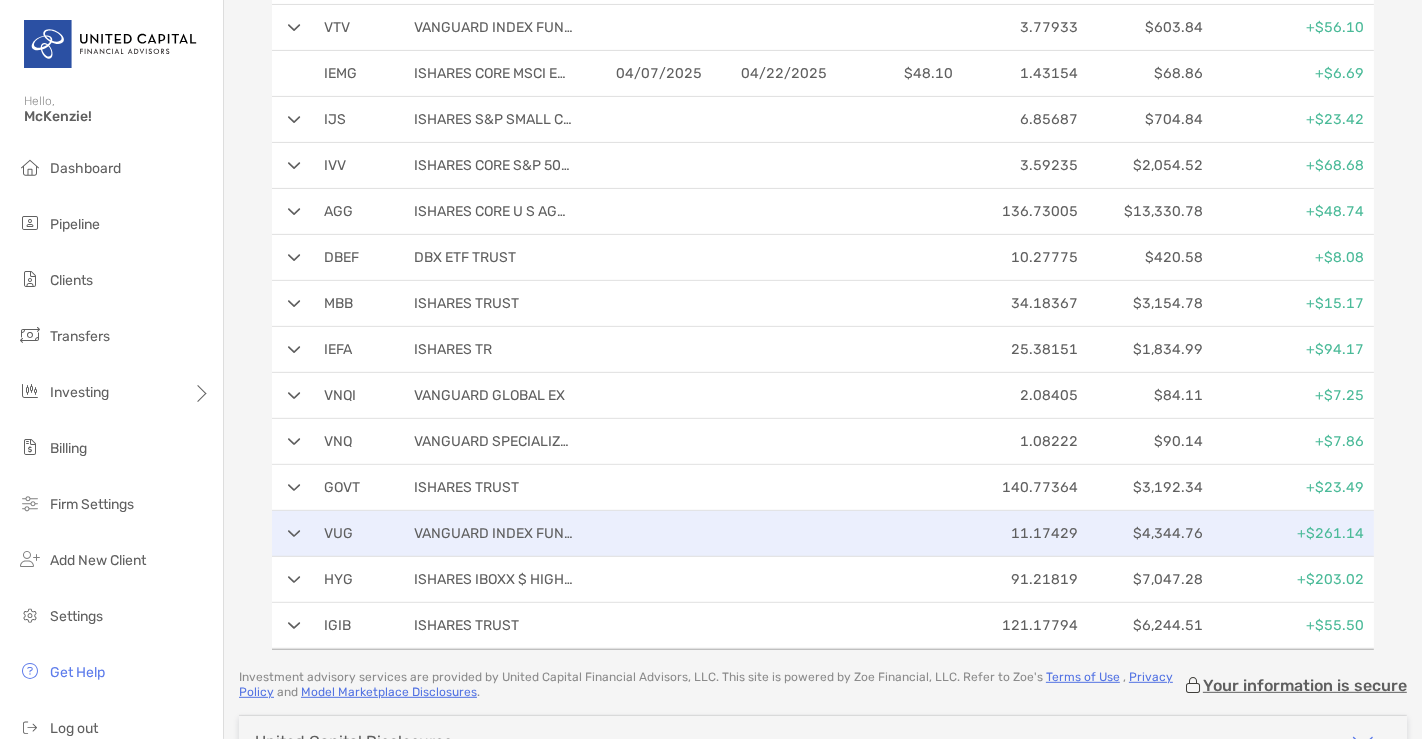 click at bounding box center [643, 533] 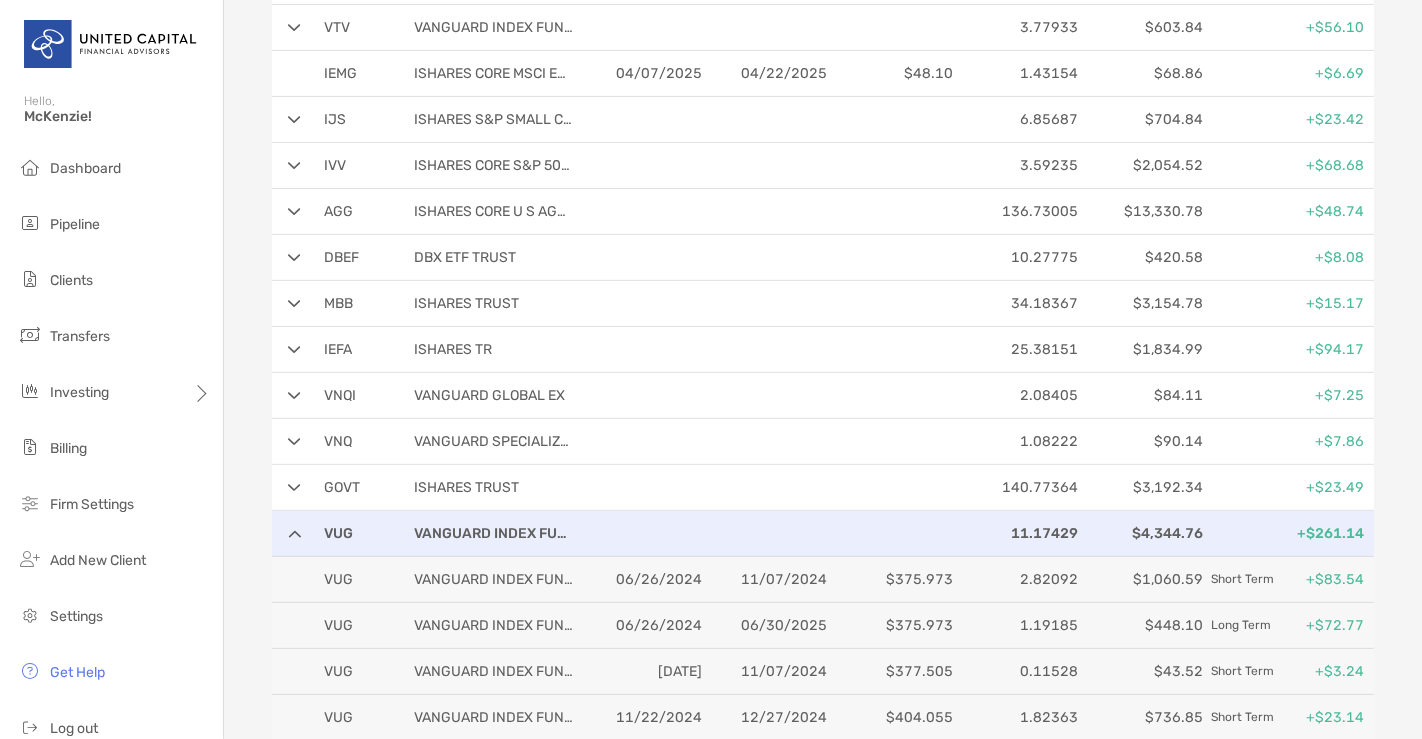click at bounding box center (643, 533) 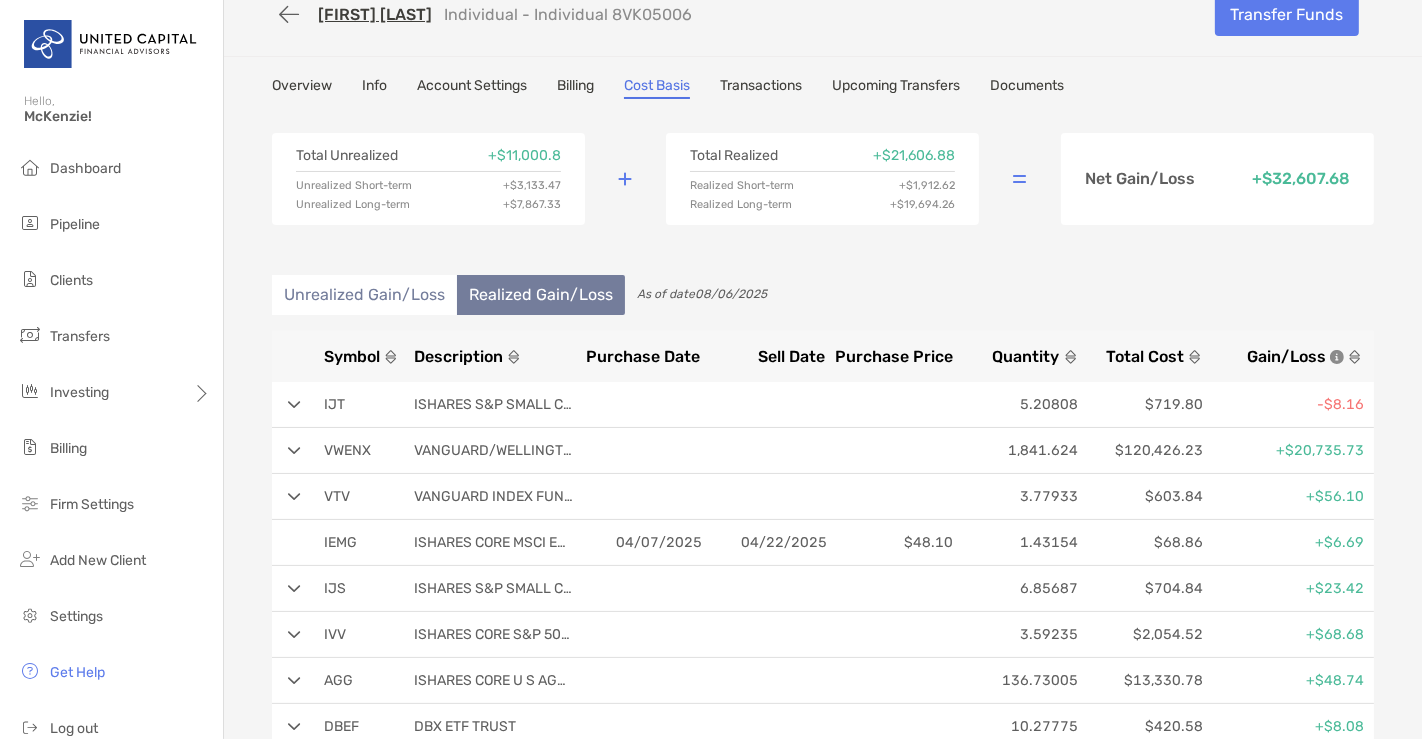 scroll, scrollTop: 0, scrollLeft: 0, axis: both 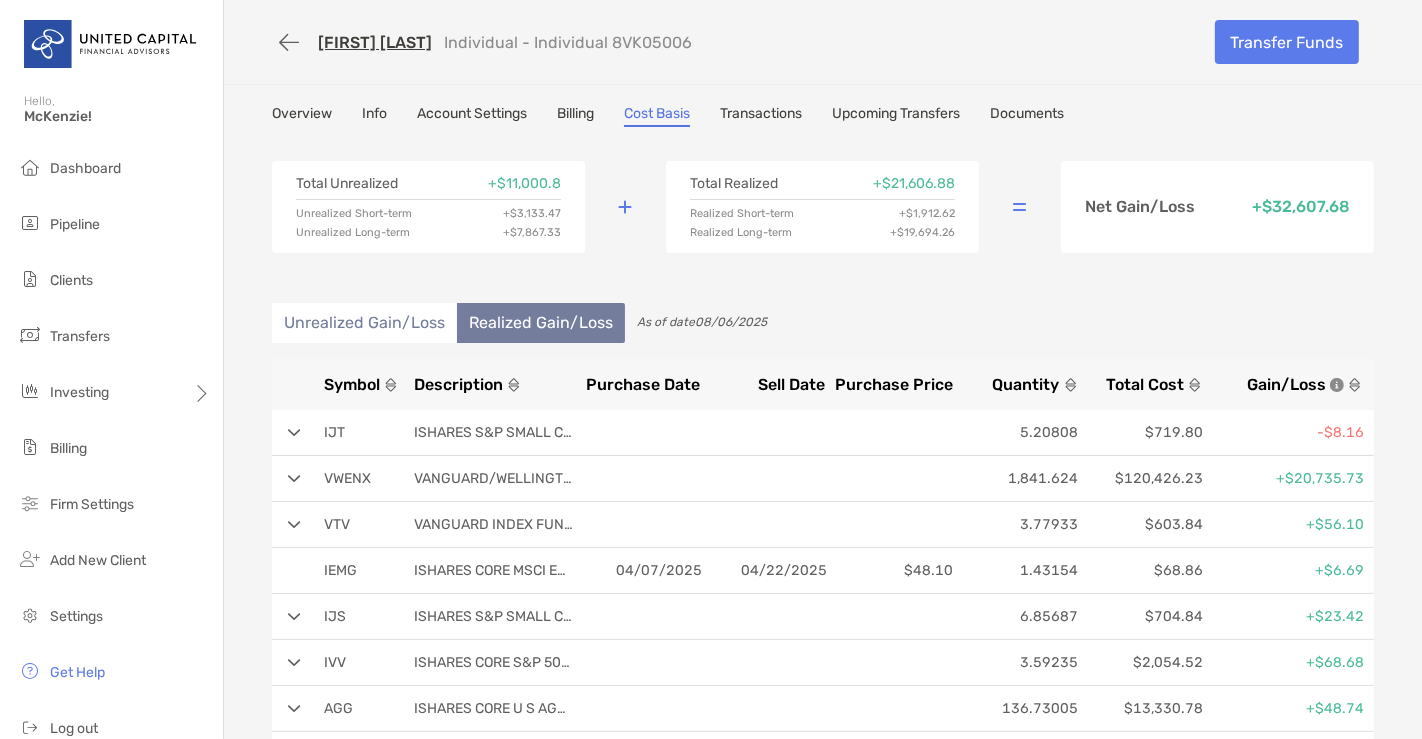 click on "Sell Date" at bounding box center (791, 384) 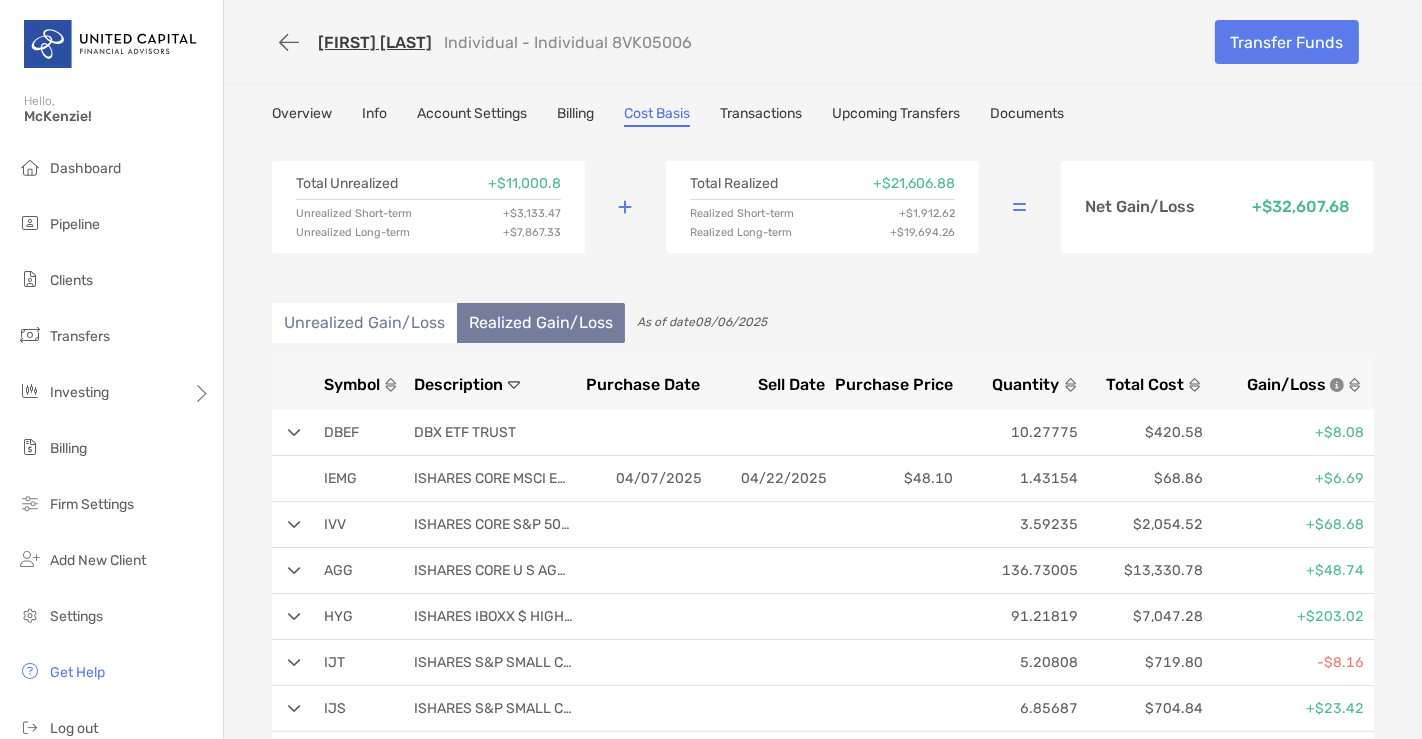click on "Description" at bounding box center [458, 384] 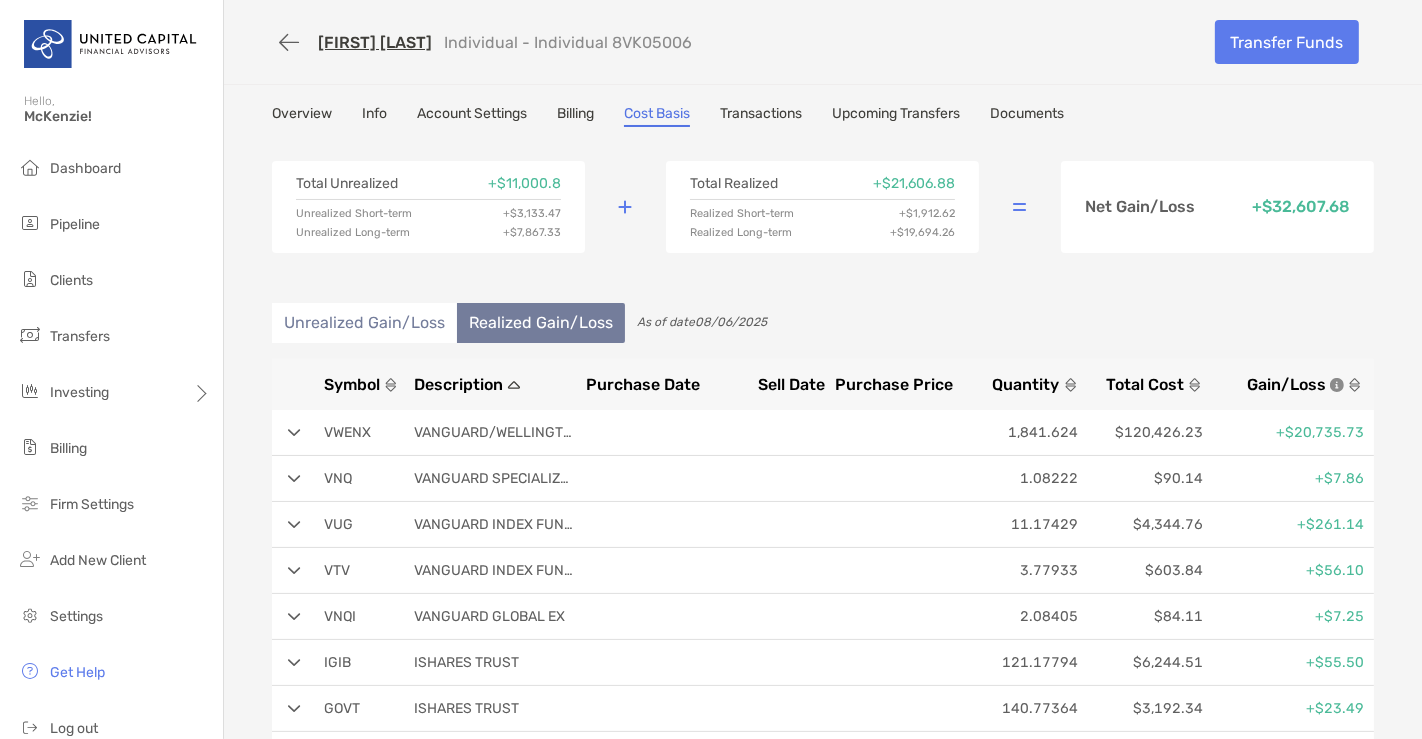 click on "Description" at bounding box center [458, 384] 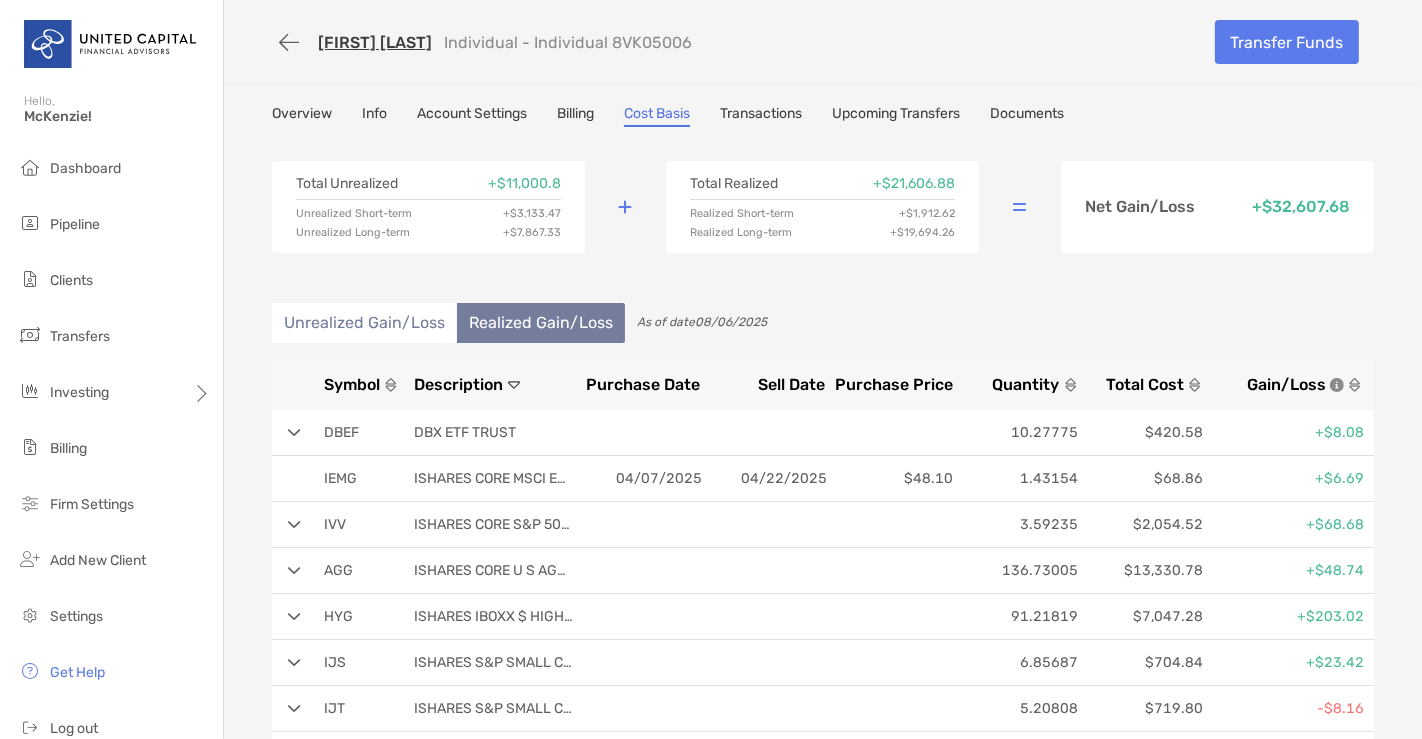 click on "Total Unrealized + $11,000.8 Unrealized Short-term + $3,133.47 Unrealized Long-term + $7,867.33 Total Realized + $21,606.88 Realized Short-term + $1,912.62 Realized Long-term + $19,694.26 Net Gain/Loss + $32,607.68" at bounding box center [823, 207] 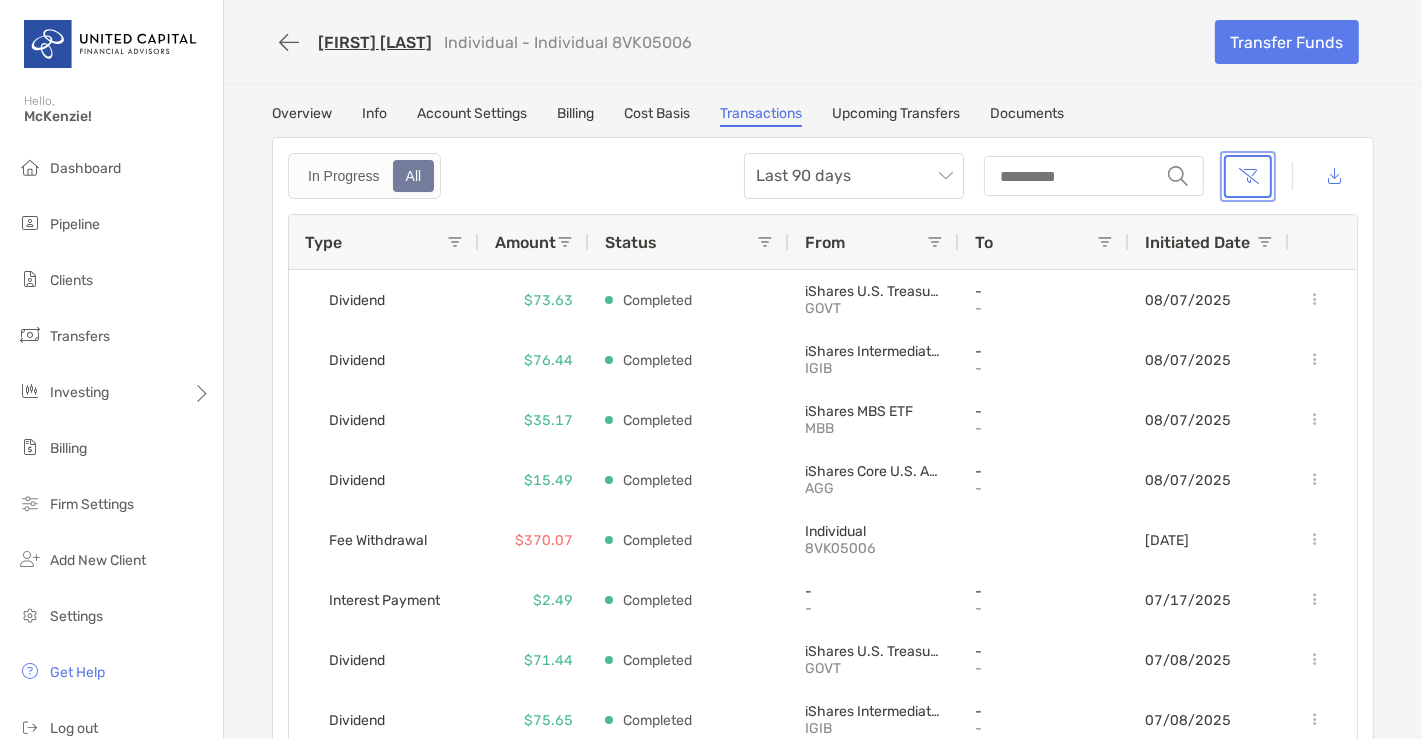 click at bounding box center (1248, 176) 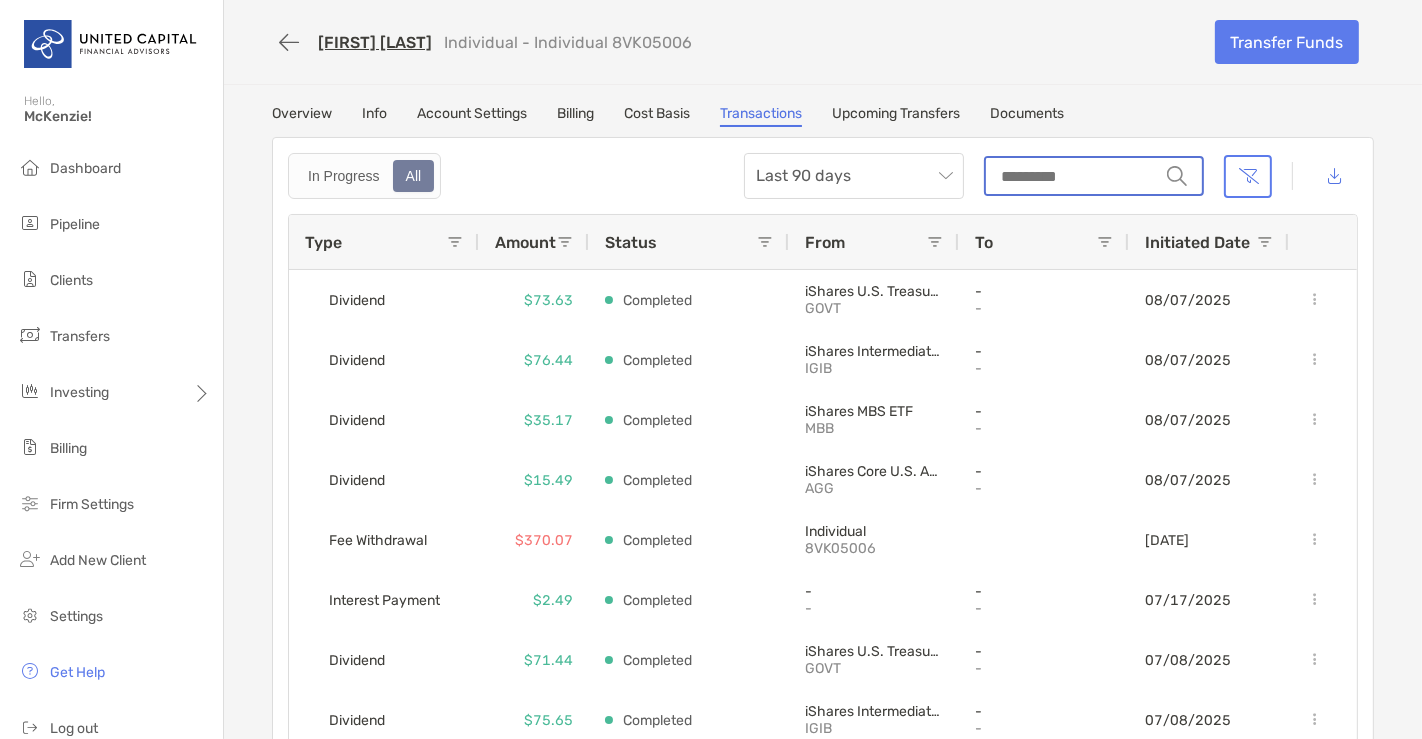 click on "string" at bounding box center (1072, 176) 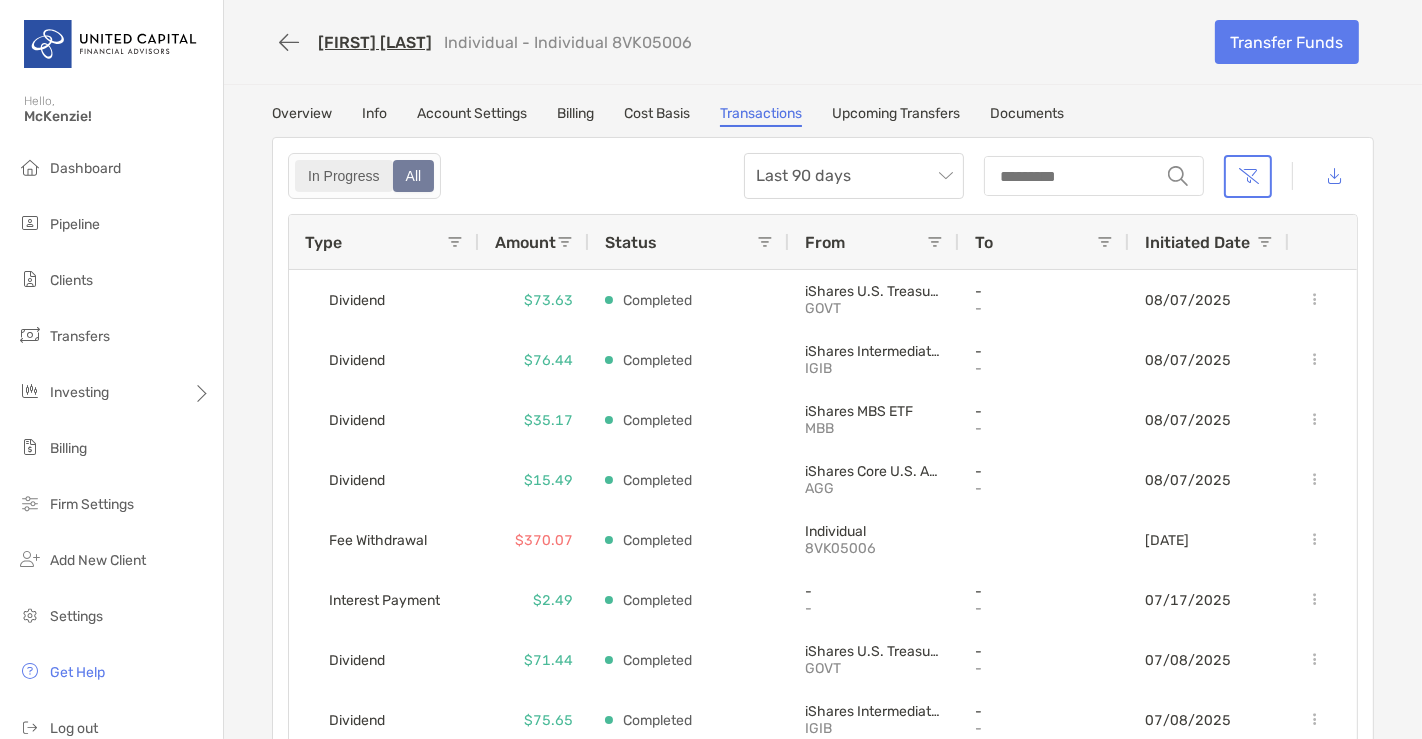 click on "In Progress" at bounding box center (344, 176) 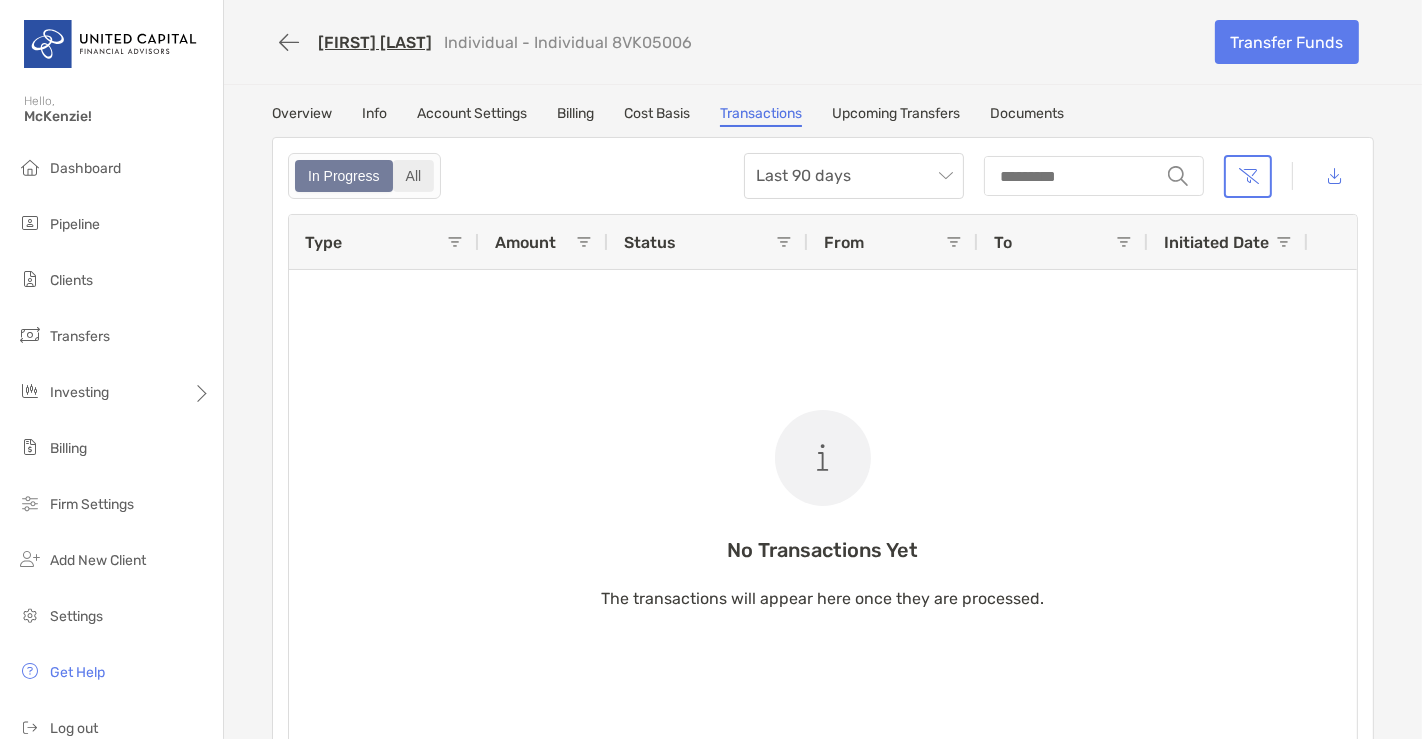 click on "All" at bounding box center [414, 176] 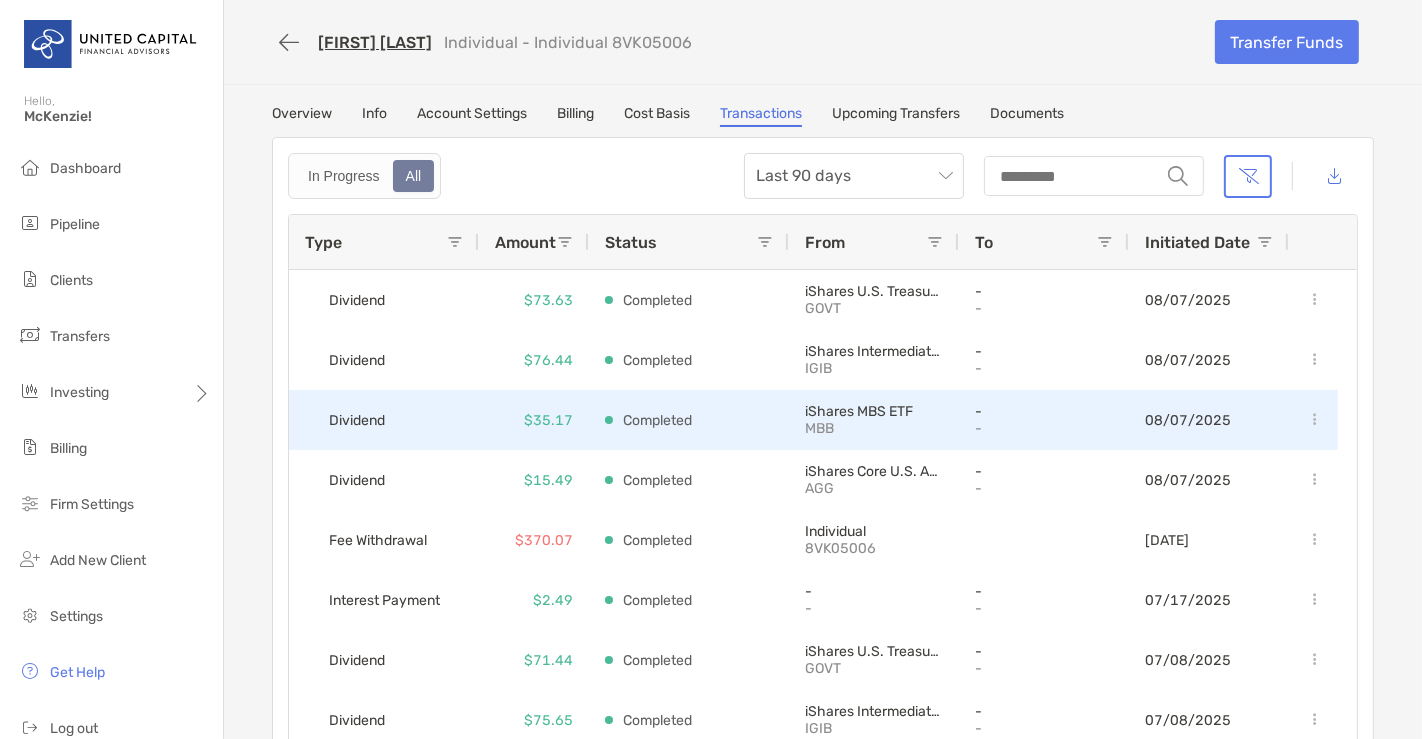 scroll, scrollTop: 239, scrollLeft: 0, axis: vertical 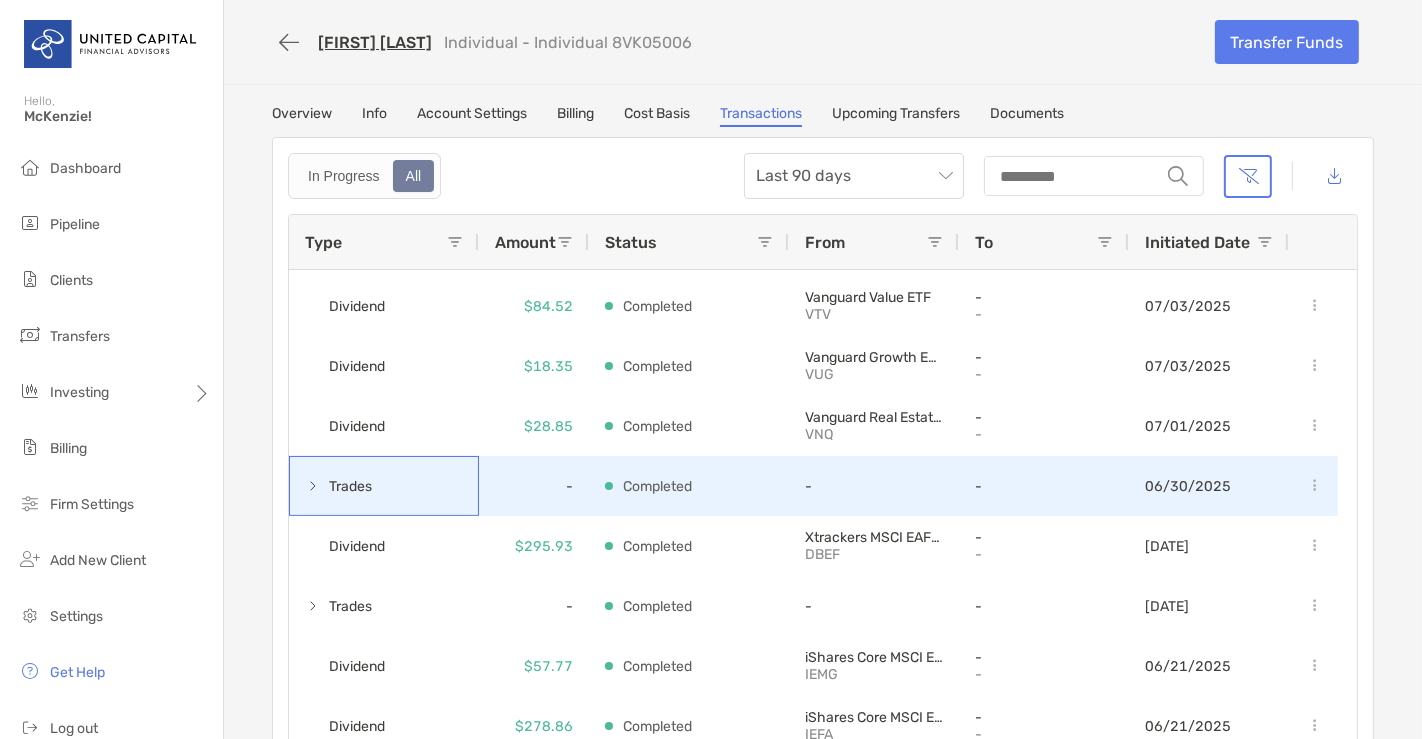 click on "Trades" at bounding box center [384, 486] 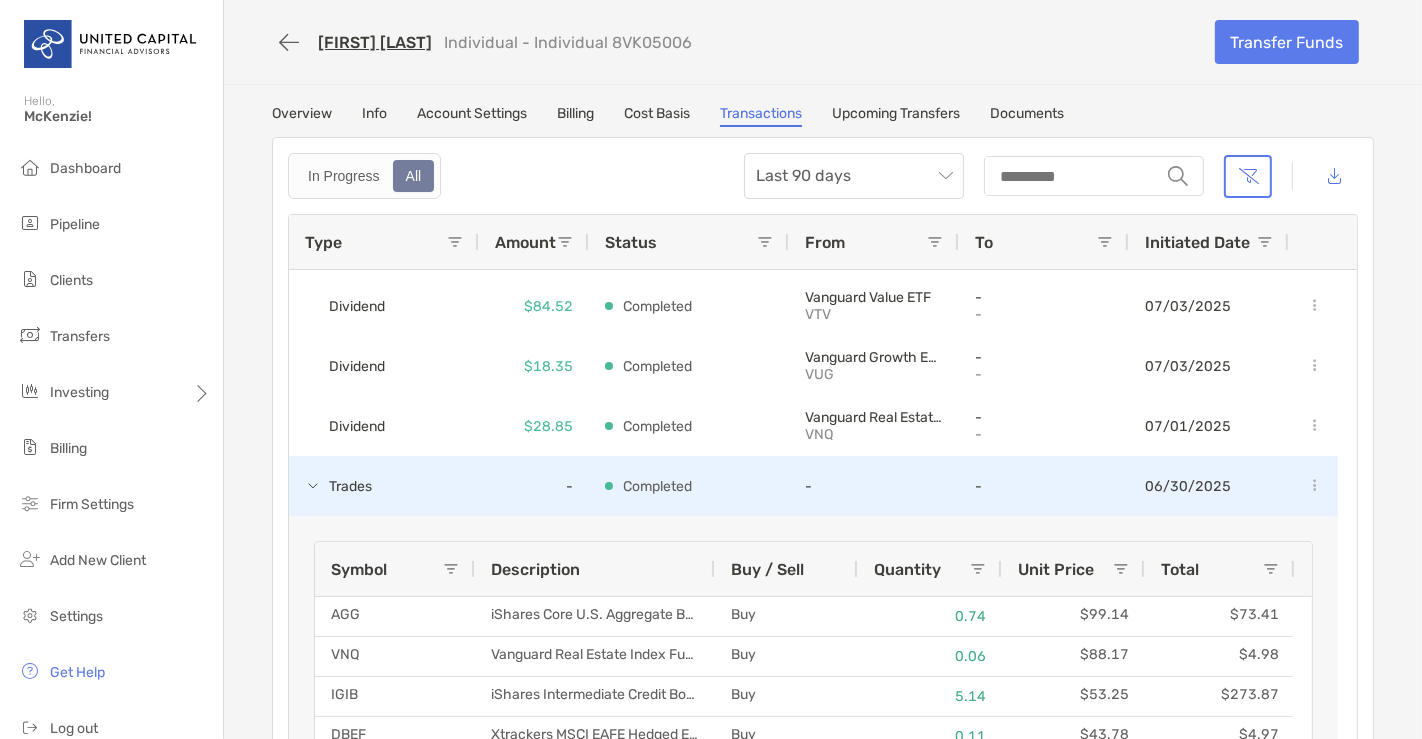 scroll, scrollTop: 902, scrollLeft: 0, axis: vertical 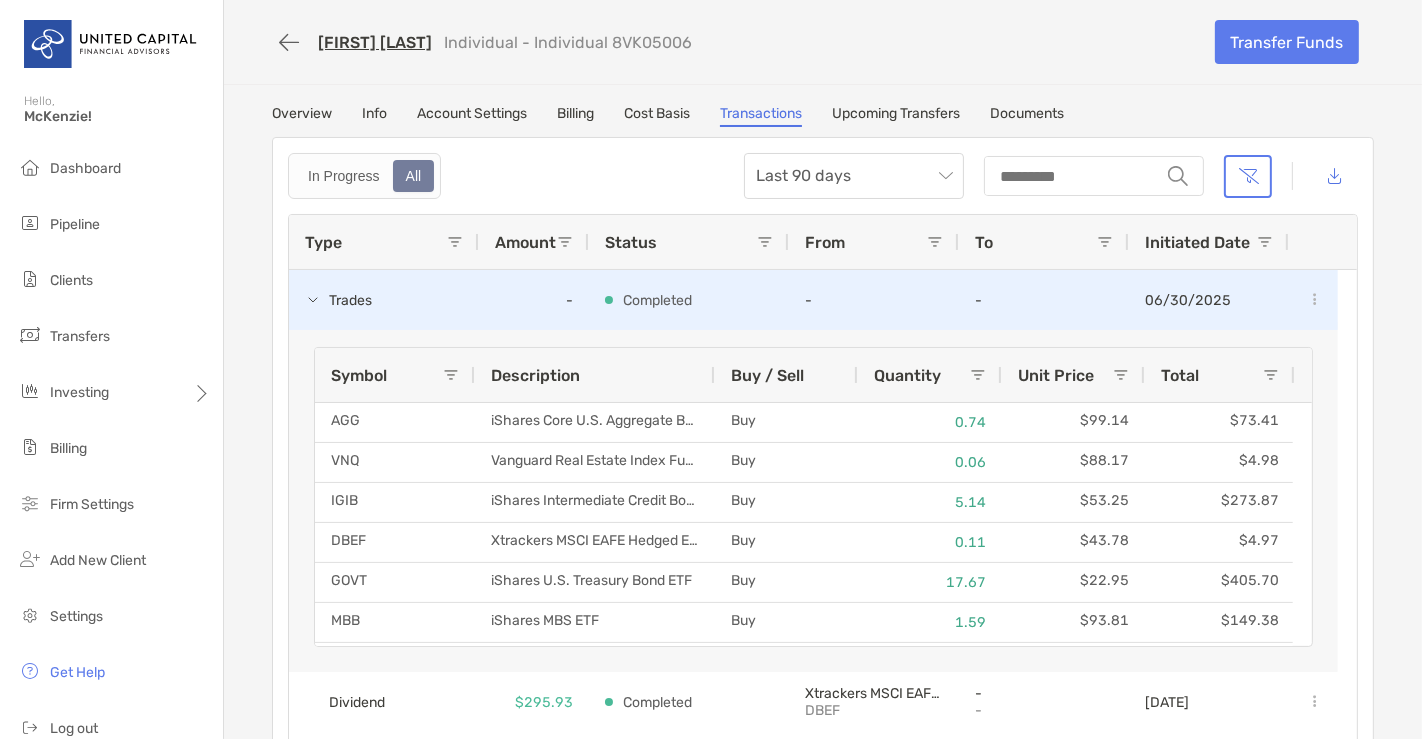 click at bounding box center (313, 300) 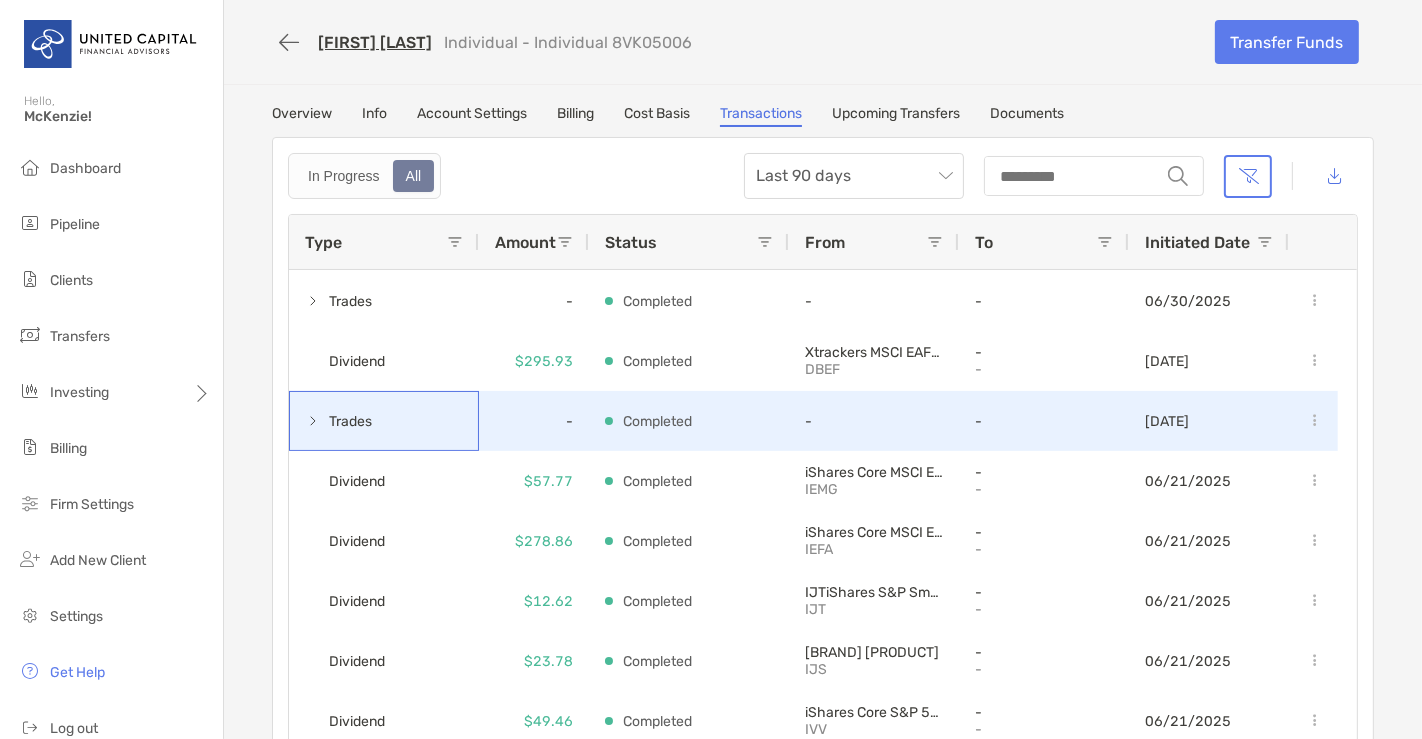 click at bounding box center [313, 421] 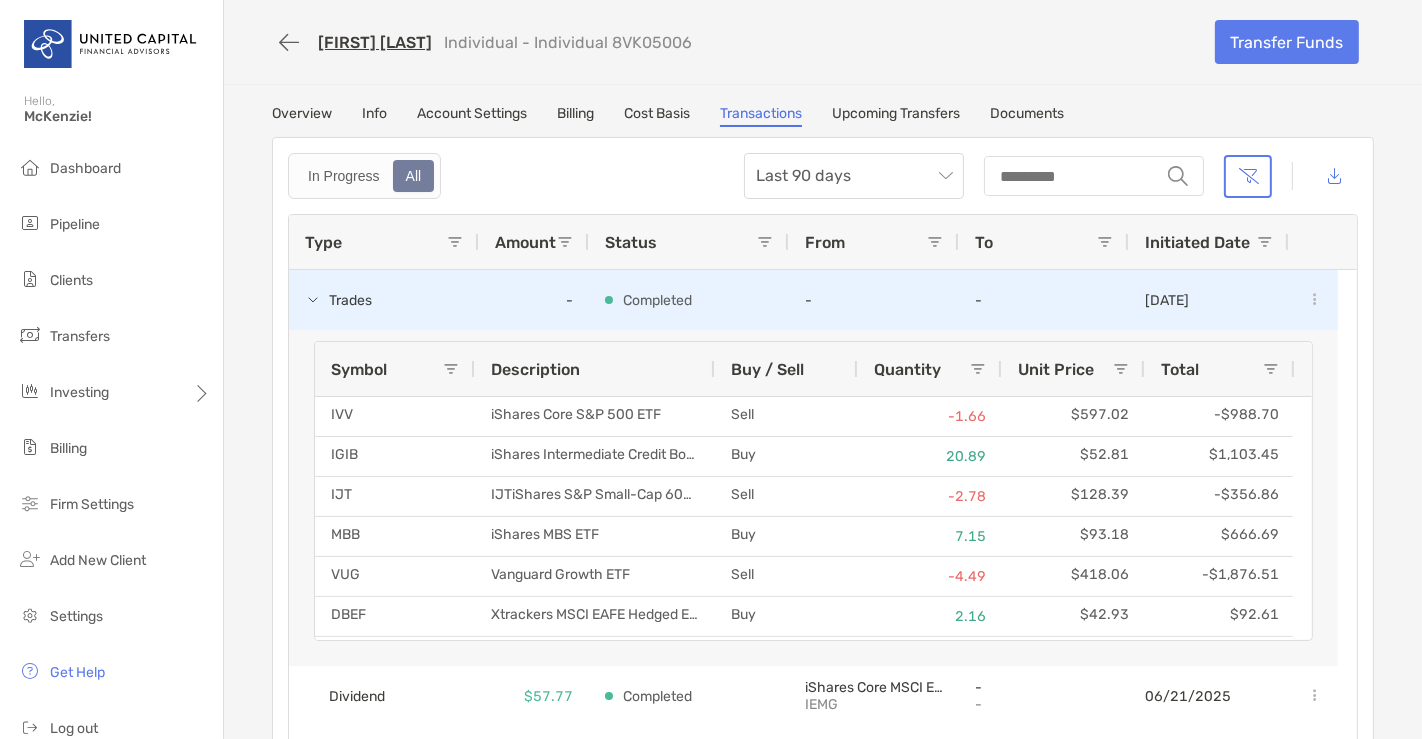 click at bounding box center (313, 300) 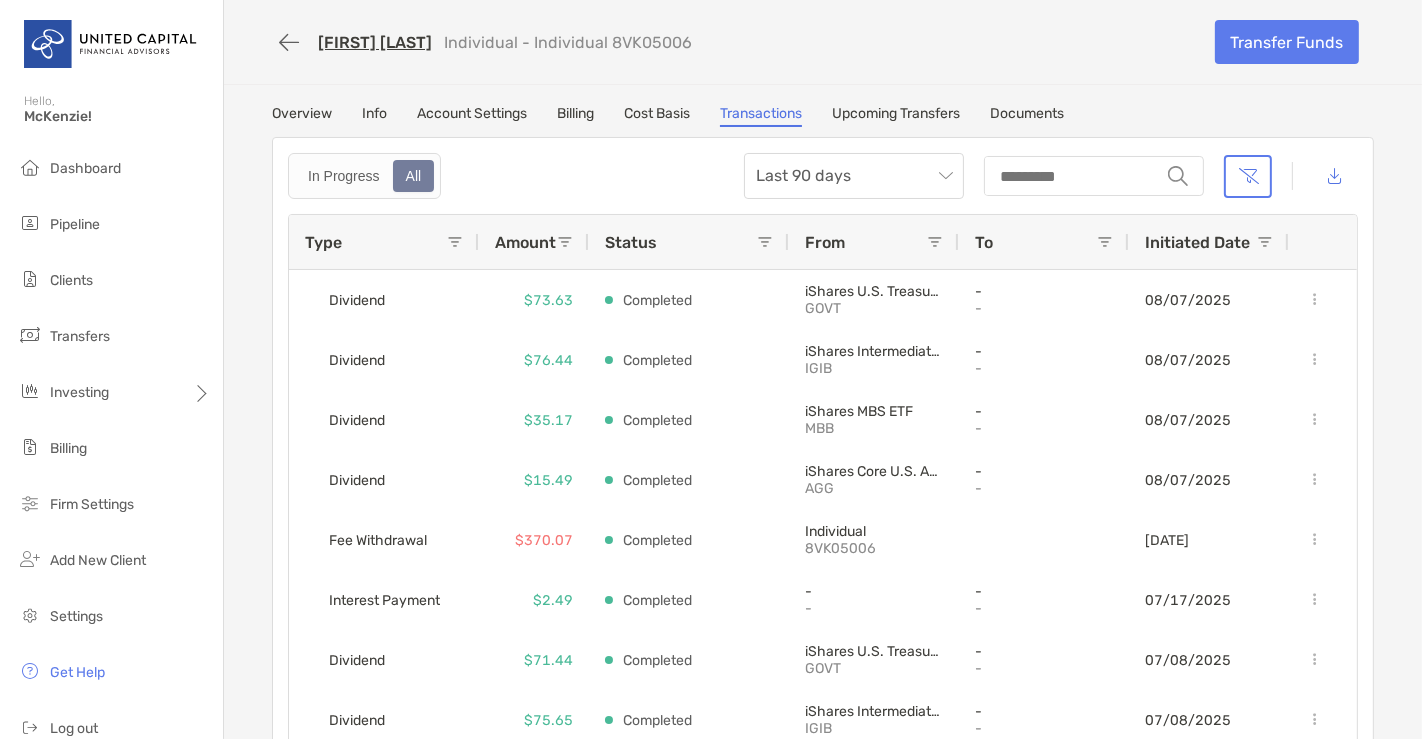 click on "Account Settings" at bounding box center [472, 116] 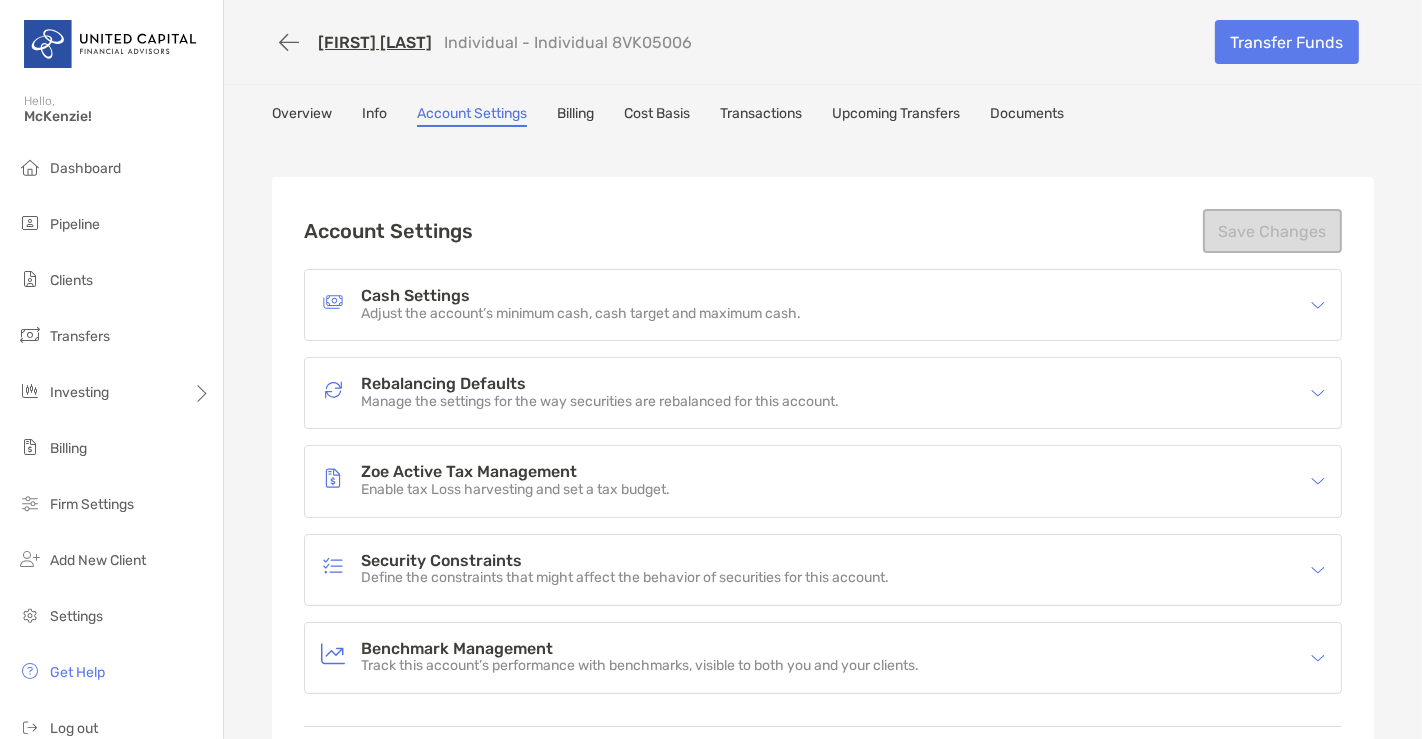 click on "Enable tax Loss harvesting and set a tax budget." at bounding box center (515, 490) 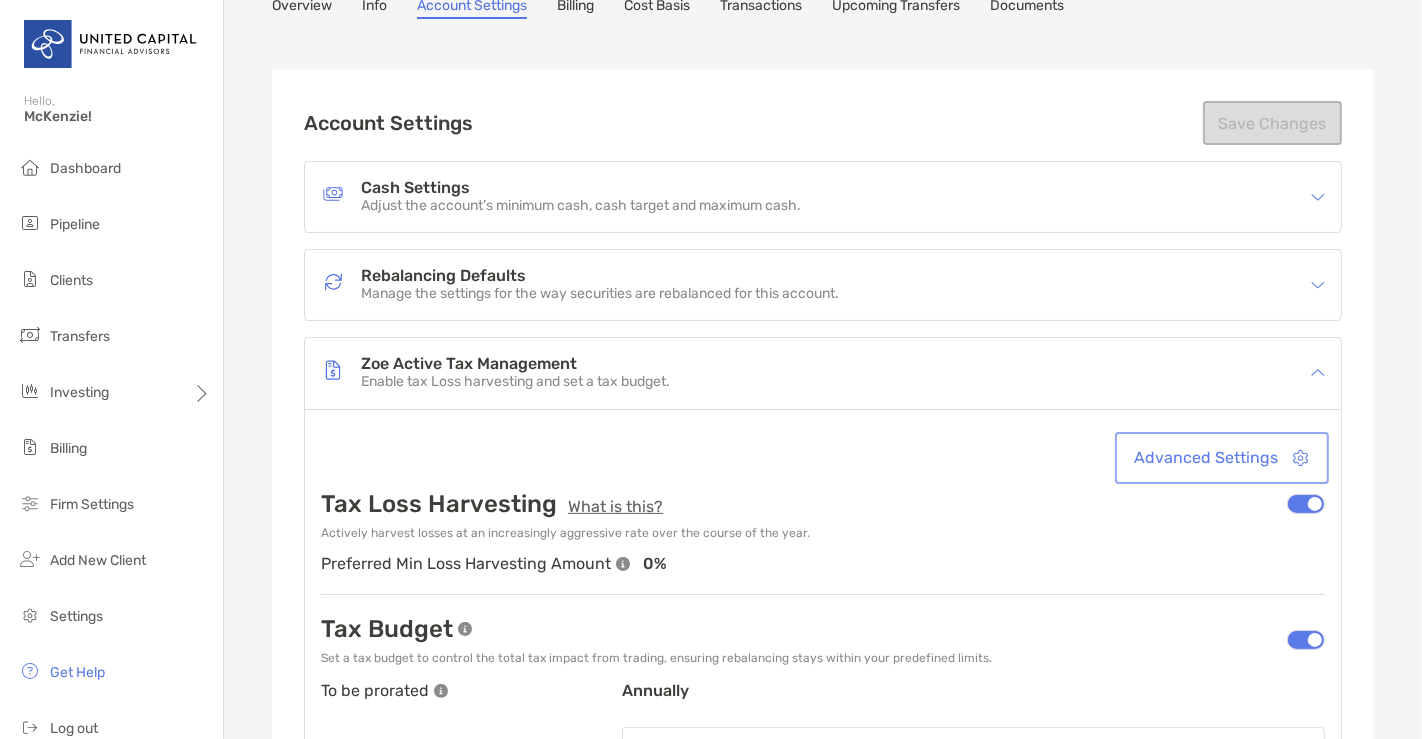 click on "Advanced Settings" at bounding box center [1222, 458] 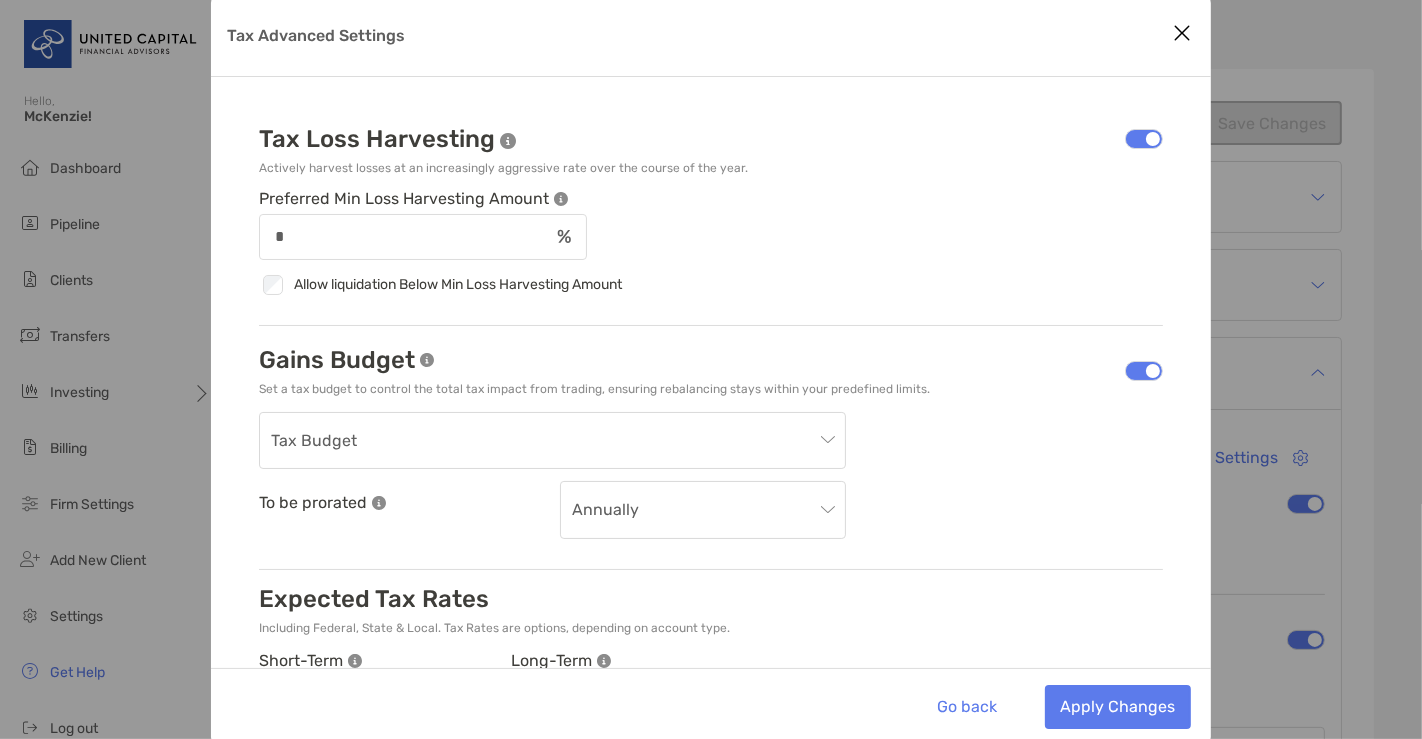 click on "*" at bounding box center [423, 237] 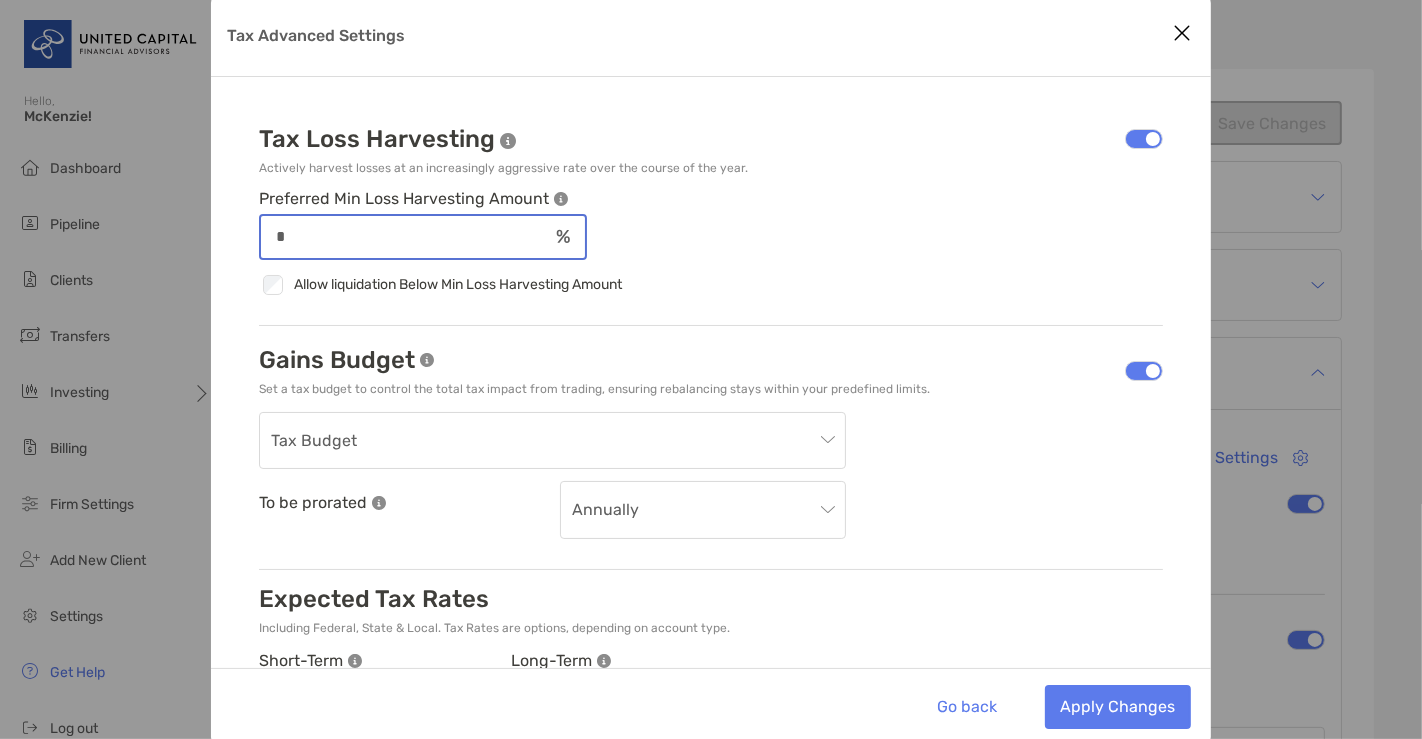click on "*" at bounding box center [404, 236] 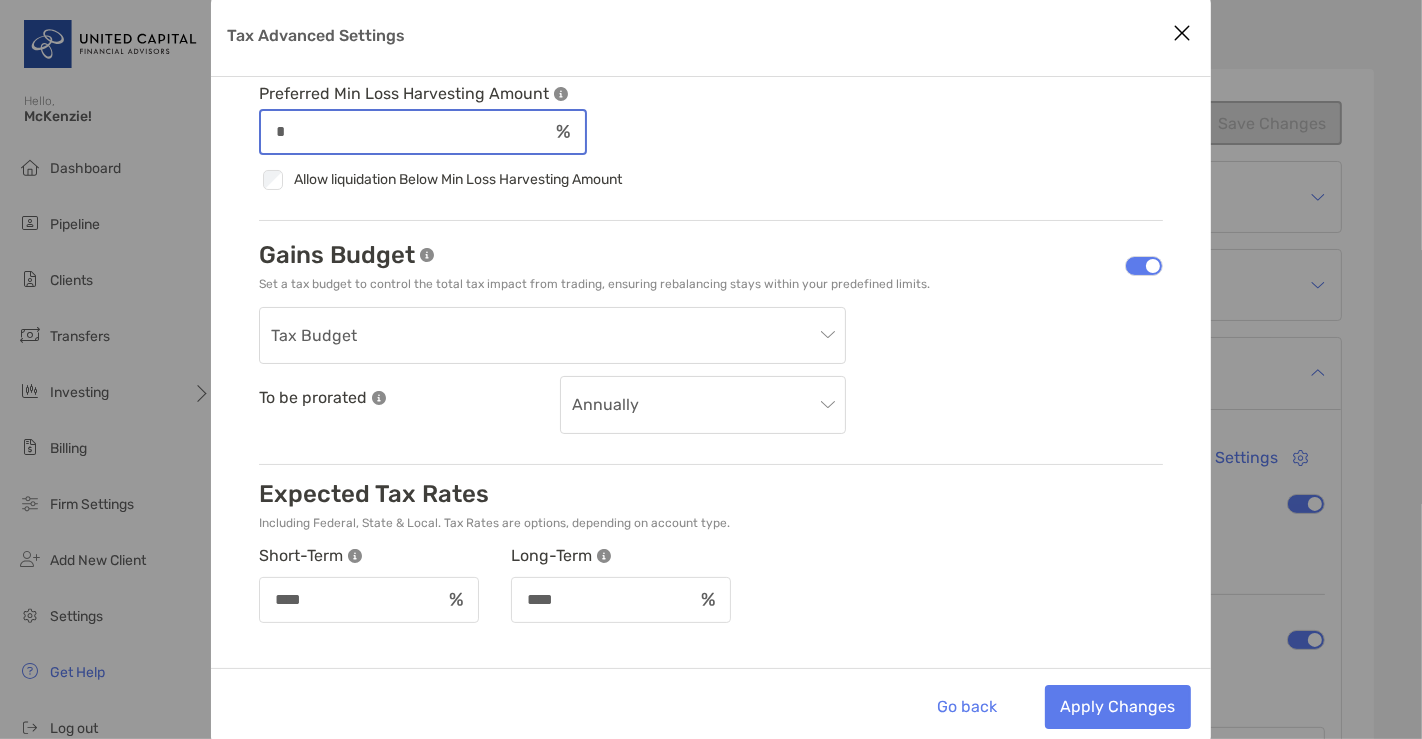 type on "*" 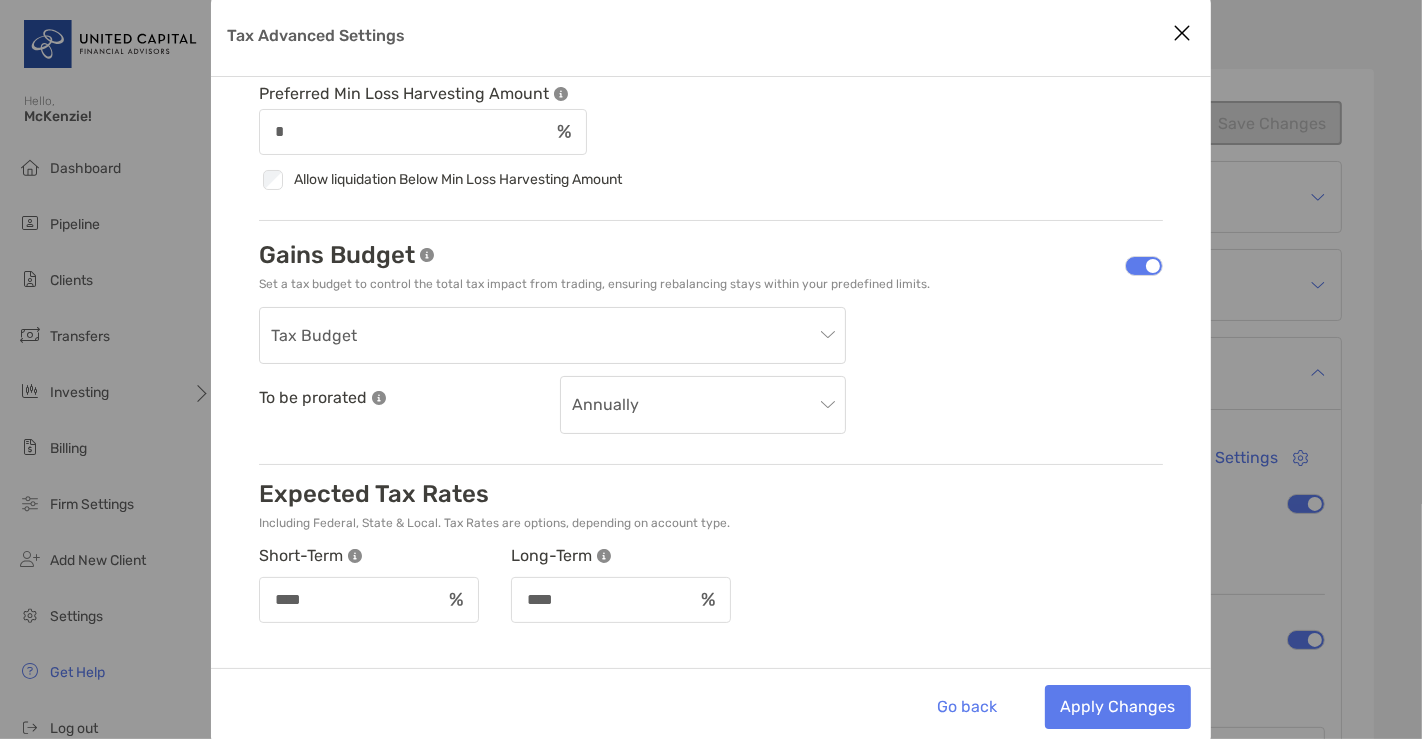 click on "Go back Apply Changes" at bounding box center (711, 706) 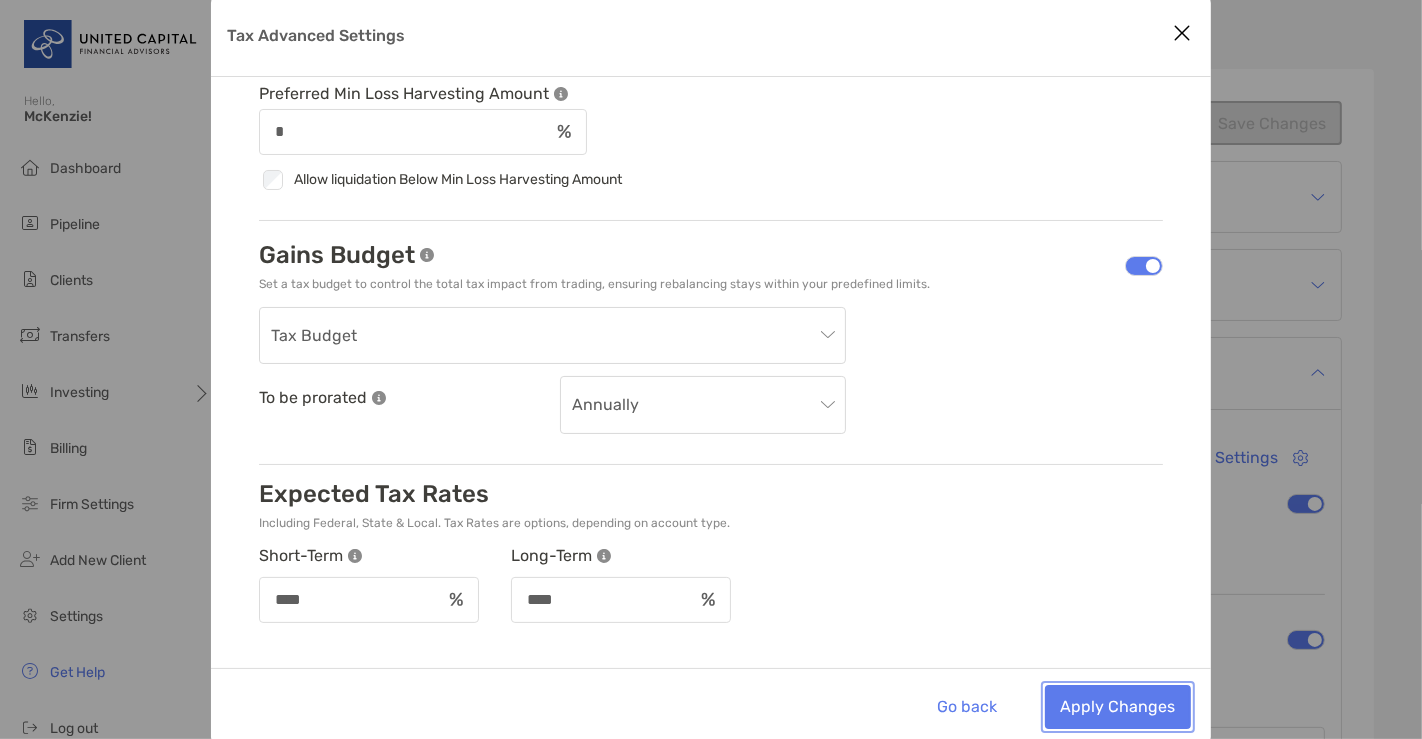 click on "Apply Changes" at bounding box center (1118, 707) 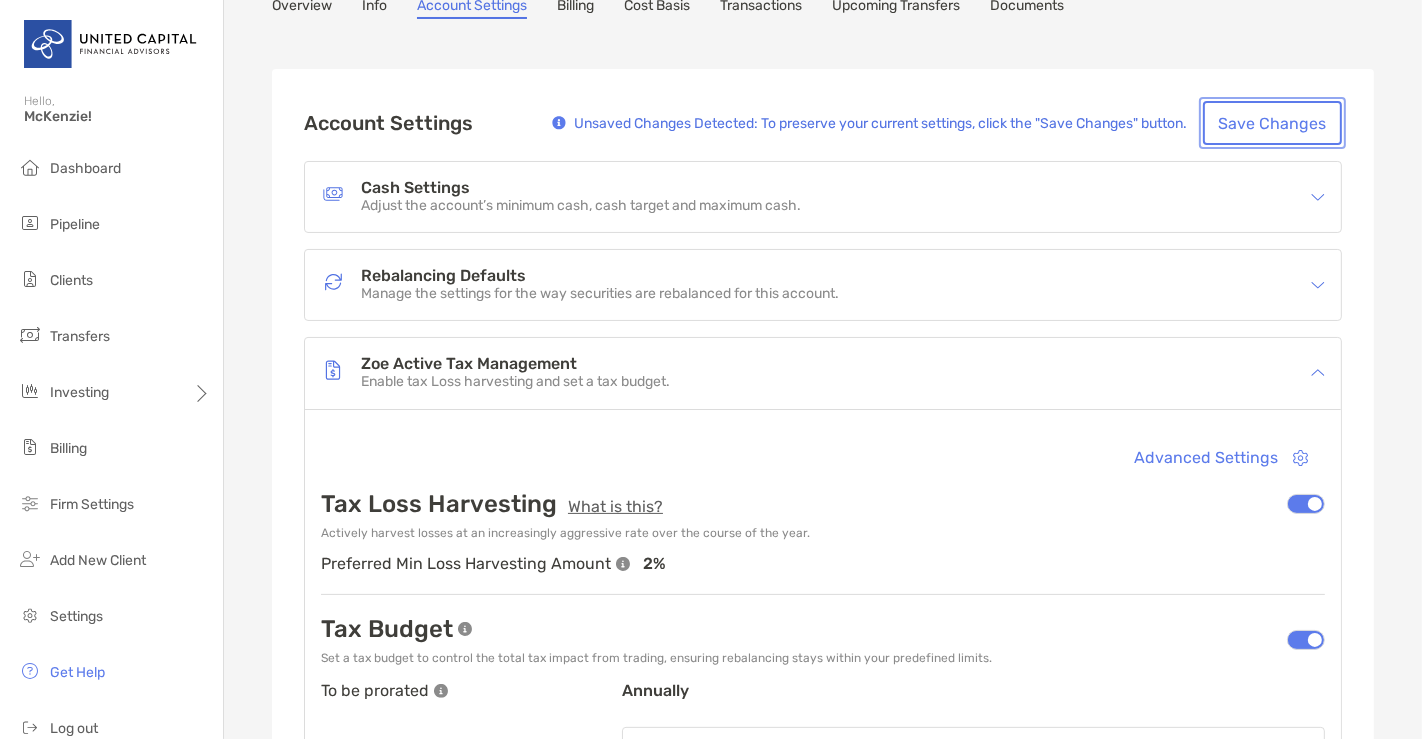 click on "Save Changes" at bounding box center [1272, 123] 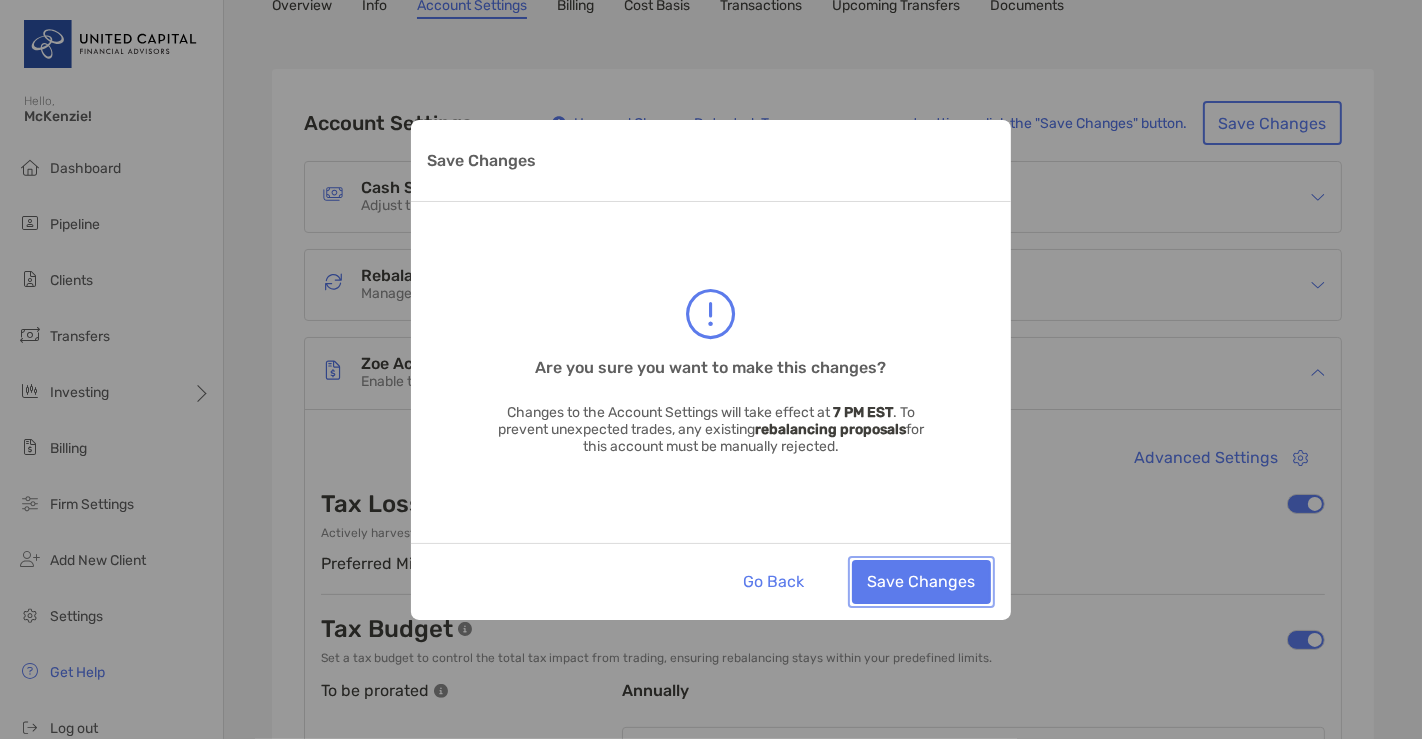 click on "Save Changes" at bounding box center [921, 582] 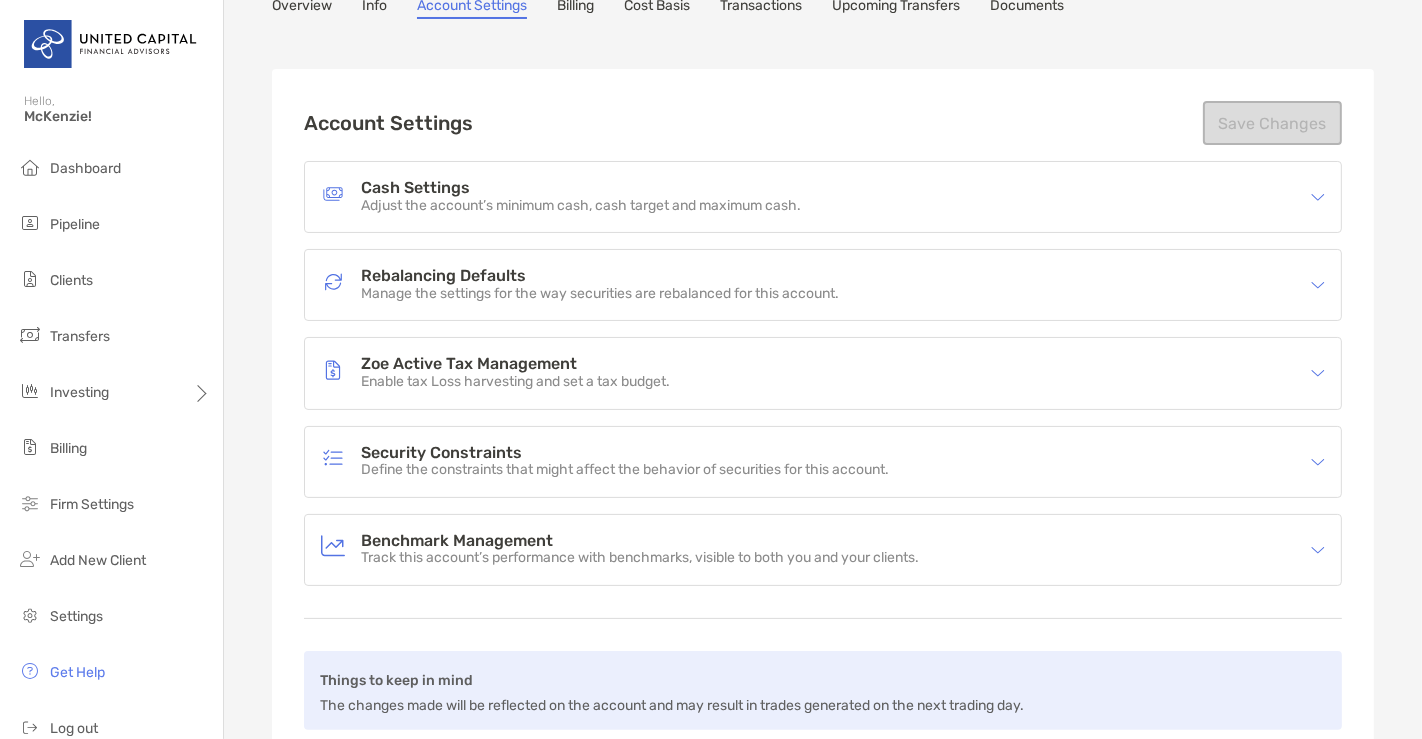click on "Benchmark Management Track this account’s performance with benchmarks, visible to both you and your clients." at bounding box center [823, 550] 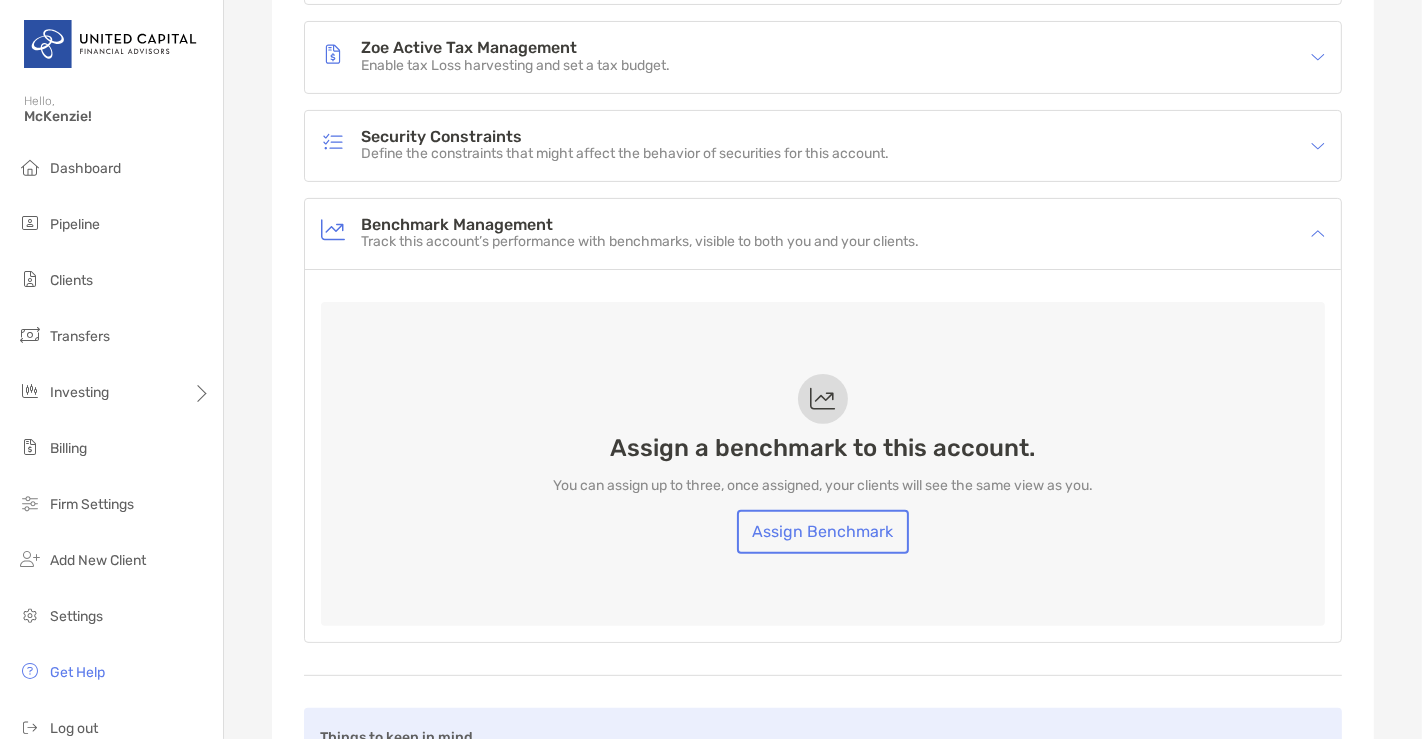 scroll, scrollTop: 435, scrollLeft: 0, axis: vertical 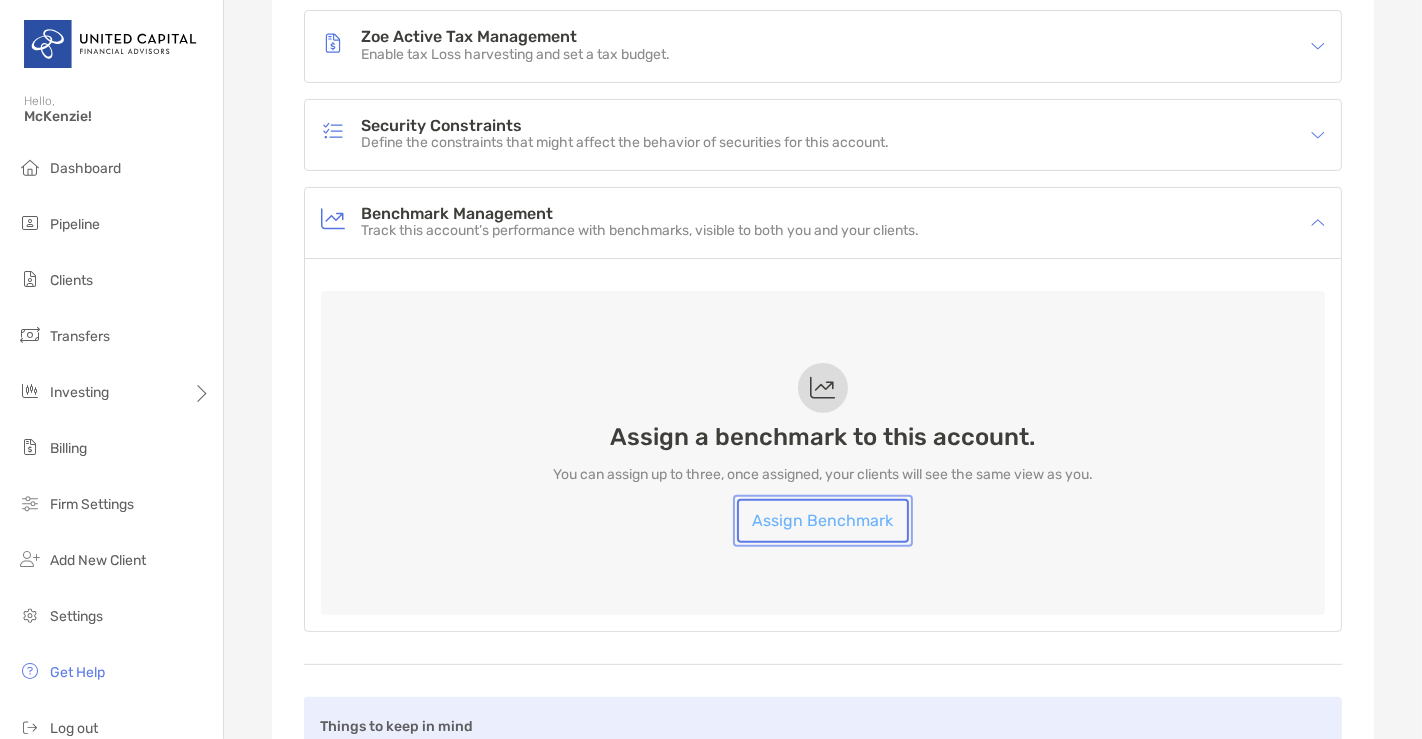 click on "Assign Benchmark" at bounding box center [823, 521] 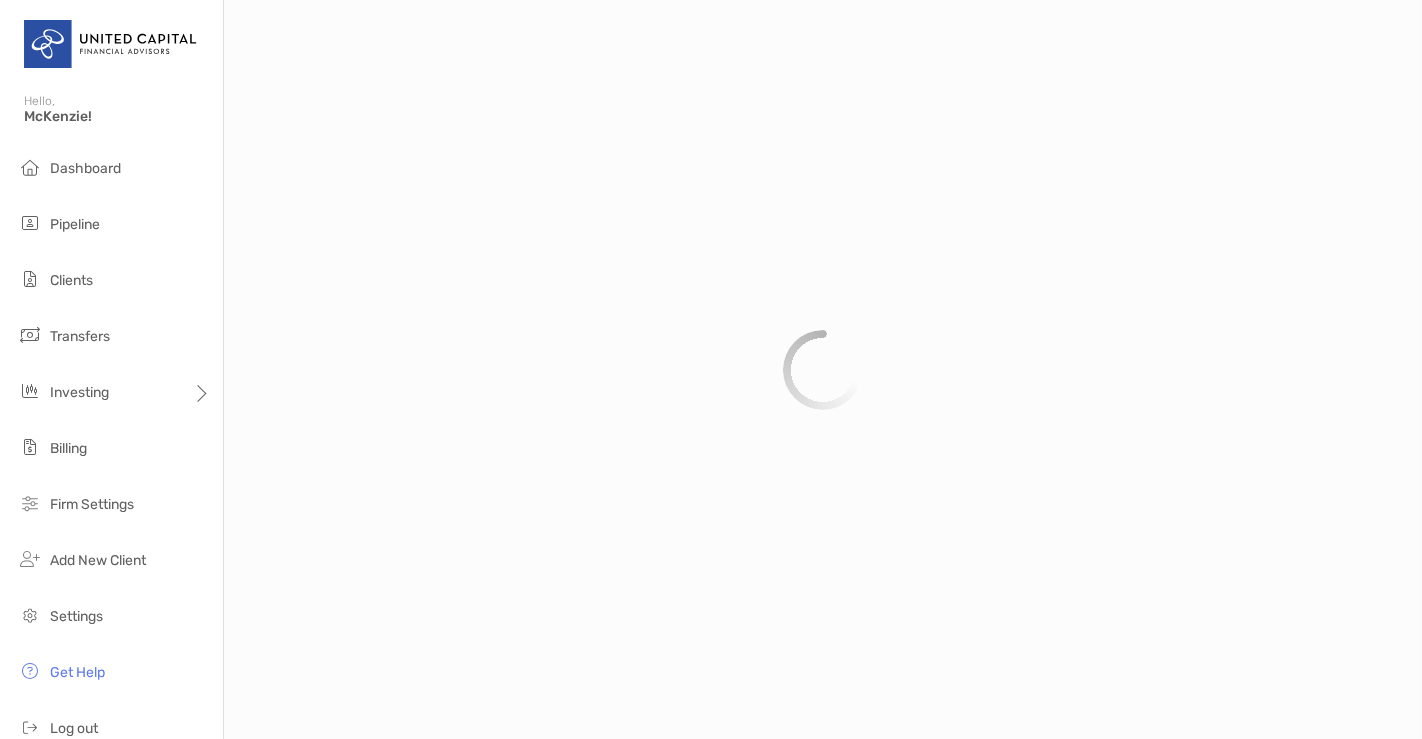scroll, scrollTop: 0, scrollLeft: 0, axis: both 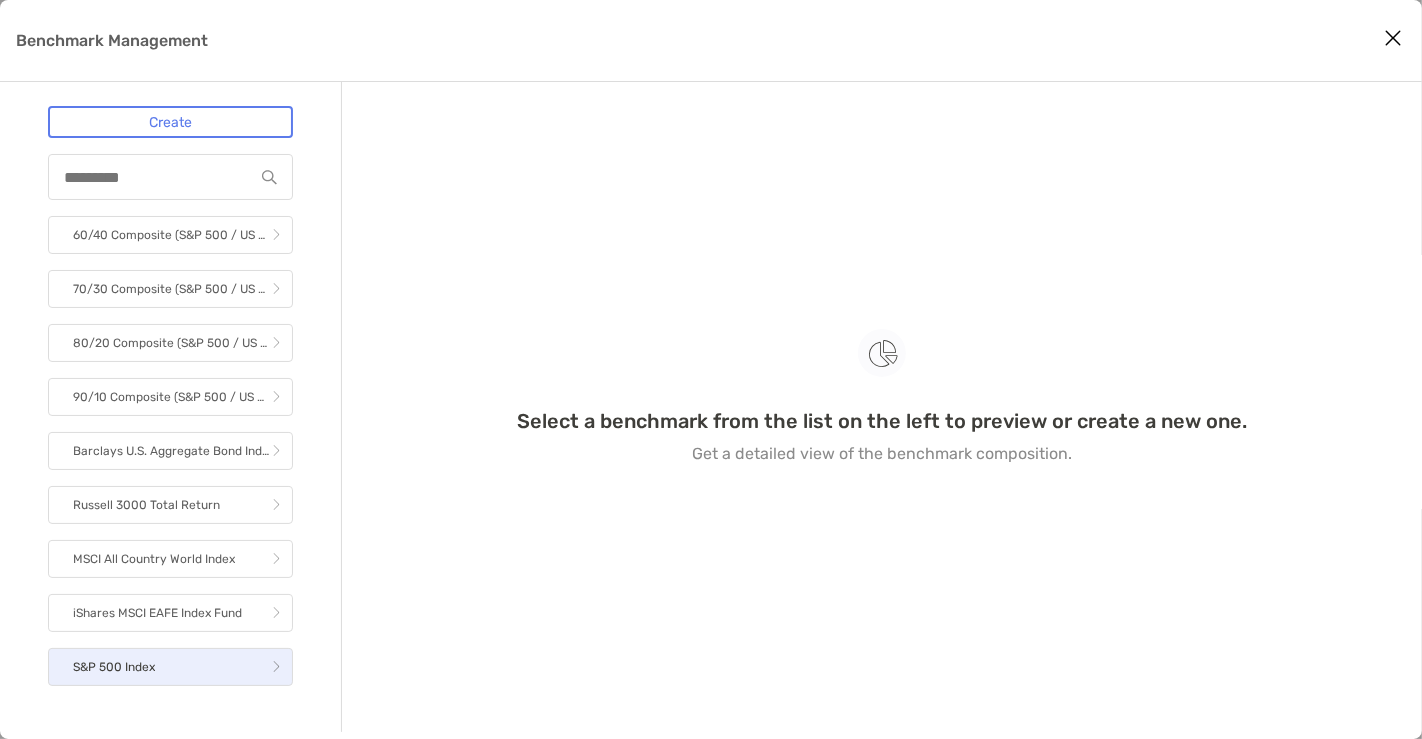 click on "S&P 500 Index" at bounding box center [170, 667] 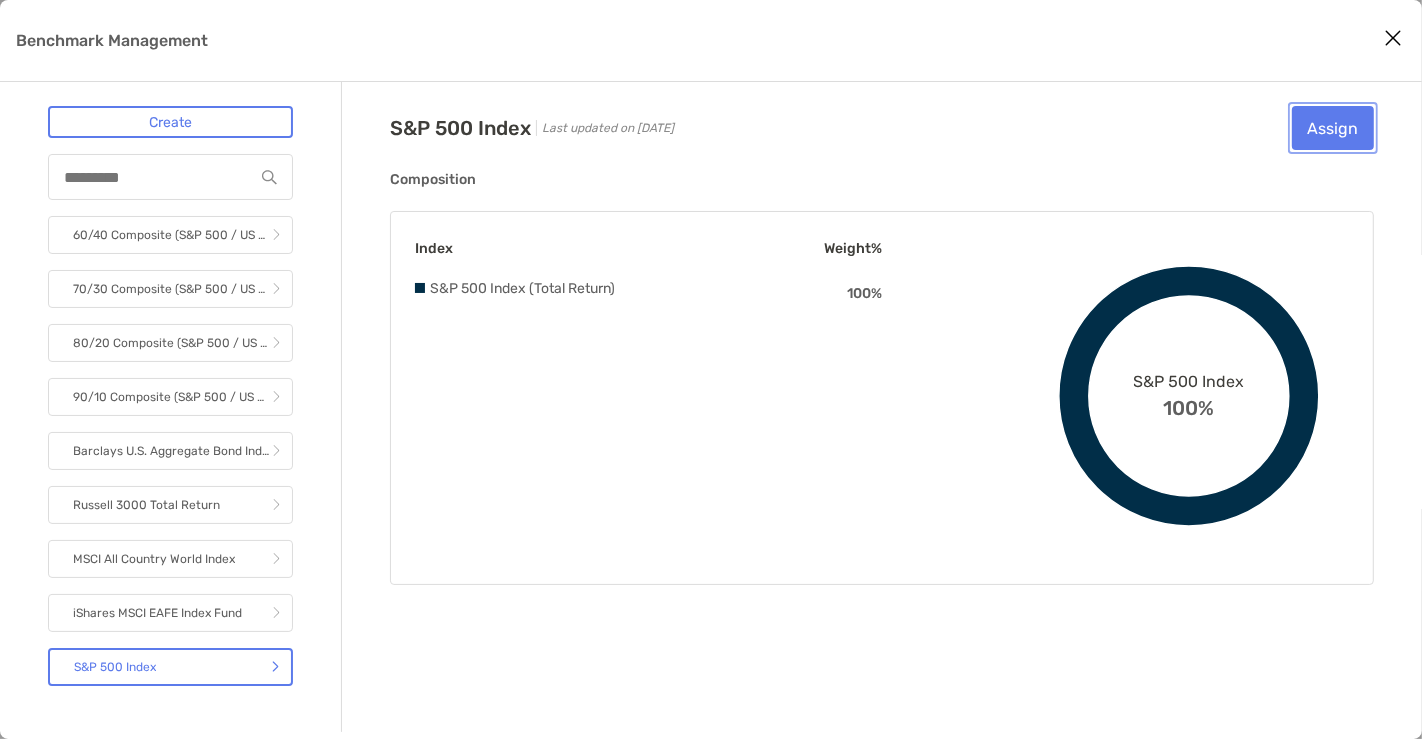 click on "Assign" at bounding box center [1333, 128] 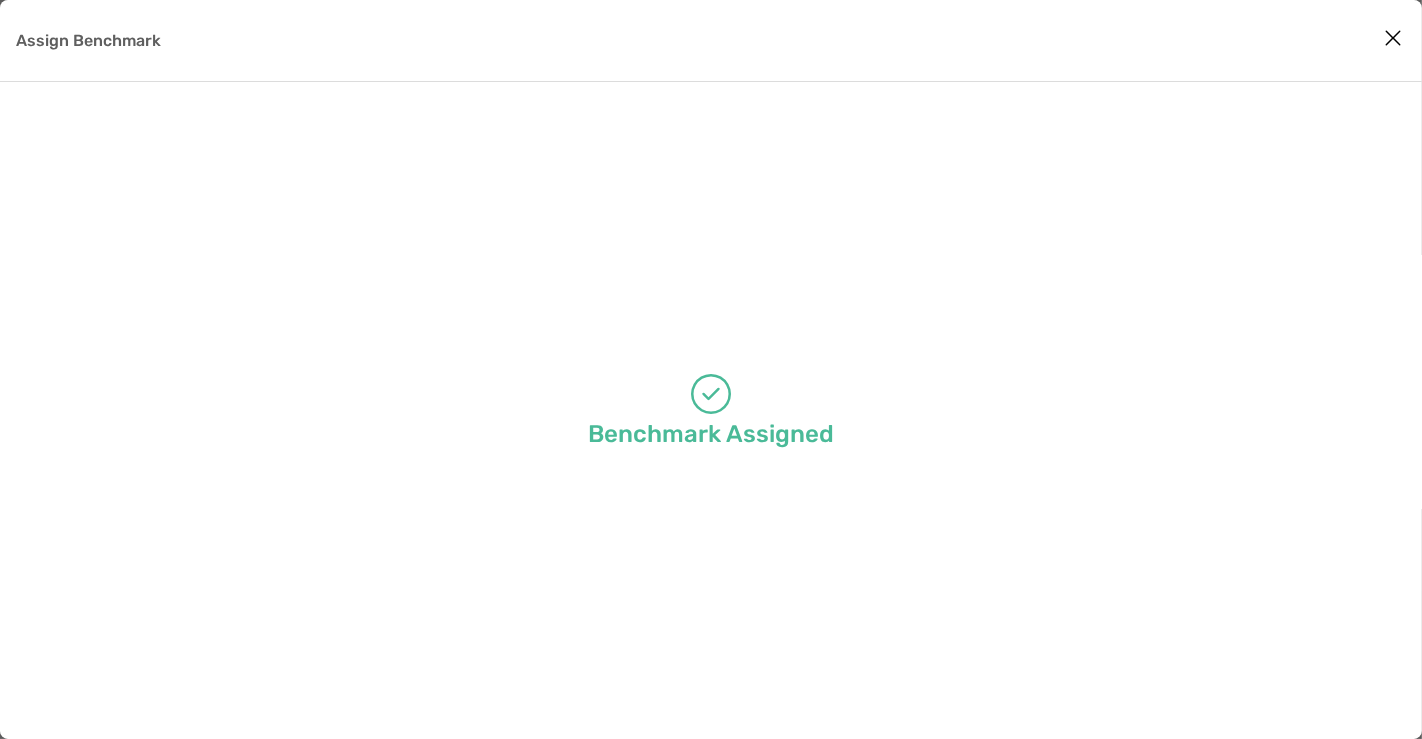 click at bounding box center [1393, 39] 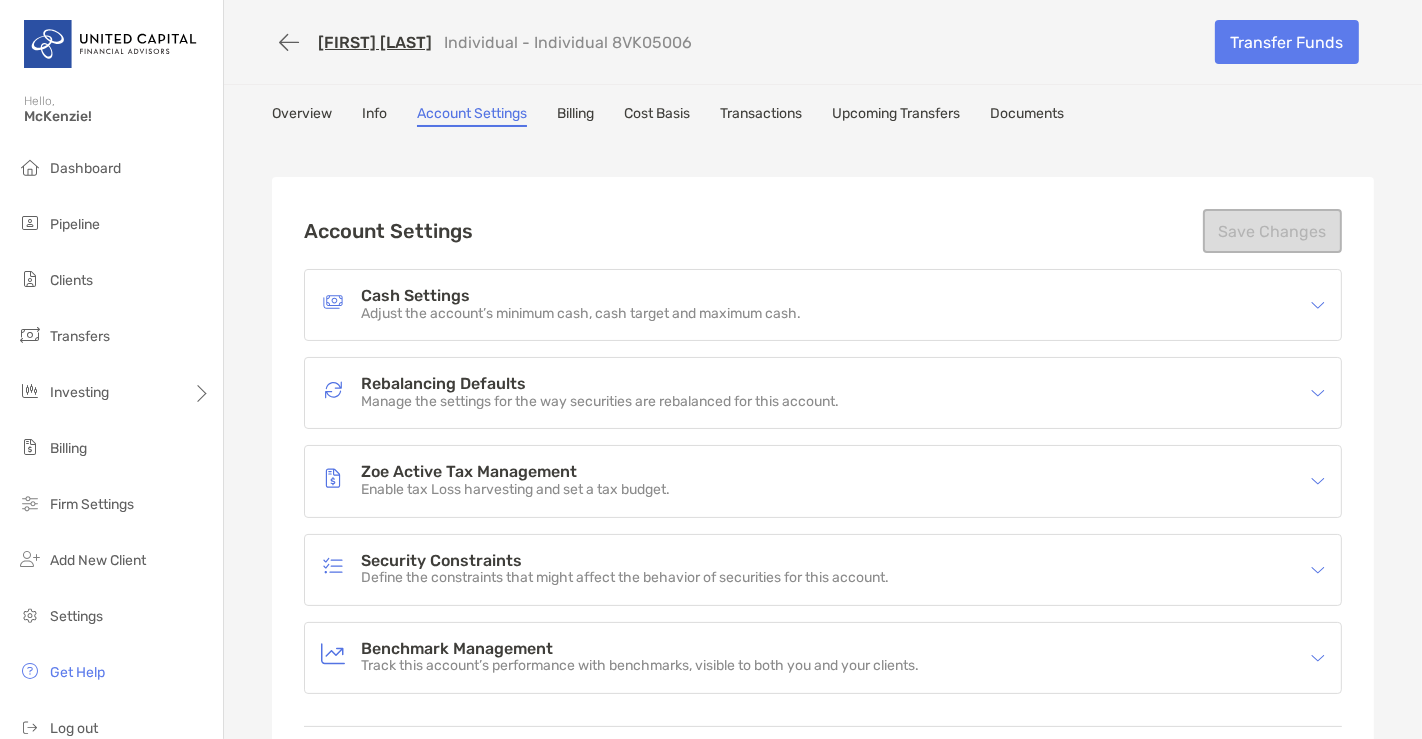 click on "Track this account’s performance with benchmarks, visible to both you and your clients." at bounding box center (640, 666) 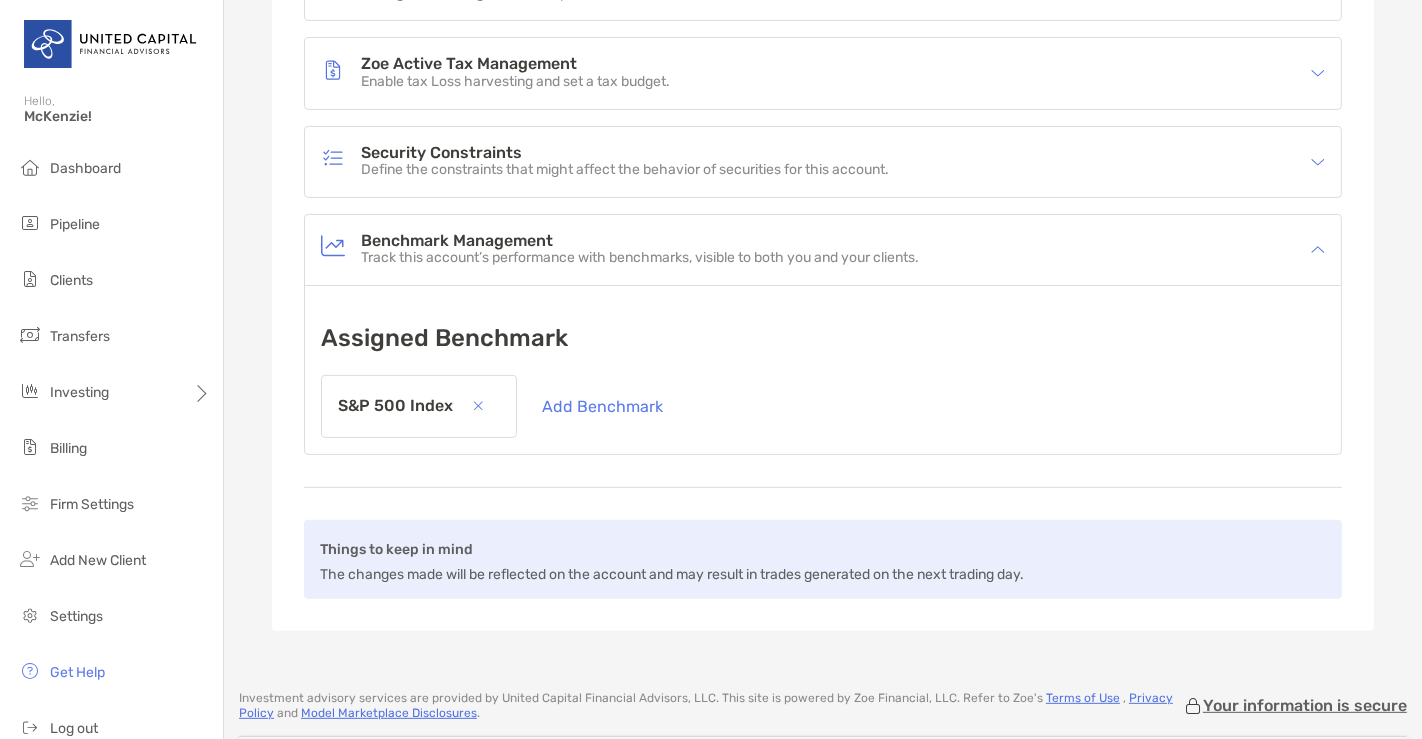 scroll, scrollTop: 410, scrollLeft: 0, axis: vertical 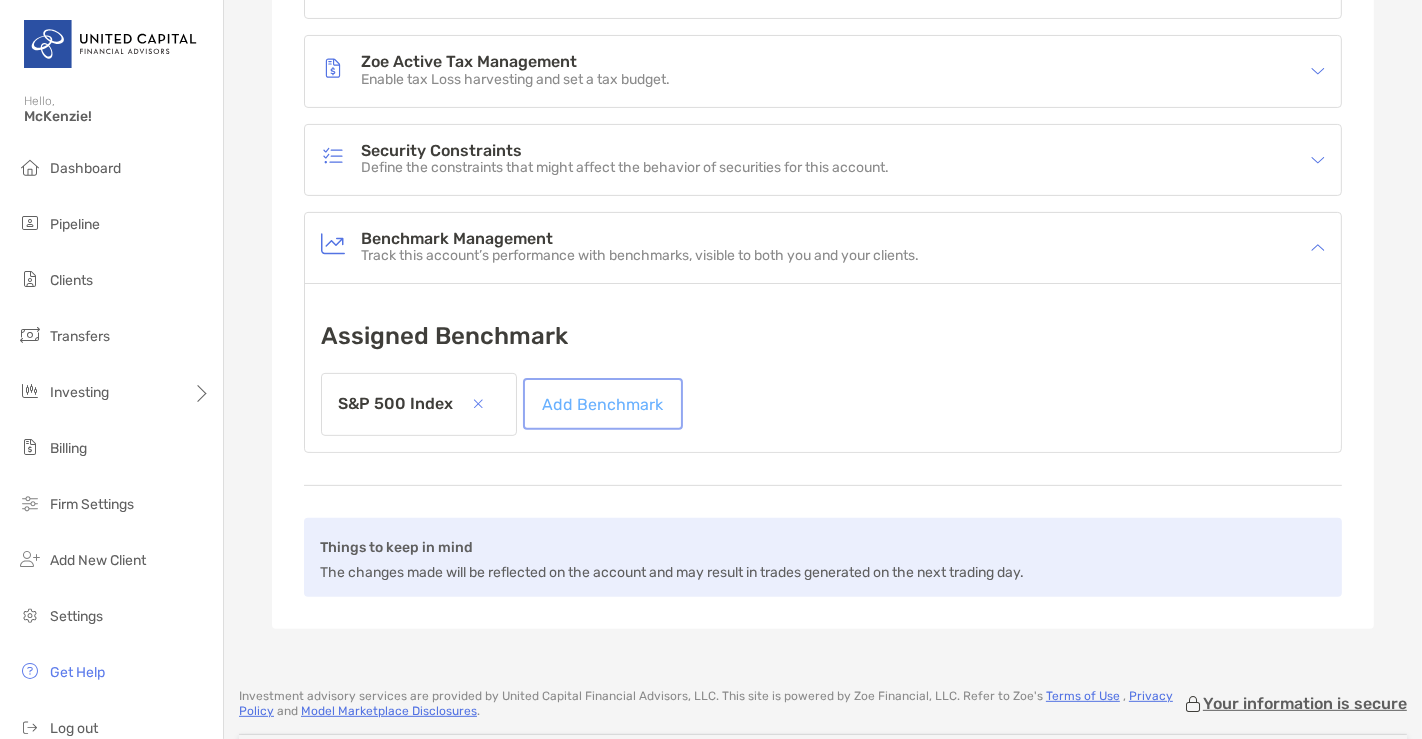 click on "Add Benchmark" at bounding box center [603, 404] 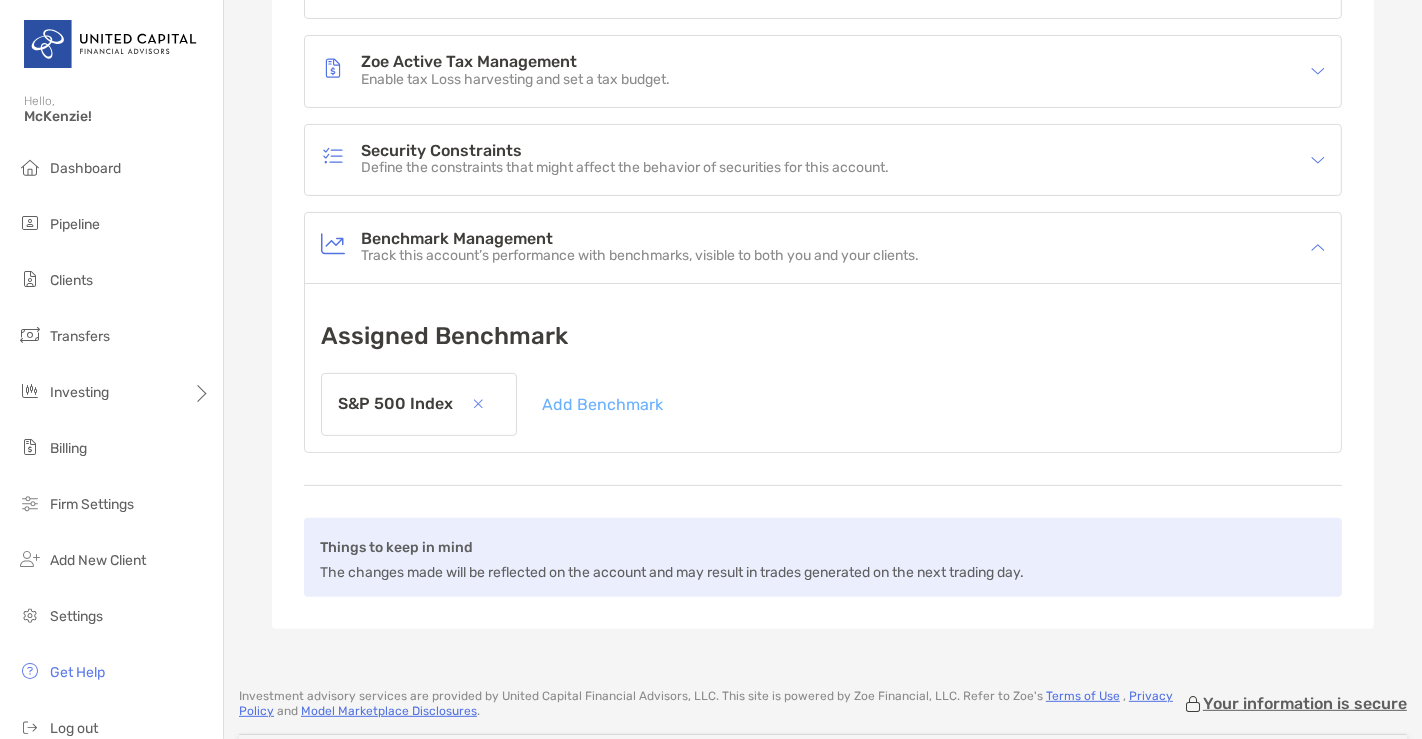 scroll, scrollTop: 0, scrollLeft: 0, axis: both 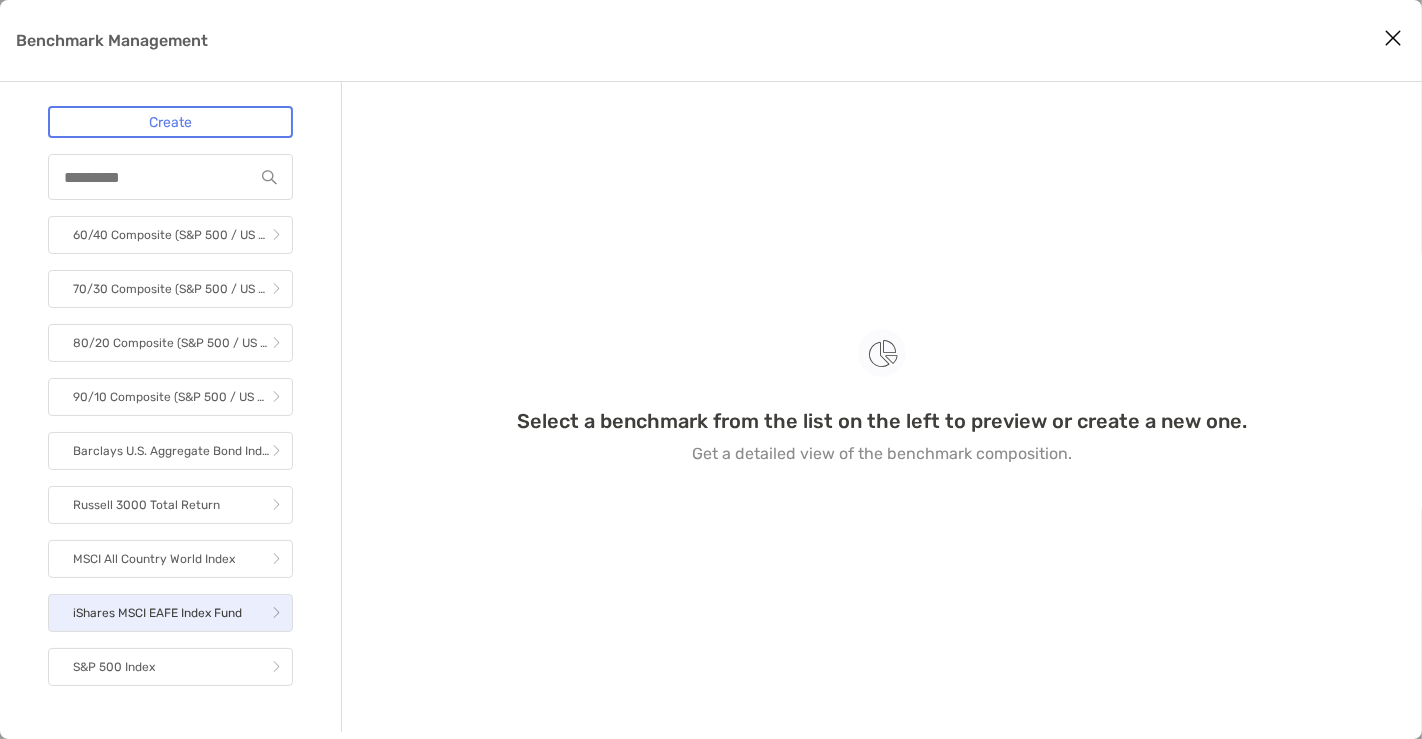click on "iShares MSCI EAFE Index Fund" at bounding box center (157, 613) 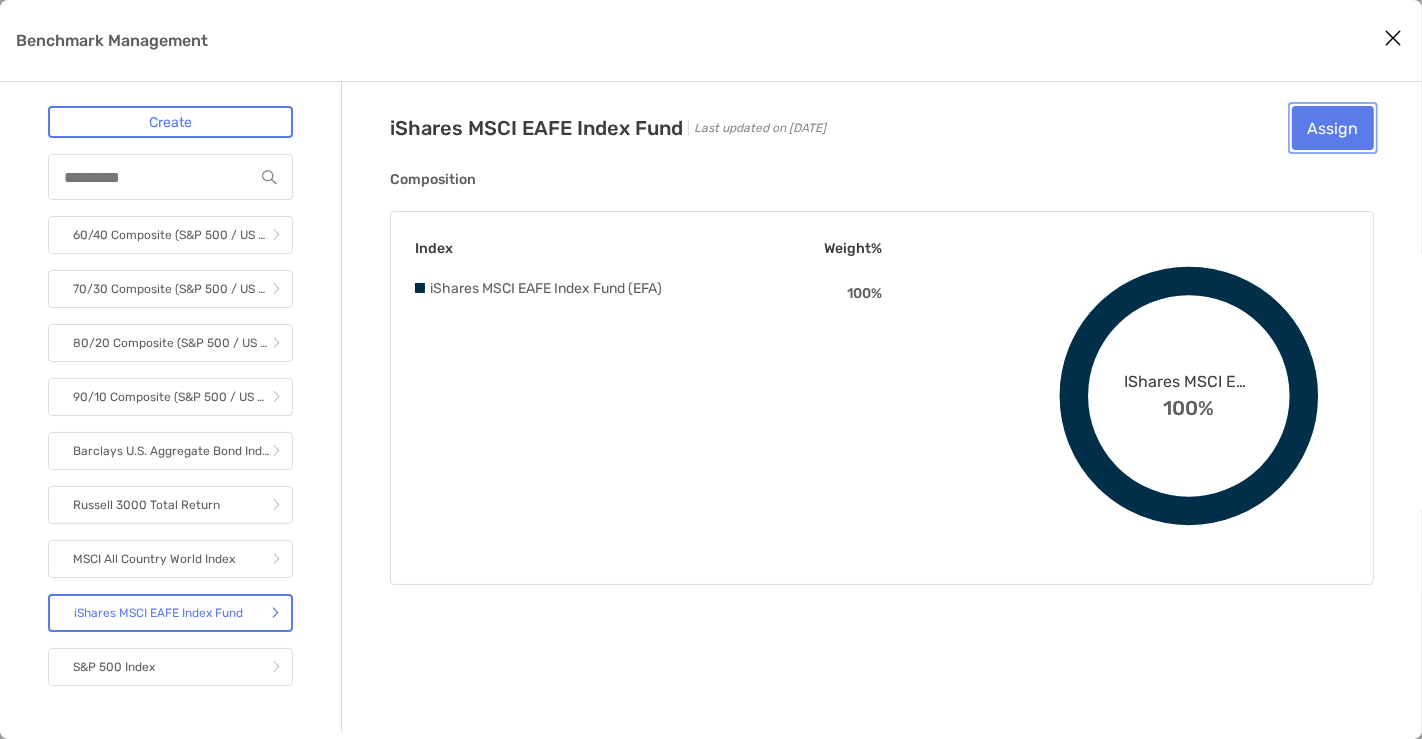 click on "Assign" at bounding box center [1333, 128] 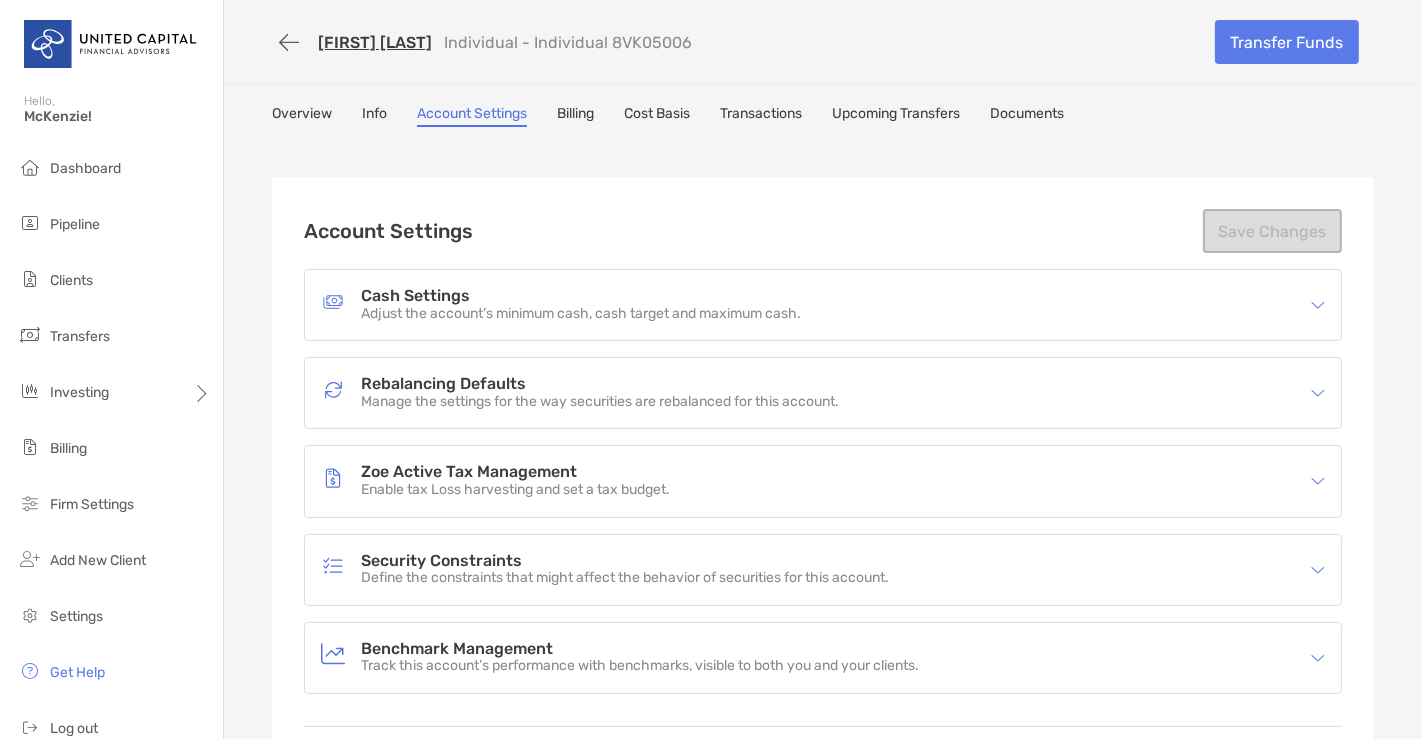 click on "Track this account’s performance with benchmarks, visible to both you and your clients." at bounding box center [640, 666] 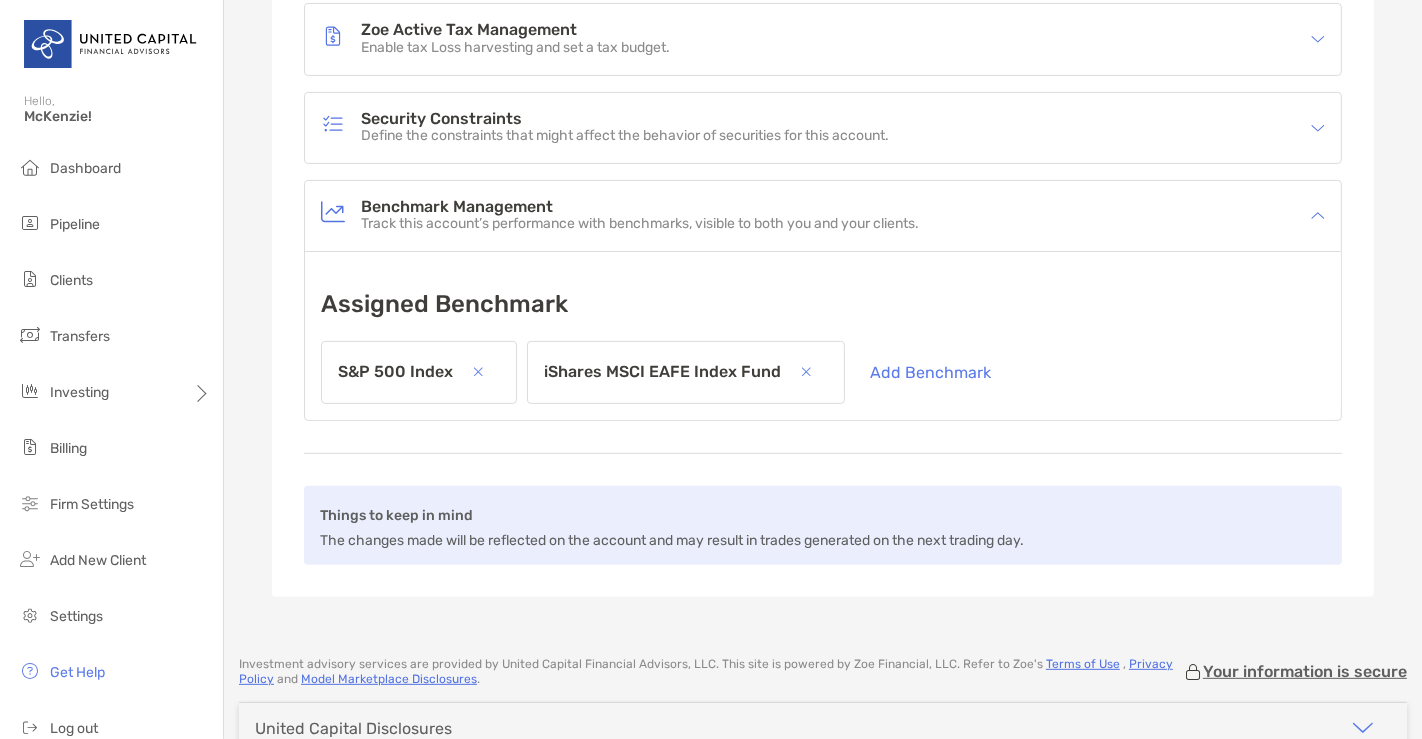 scroll, scrollTop: 443, scrollLeft: 0, axis: vertical 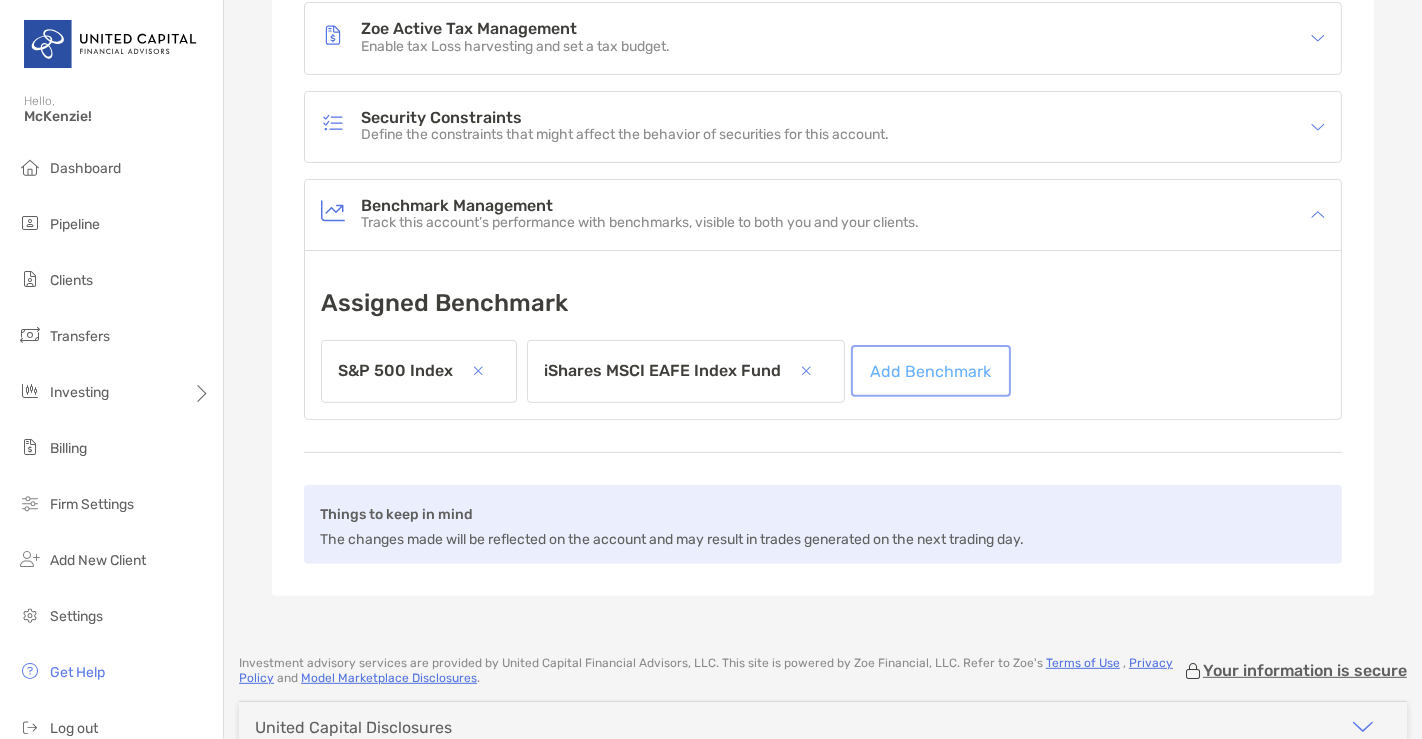 click on "Add Benchmark" at bounding box center [931, 371] 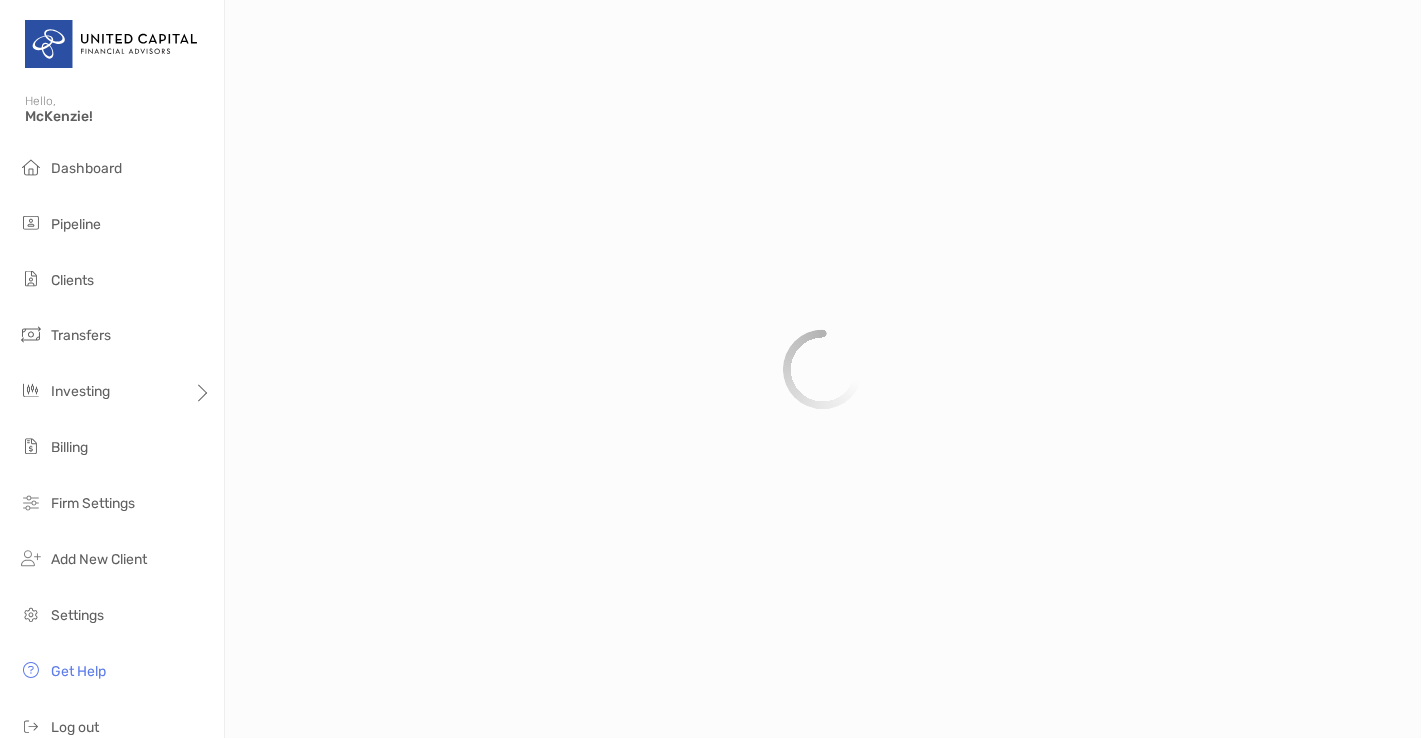 scroll, scrollTop: 0, scrollLeft: 0, axis: both 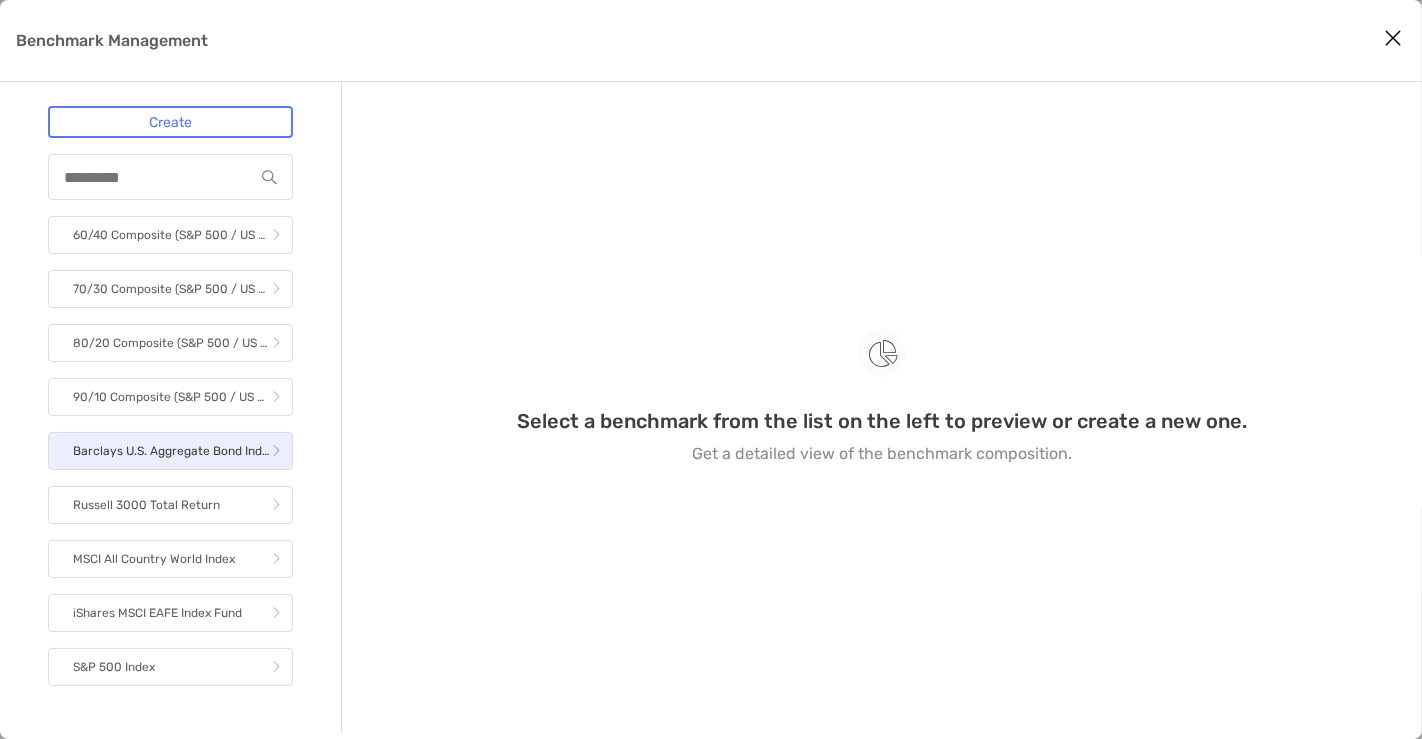 click on "Barclays U.S. Aggregate Bond Index" at bounding box center (170, 451) 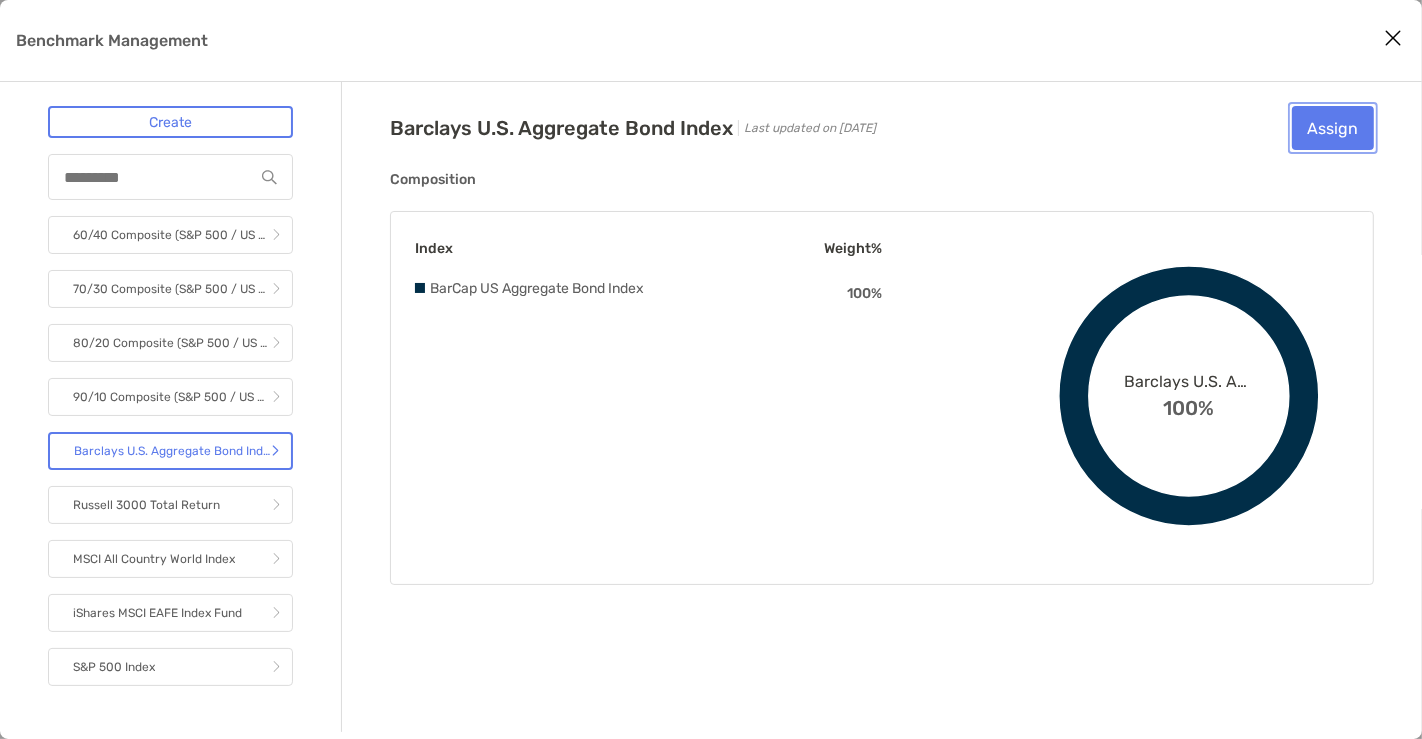 click on "Assign" at bounding box center [1333, 128] 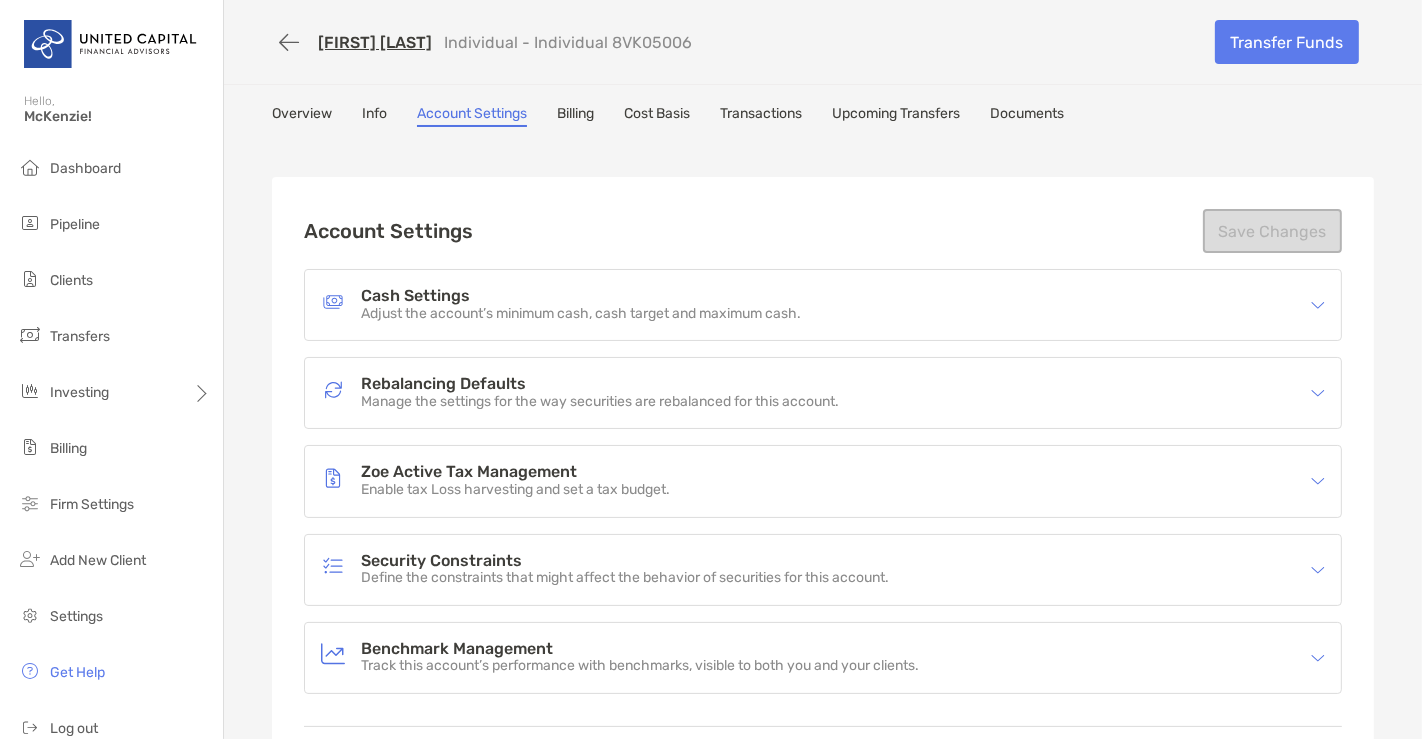 click on "Documents" at bounding box center (1027, 116) 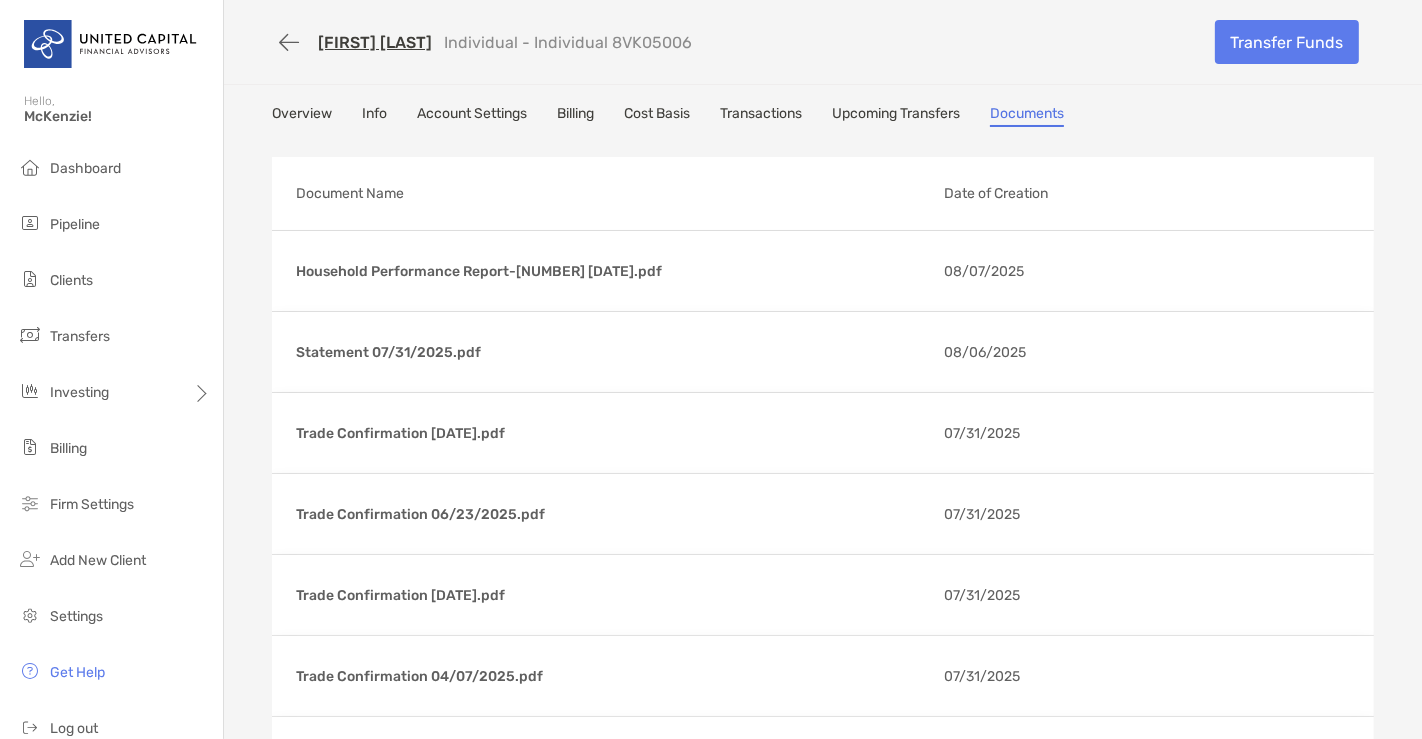 drag, startPoint x: 1062, startPoint y: 290, endPoint x: 734, endPoint y: 170, distance: 349.2621 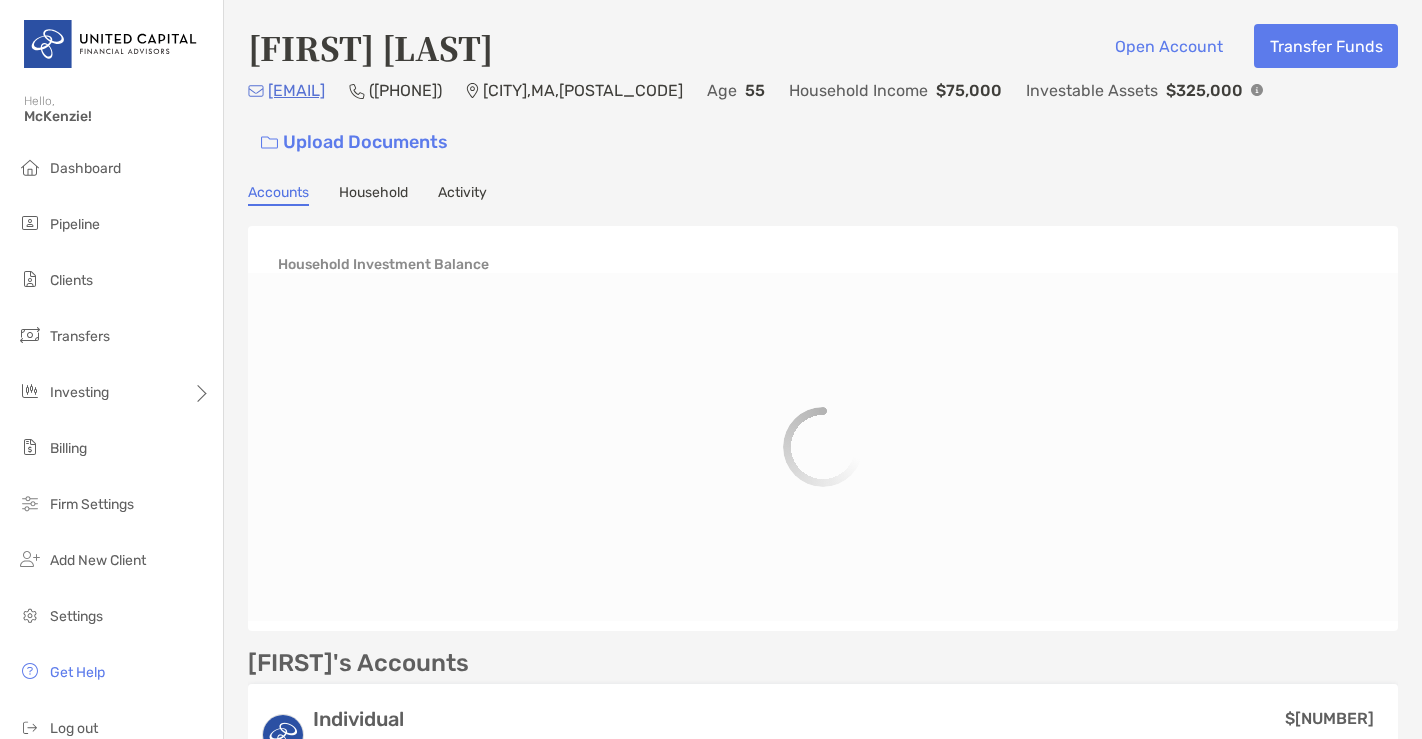 scroll, scrollTop: 0, scrollLeft: 0, axis: both 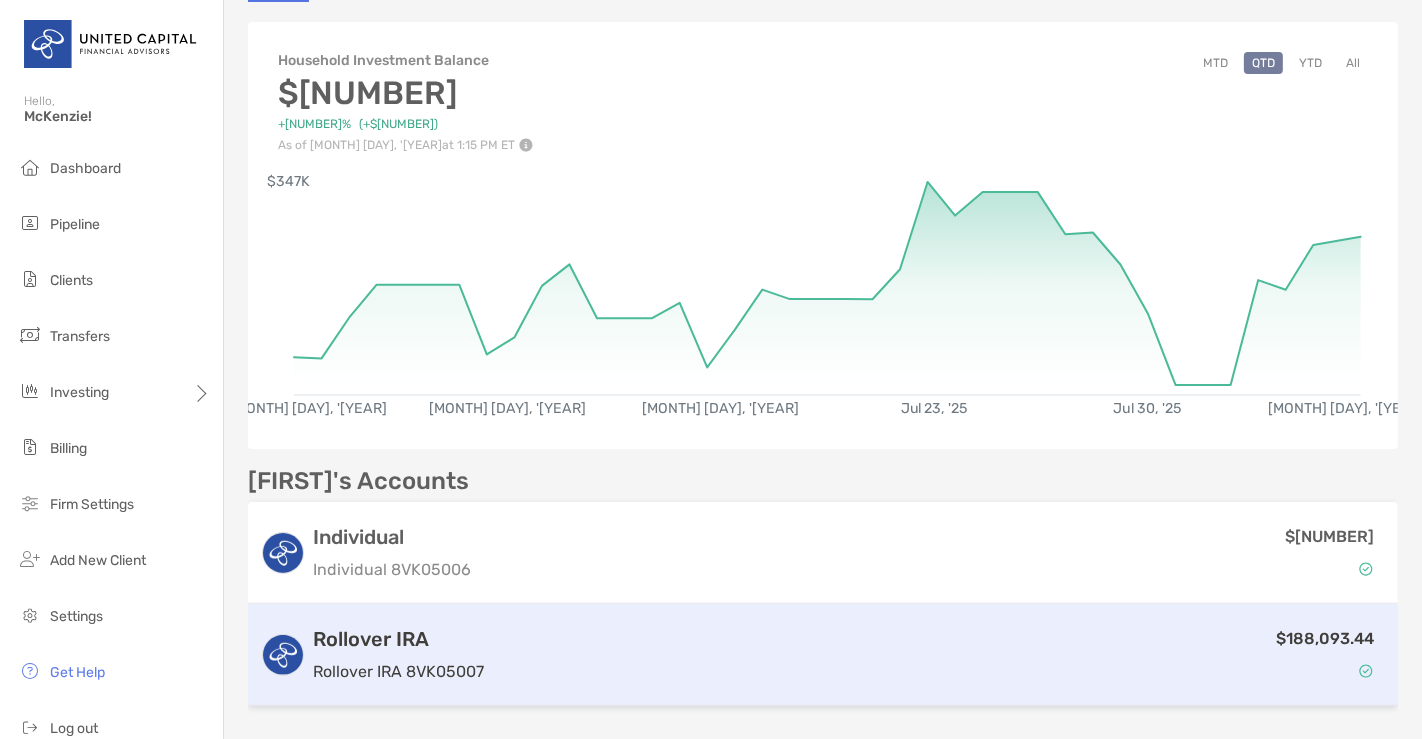 click on "$188,093.44" at bounding box center (939, 655) 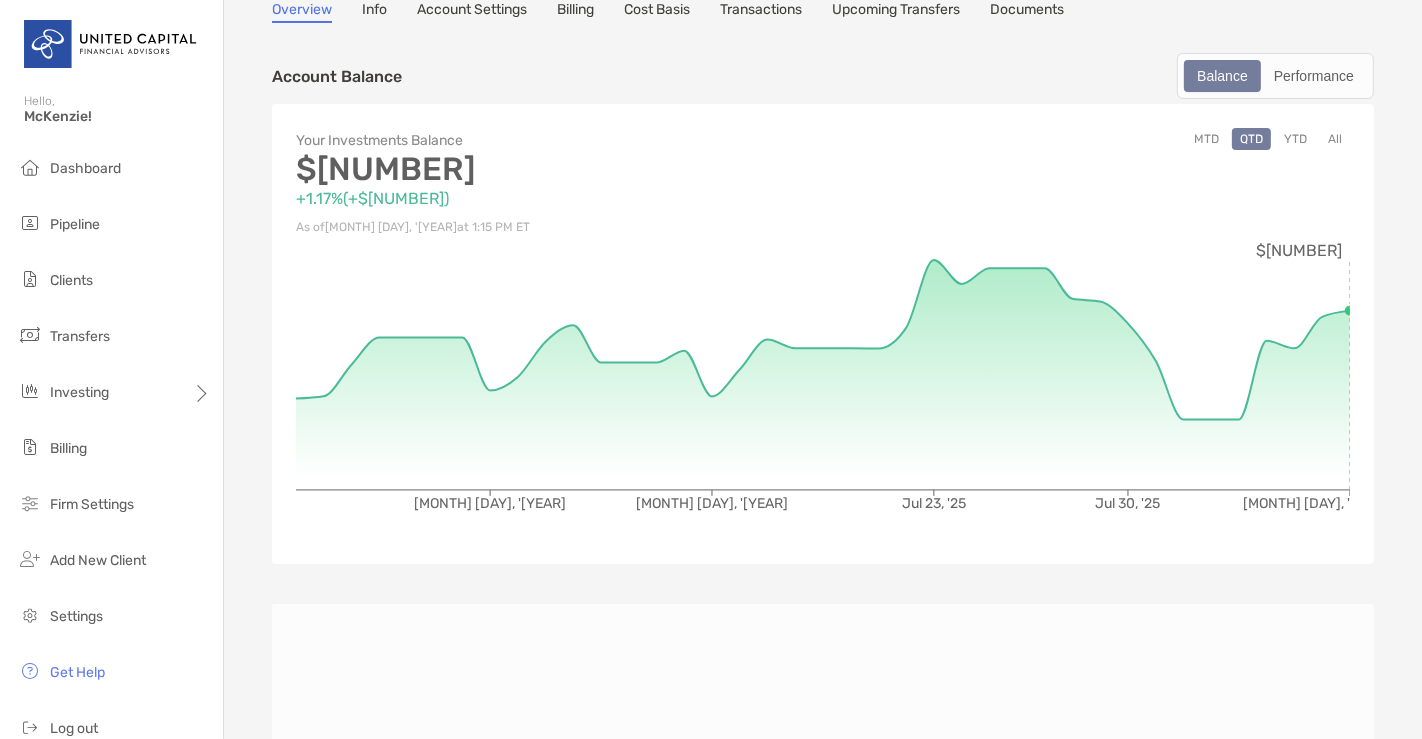 scroll, scrollTop: 88, scrollLeft: 0, axis: vertical 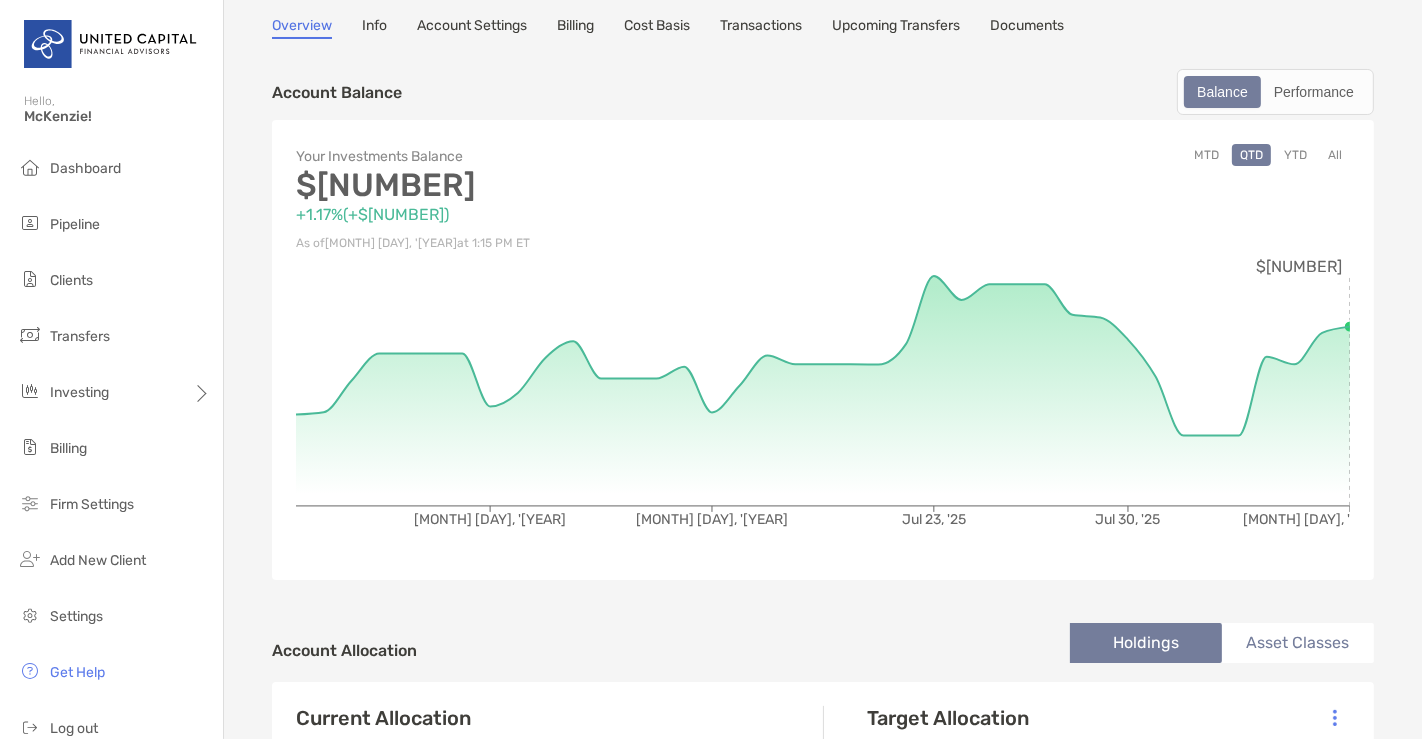 click on "Account Settings" at bounding box center (472, 28) 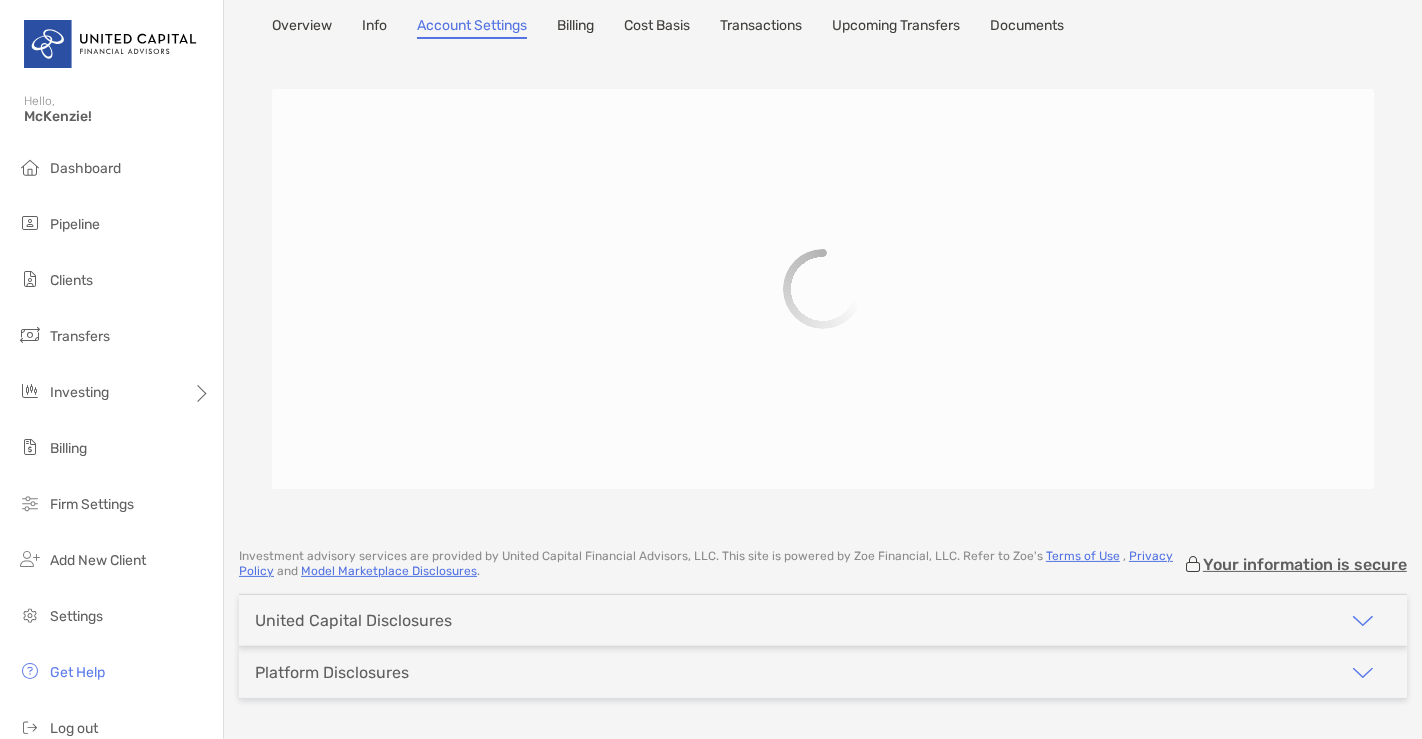 scroll, scrollTop: 139, scrollLeft: 0, axis: vertical 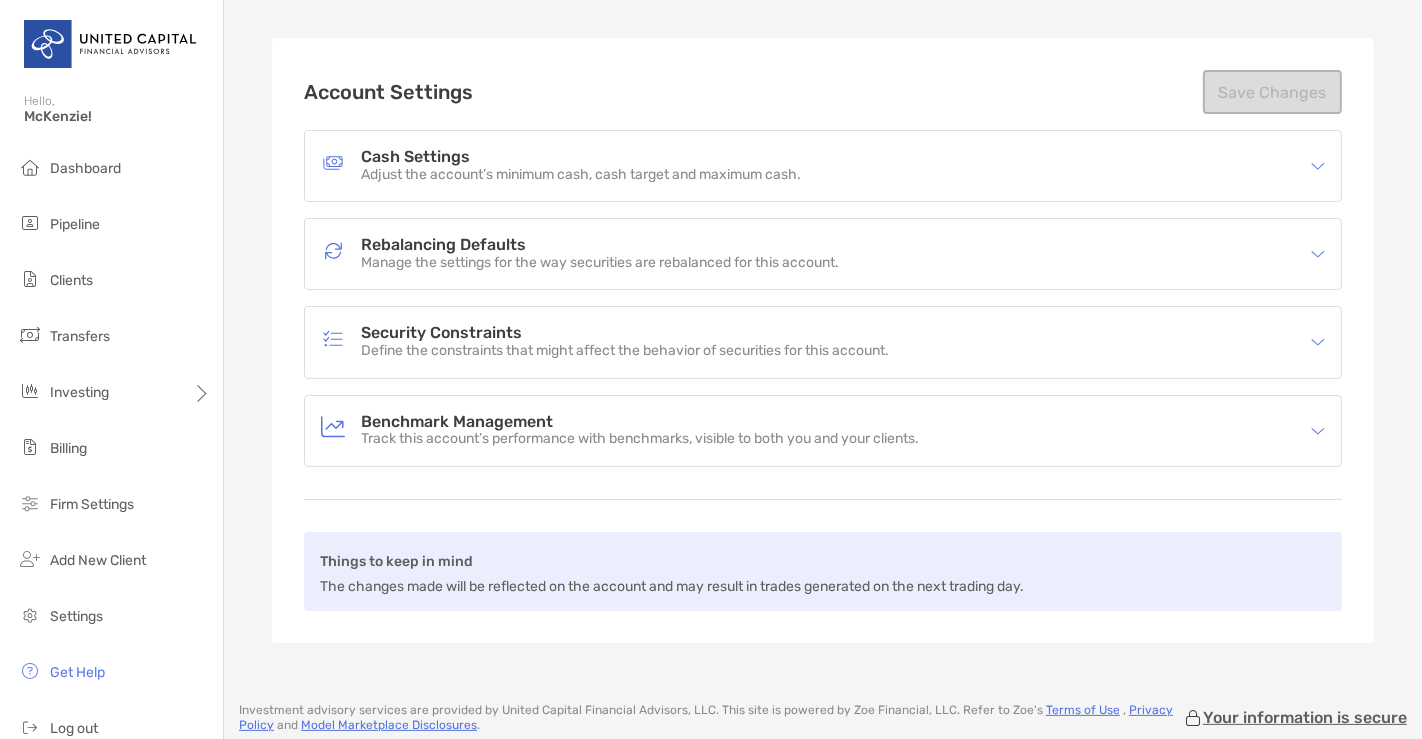 click on "Benchmark Management Track this account’s performance with benchmarks, visible to both you and your clients." at bounding box center (823, 431) 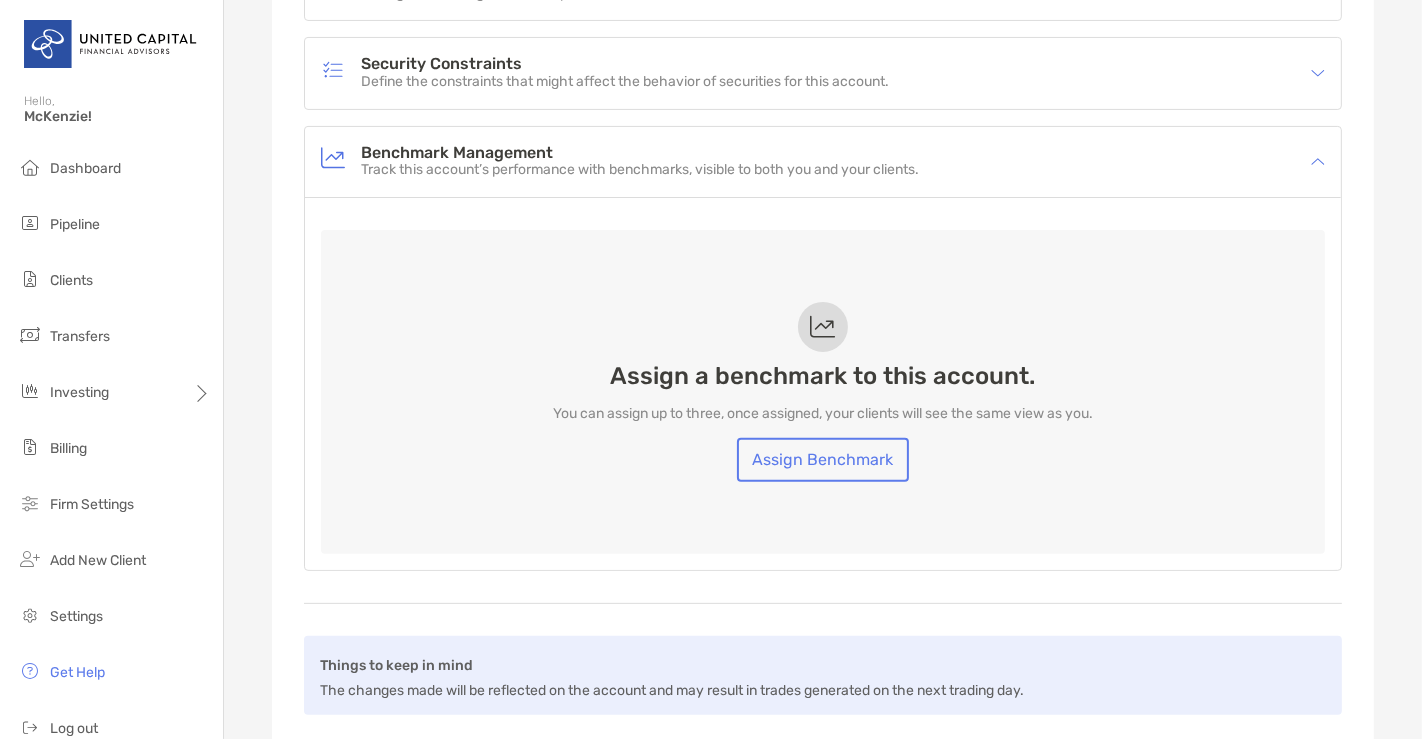 scroll, scrollTop: 409, scrollLeft: 0, axis: vertical 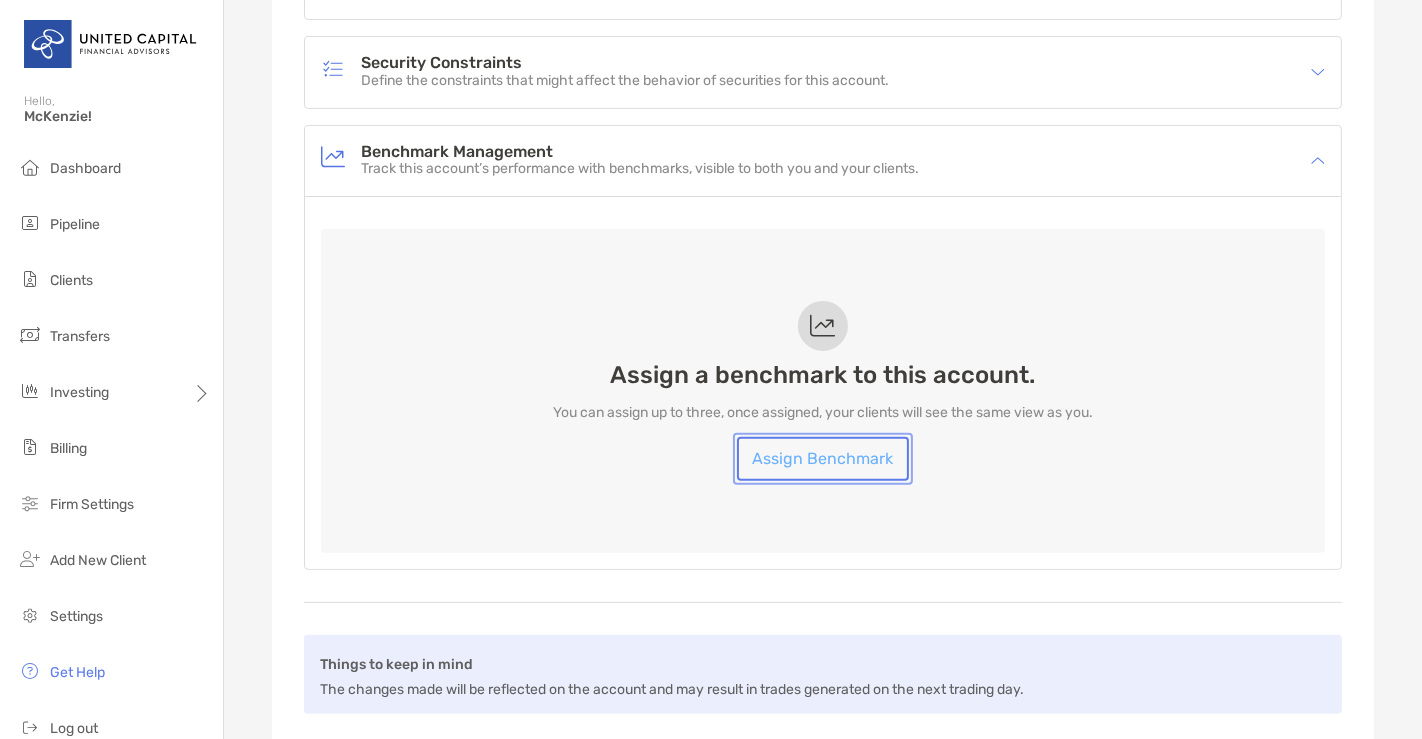 click on "Assign Benchmark" at bounding box center (823, 459) 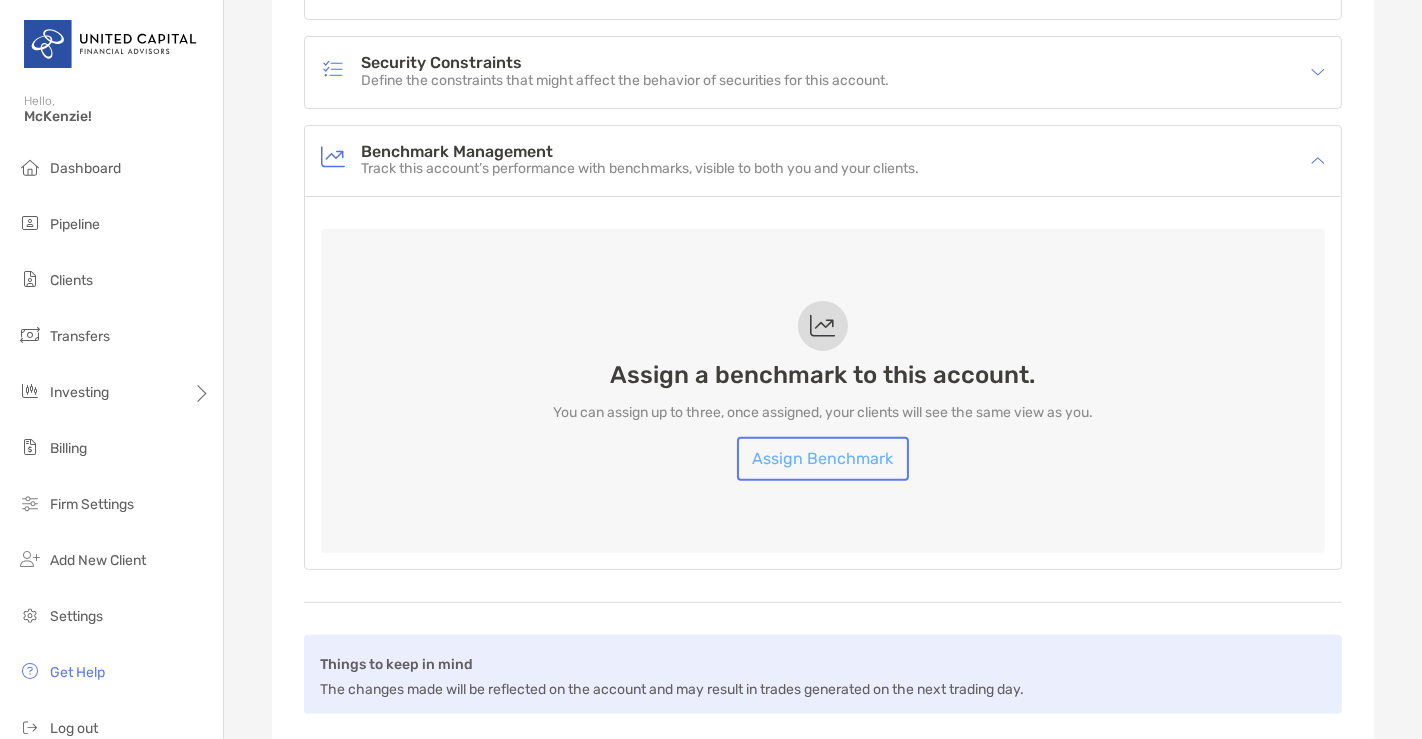 scroll, scrollTop: 0, scrollLeft: 0, axis: both 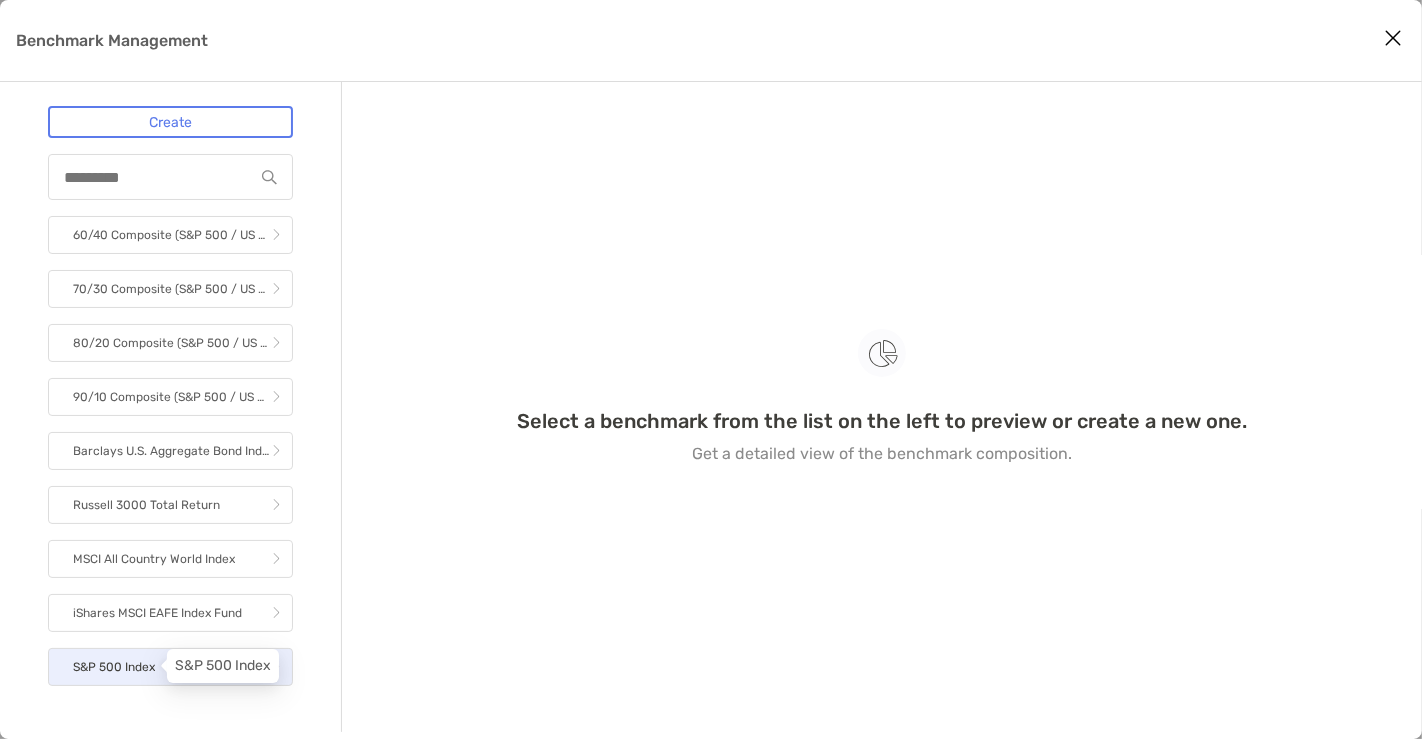 click on "S&P 500 Index" at bounding box center (114, 667) 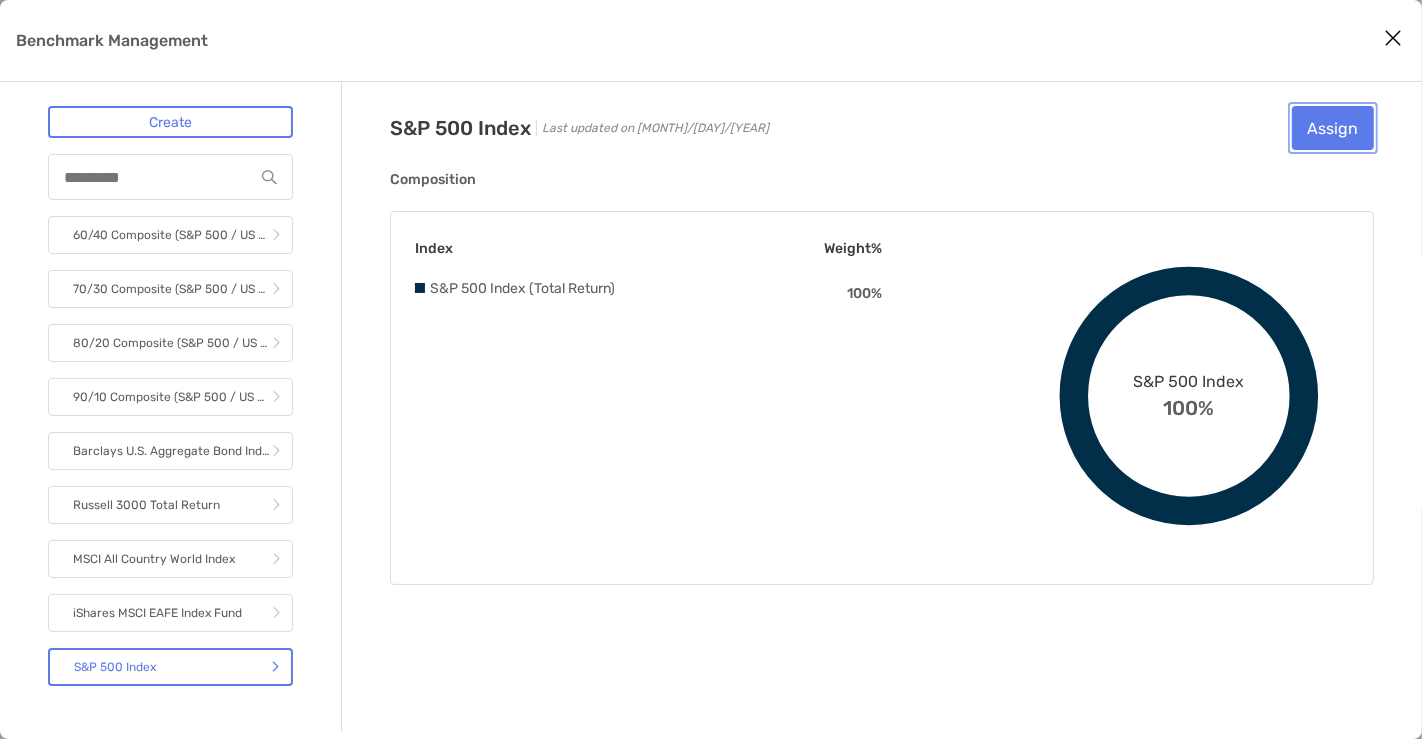 click on "Assign" at bounding box center (1333, 128) 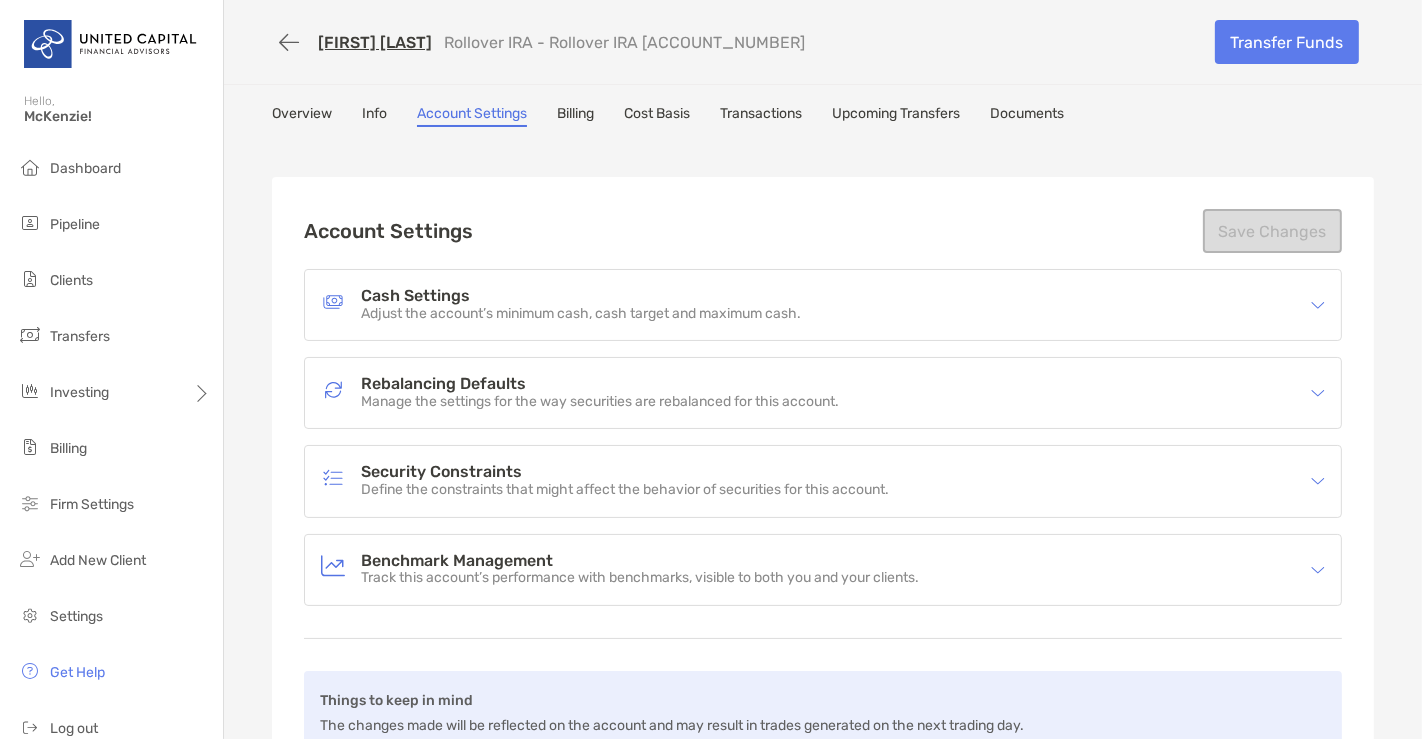 click on "Benchmark Management" at bounding box center (640, 561) 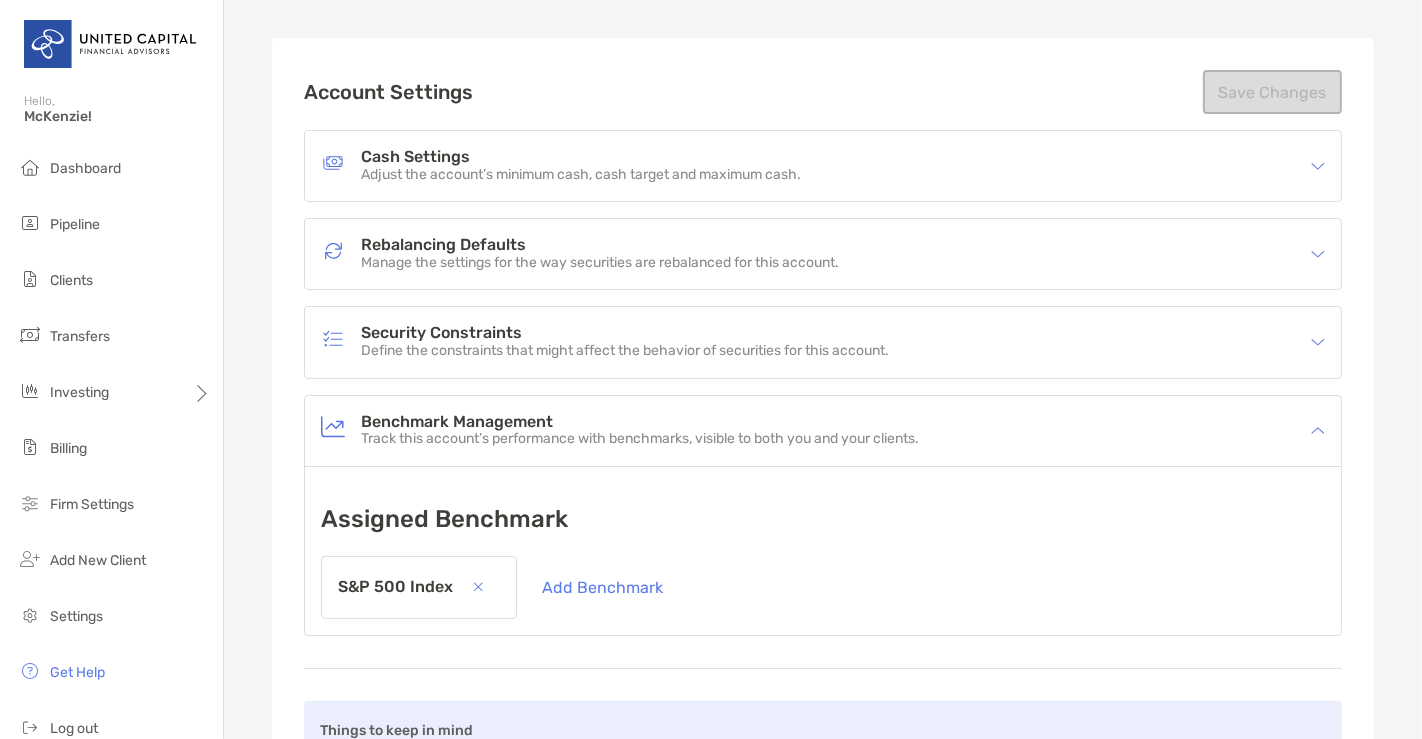 scroll, scrollTop: 141, scrollLeft: 0, axis: vertical 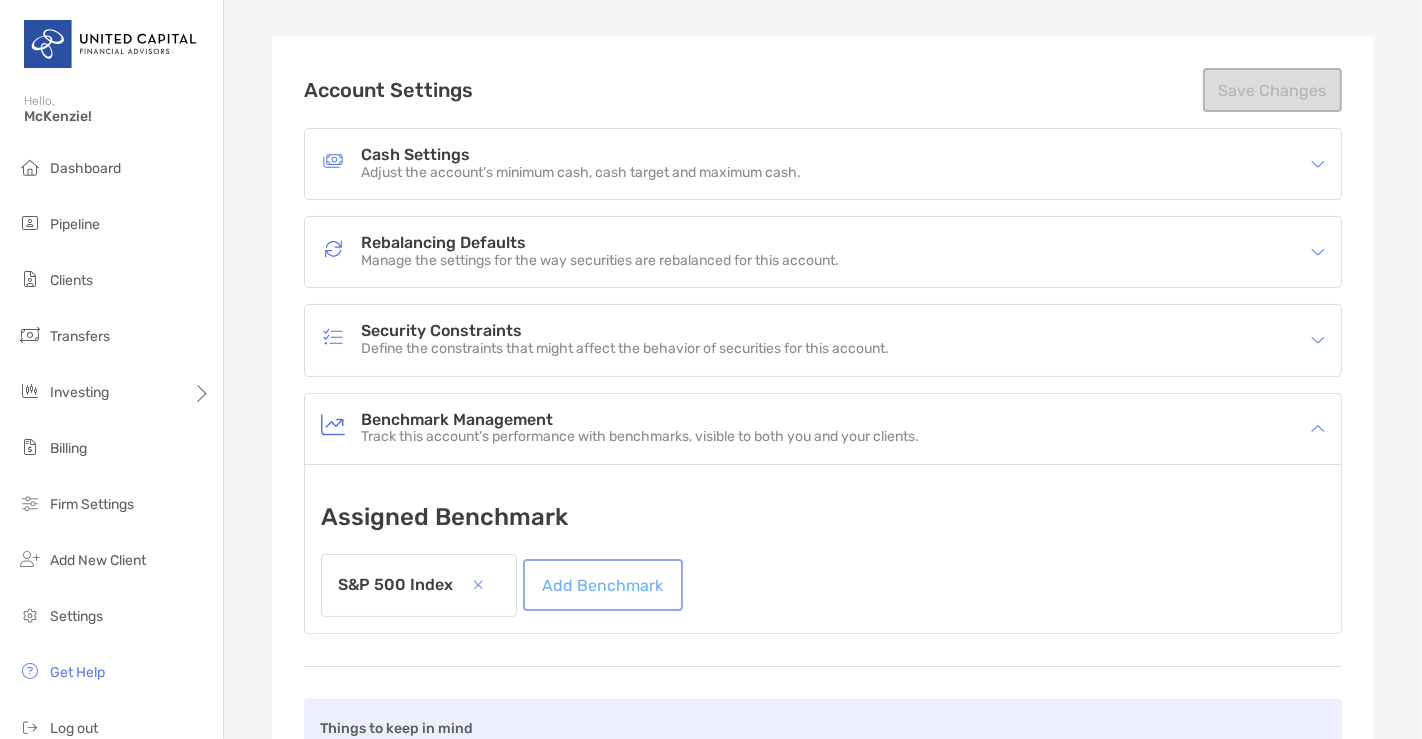 click on "Add Benchmark" at bounding box center (603, 585) 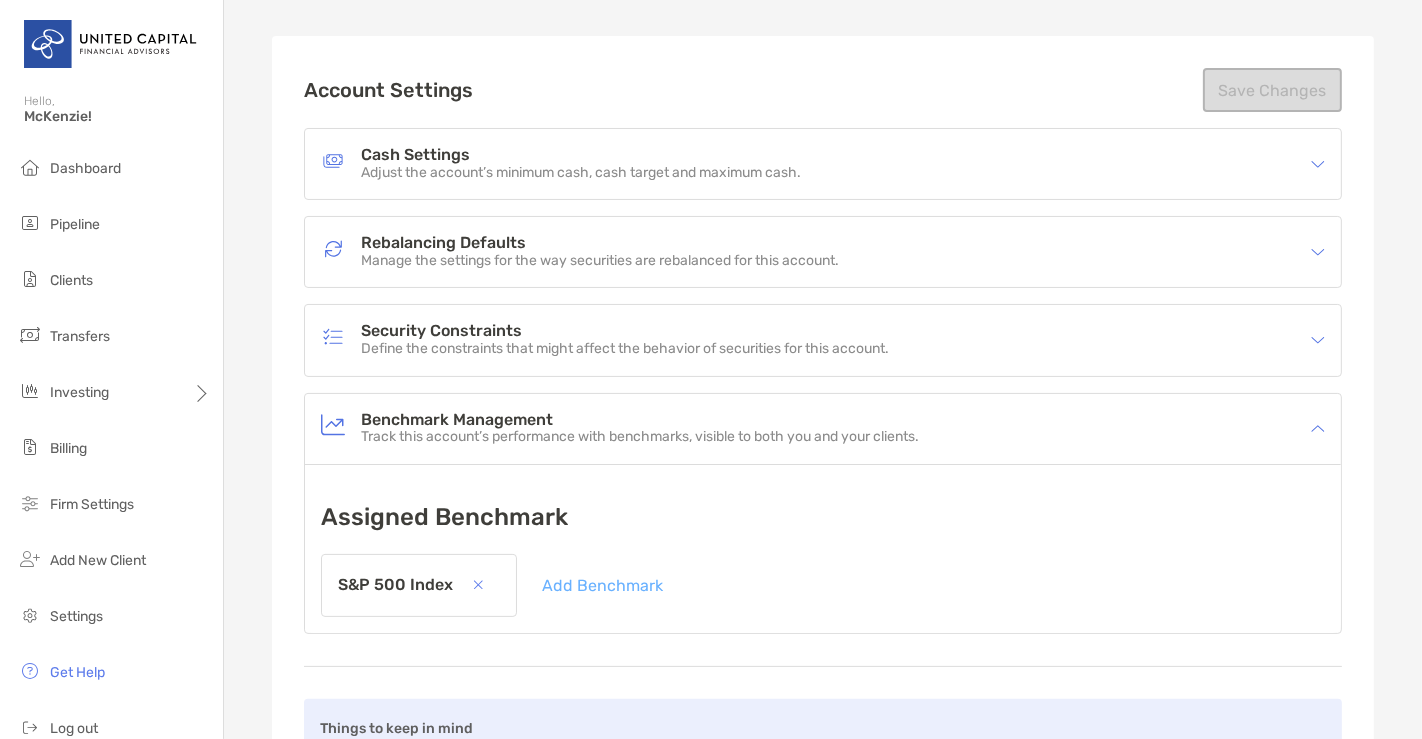 scroll, scrollTop: 0, scrollLeft: 0, axis: both 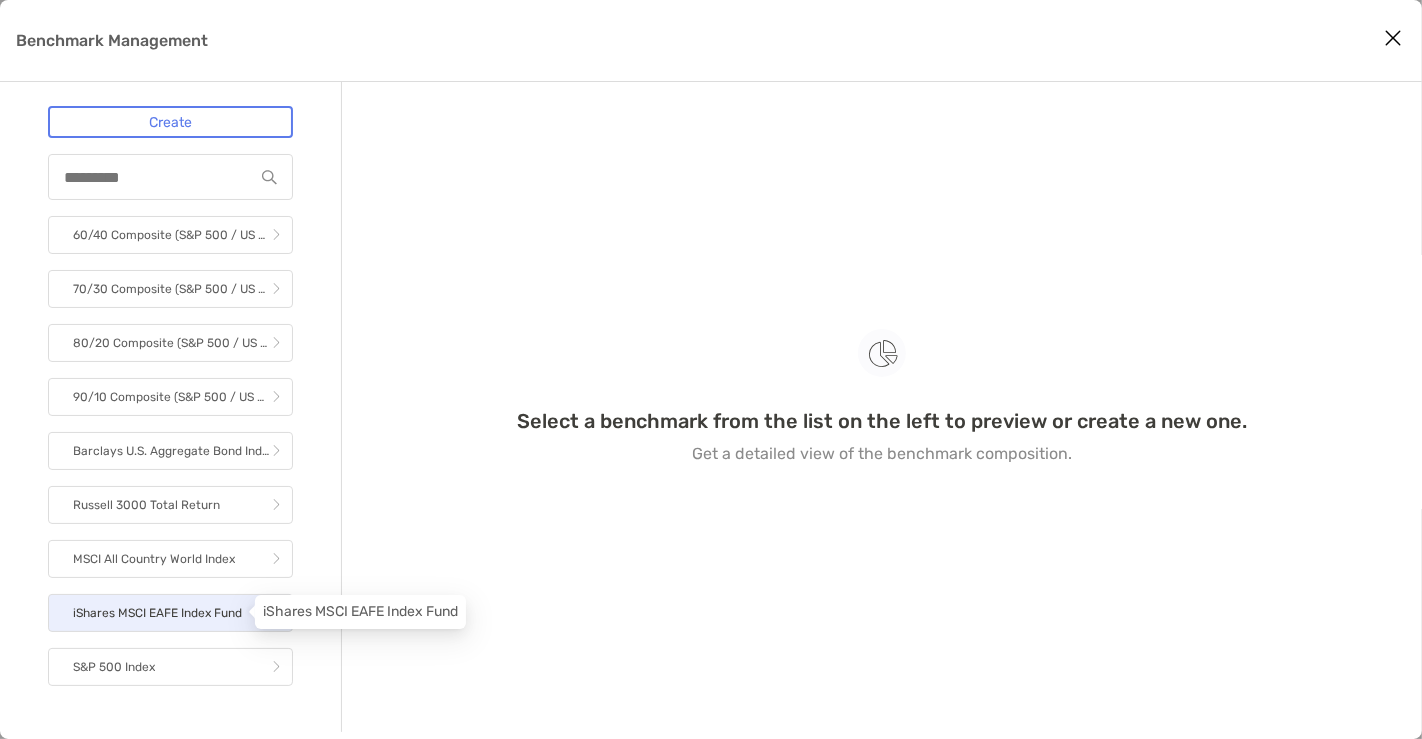 click on "iShares MSCI EAFE Index Fund" at bounding box center [157, 613] 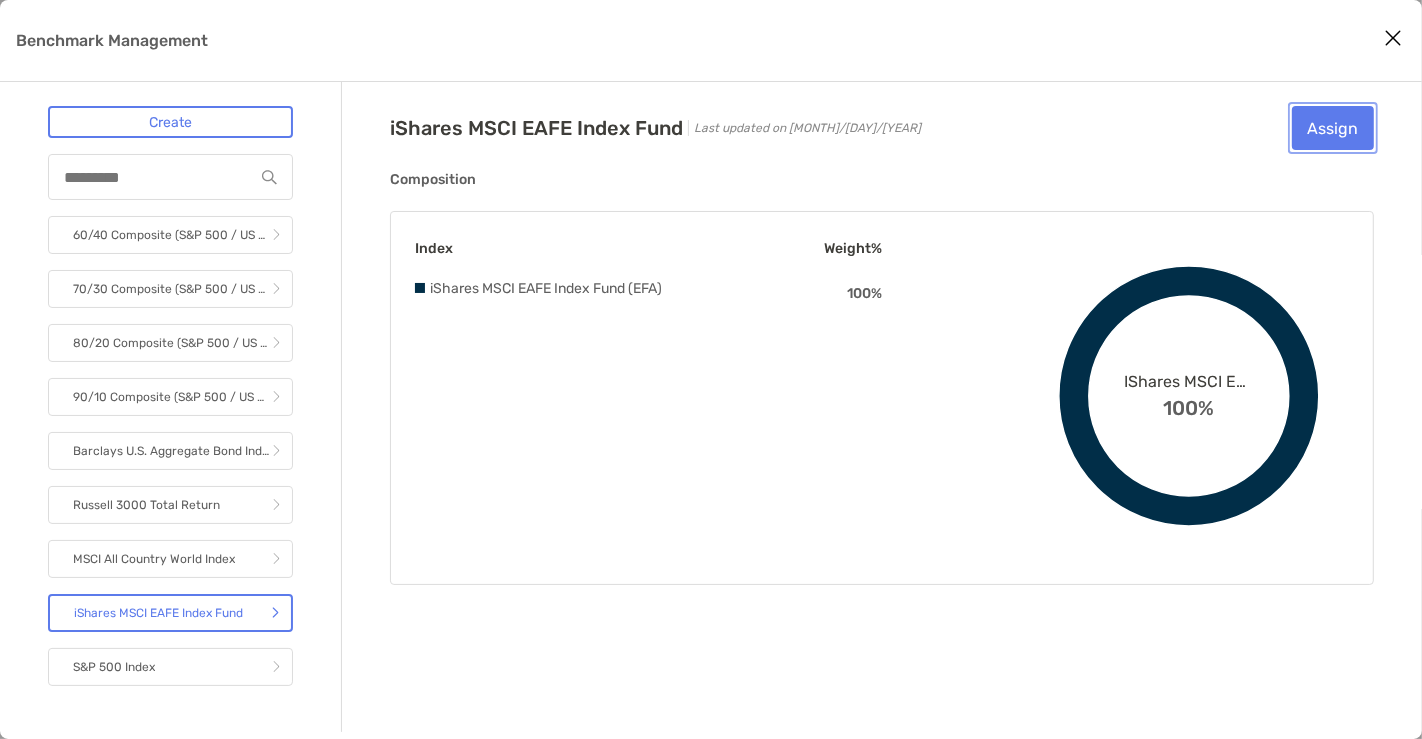 click on "Assign" at bounding box center [1333, 128] 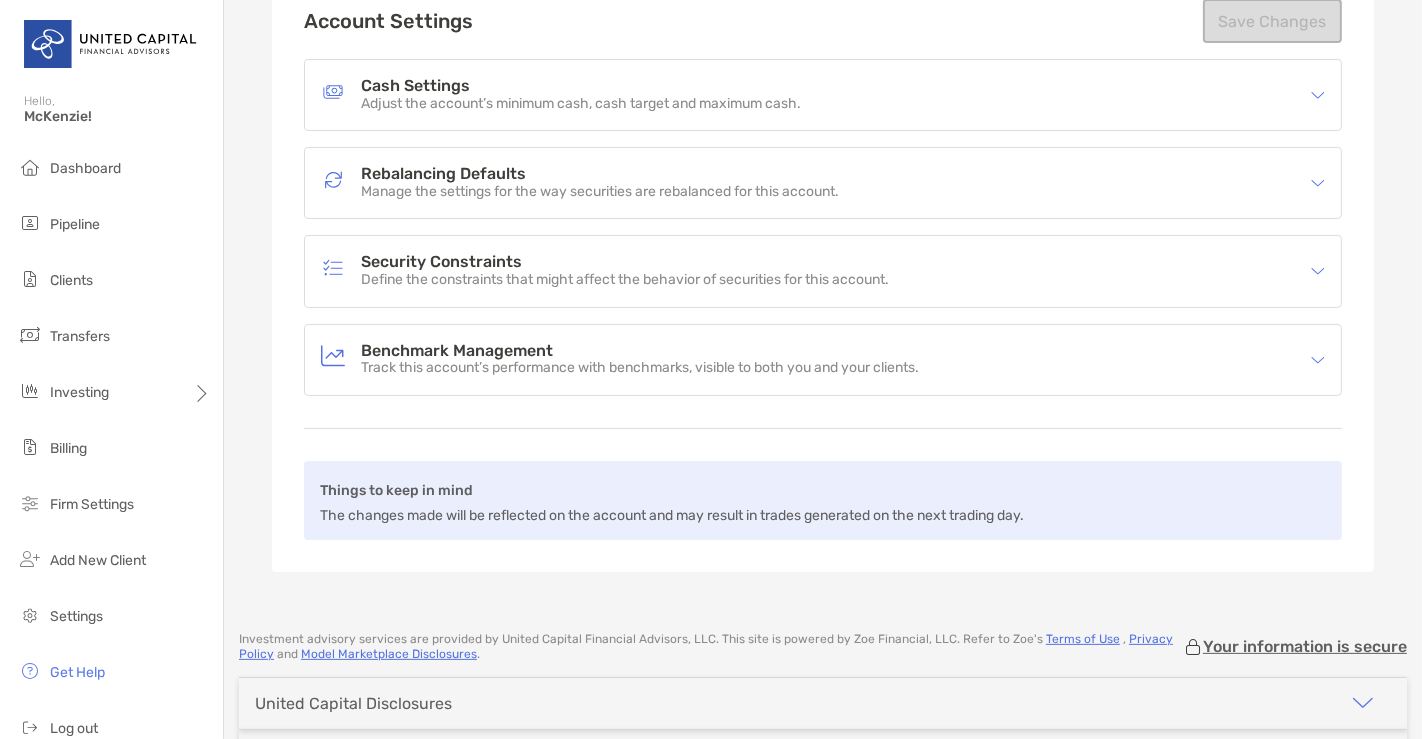 scroll, scrollTop: 211, scrollLeft: 0, axis: vertical 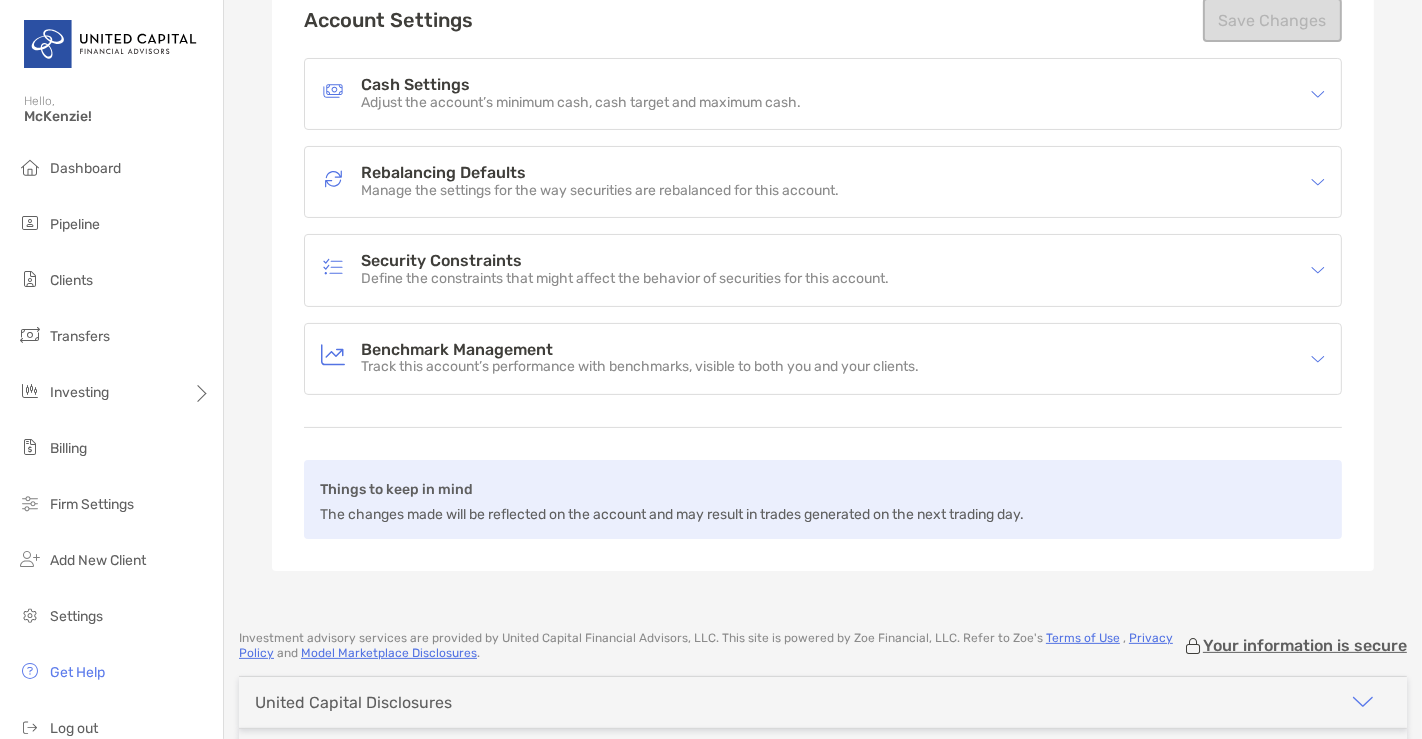 click on "Benchmark Management" at bounding box center (640, 350) 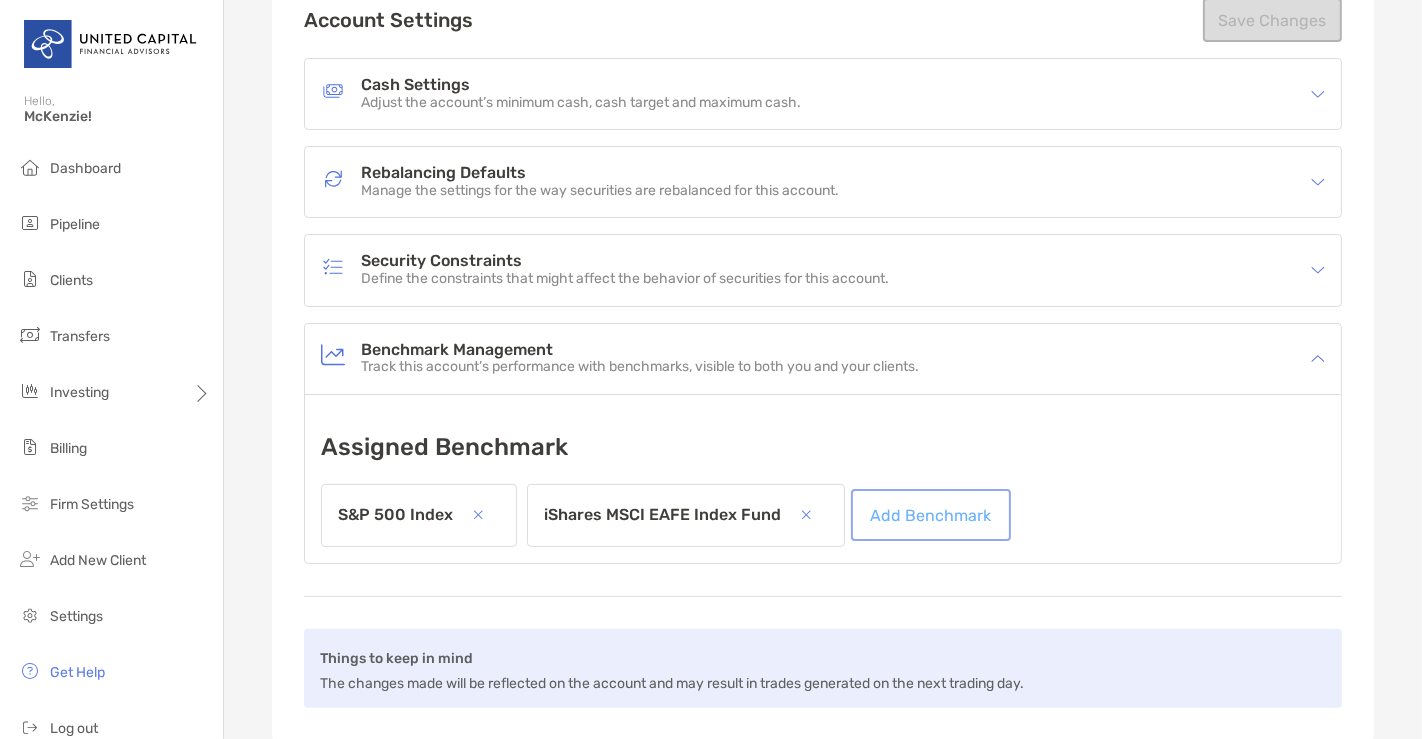 click on "Add Benchmark" at bounding box center [931, 515] 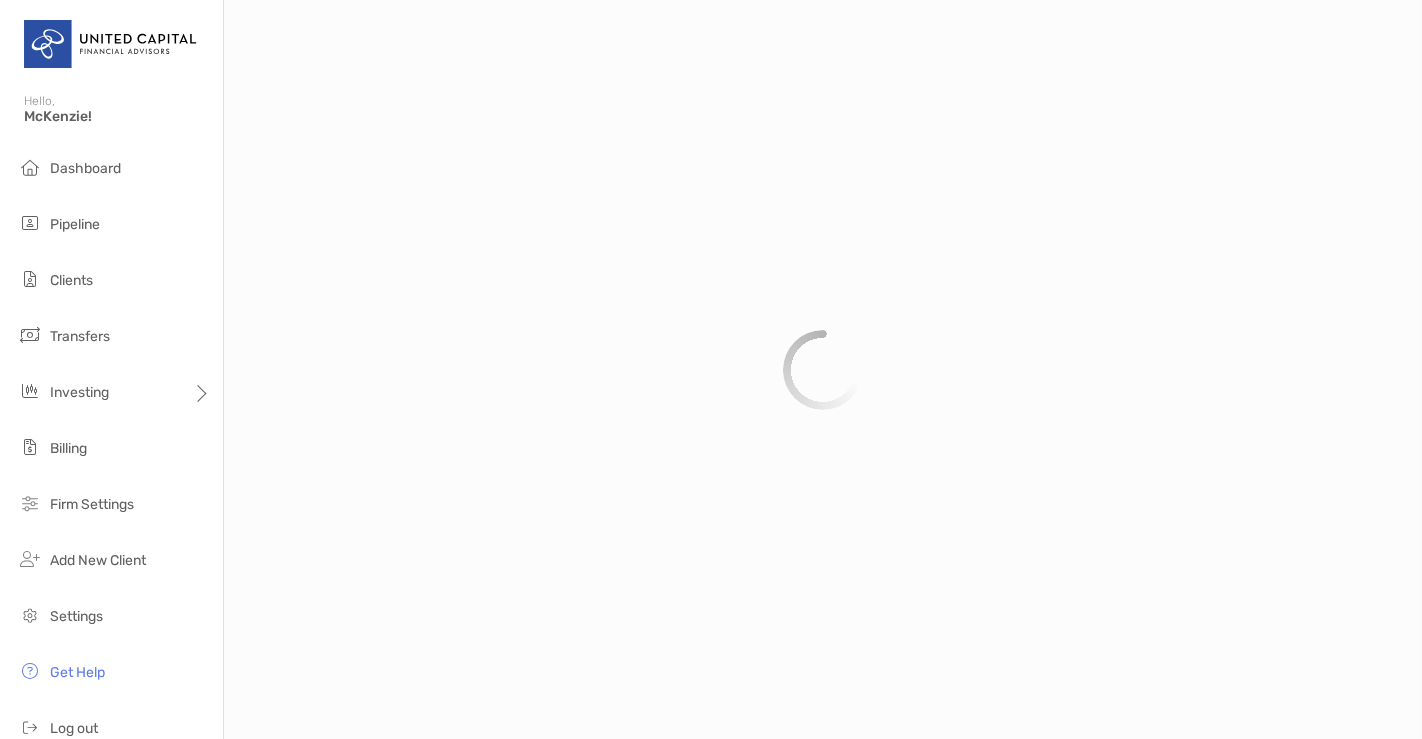 scroll, scrollTop: 0, scrollLeft: 0, axis: both 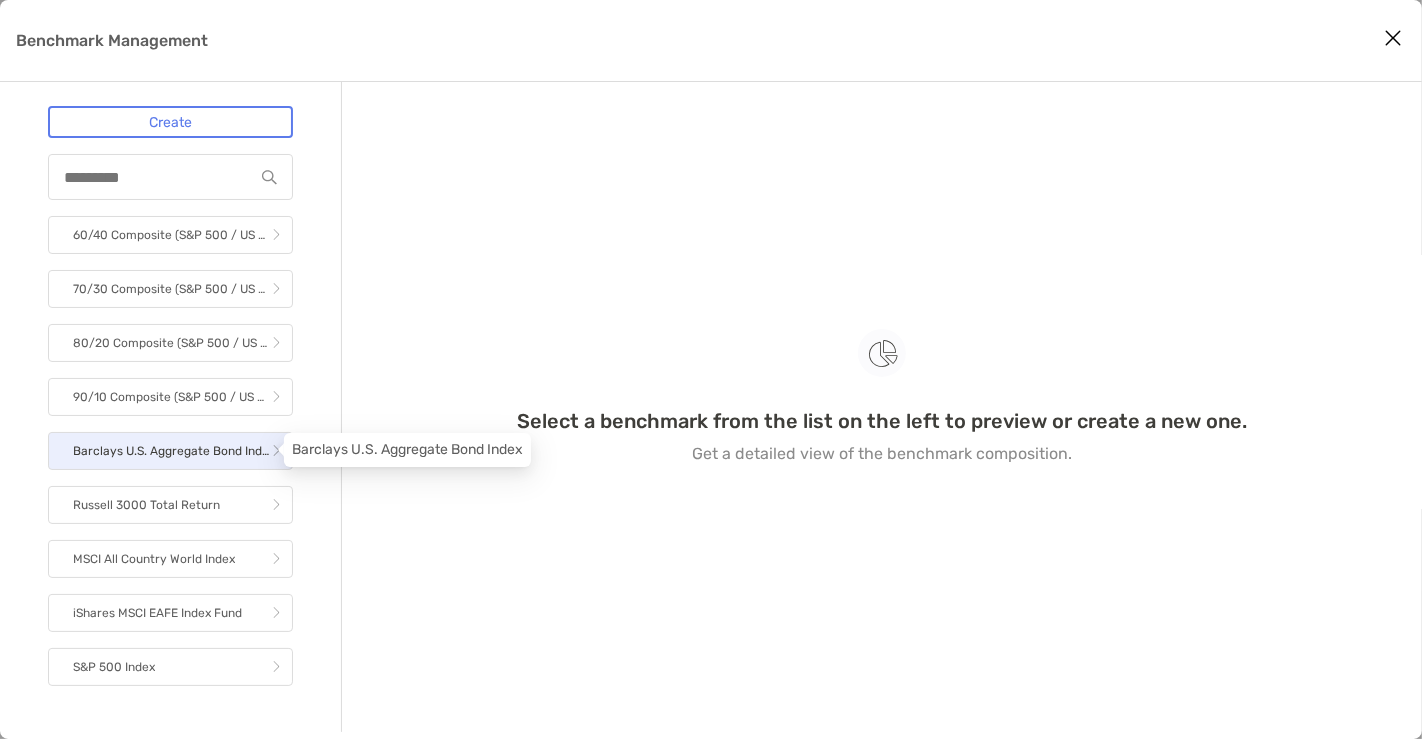 click on "Barclays U.S. Aggregate Bond Index" at bounding box center [172, 451] 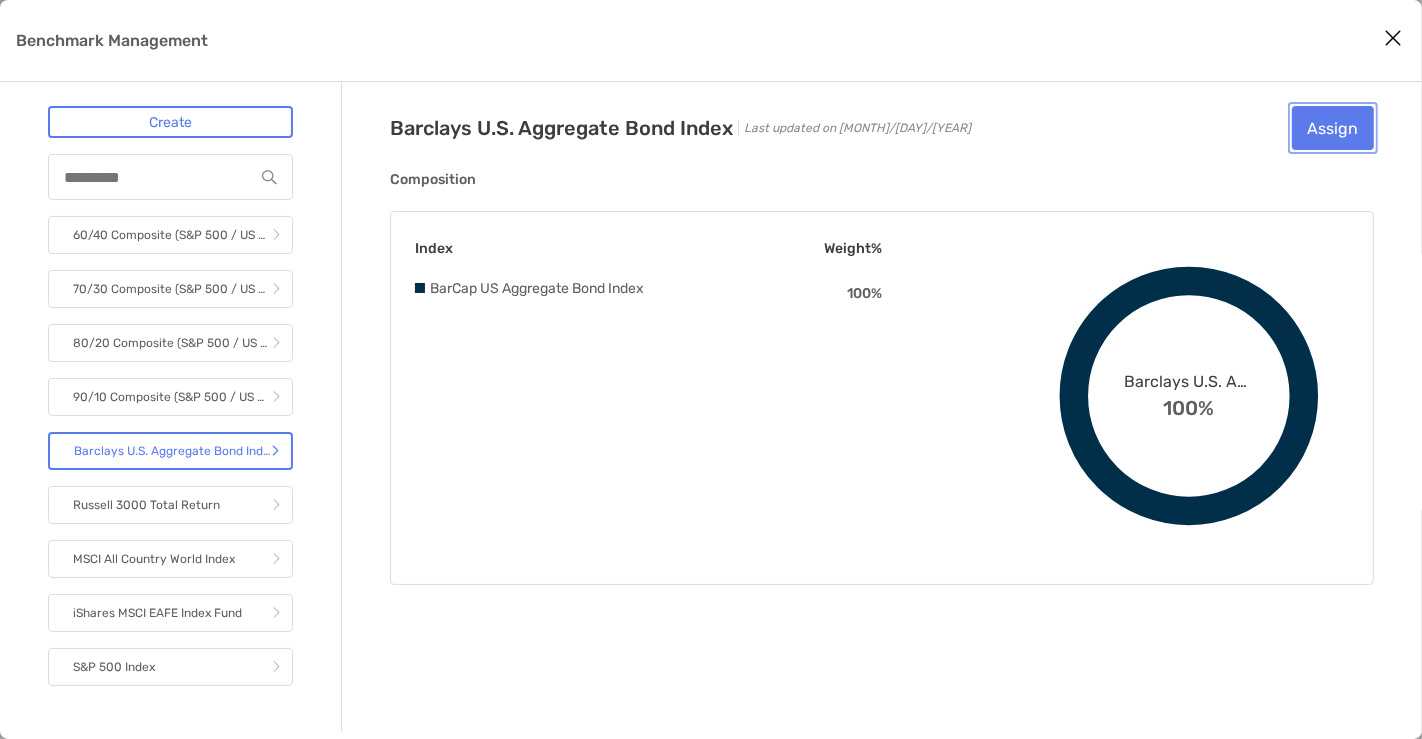 click on "Assign" at bounding box center [1333, 128] 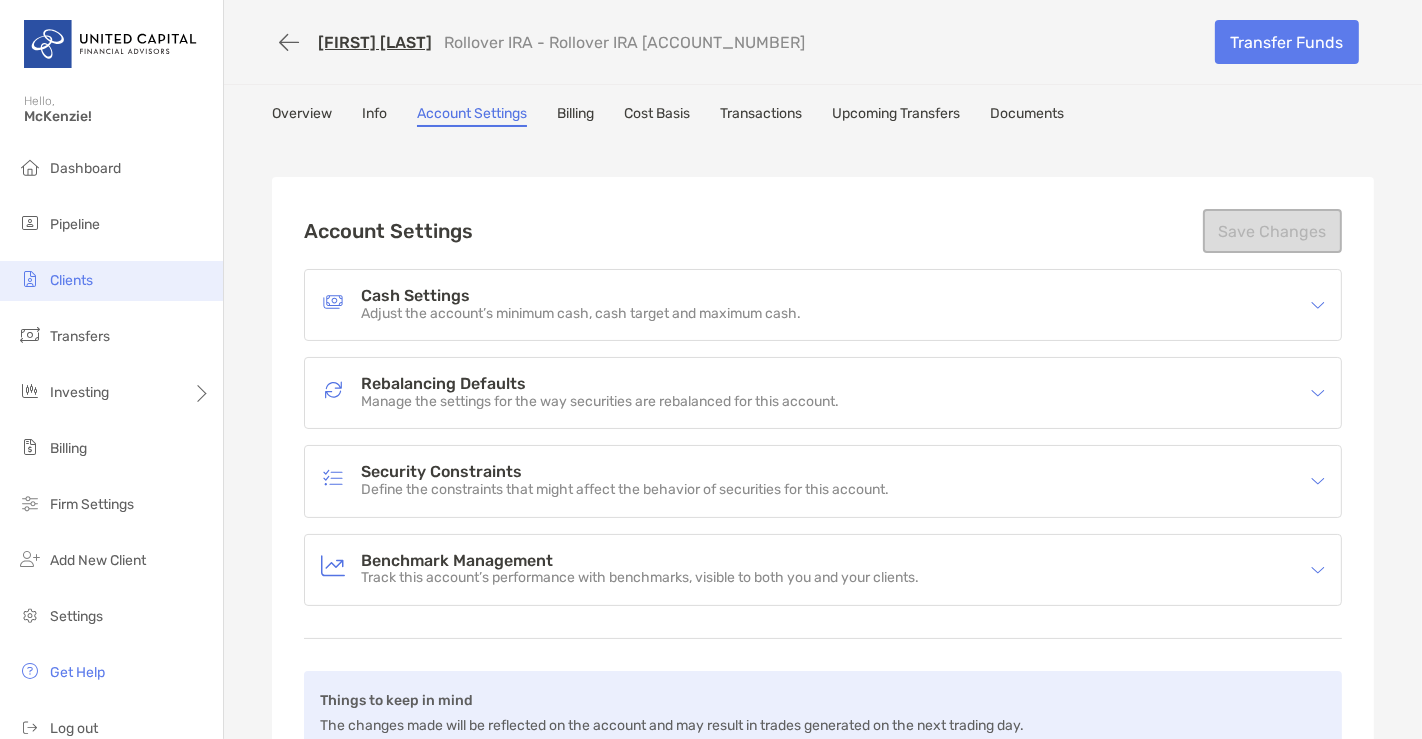 click on "Clients" at bounding box center [71, 280] 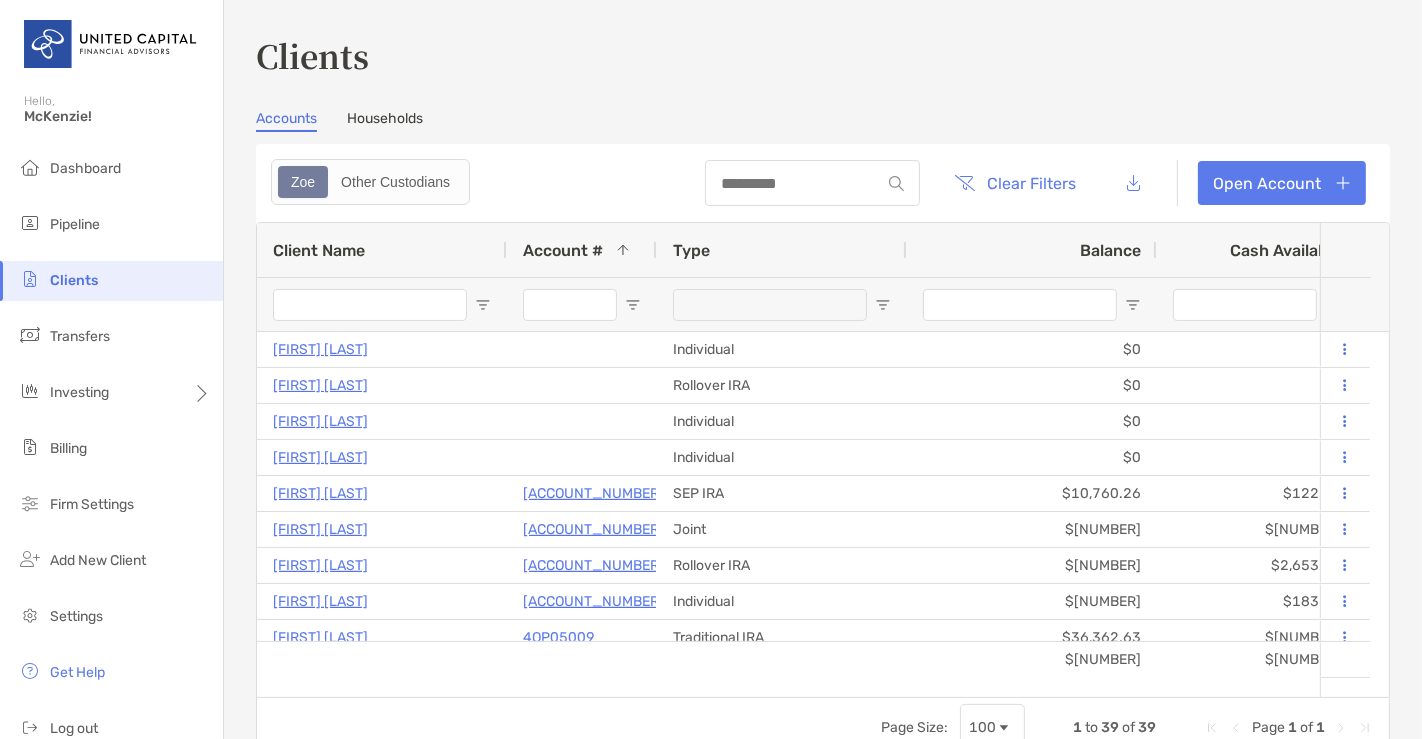 scroll, scrollTop: 77, scrollLeft: 0, axis: vertical 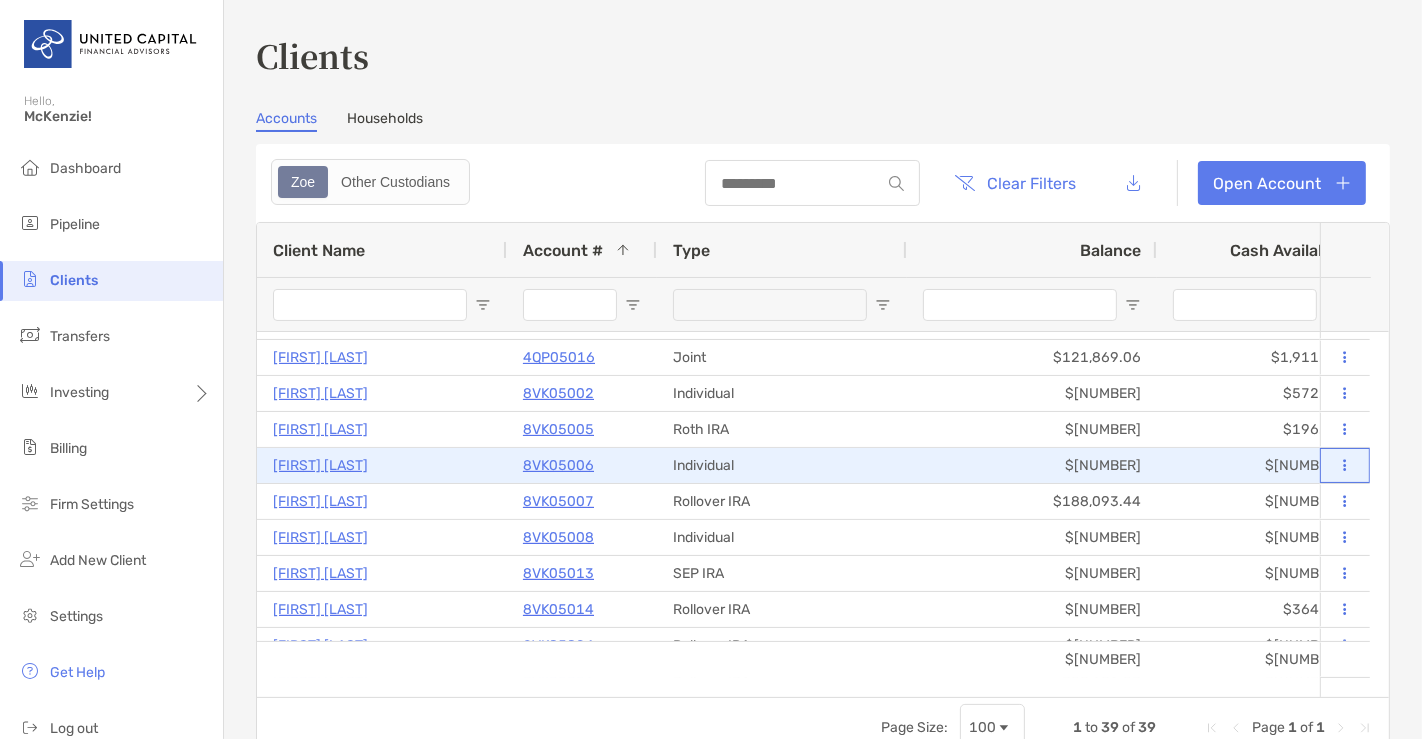 click at bounding box center (1345, 465) 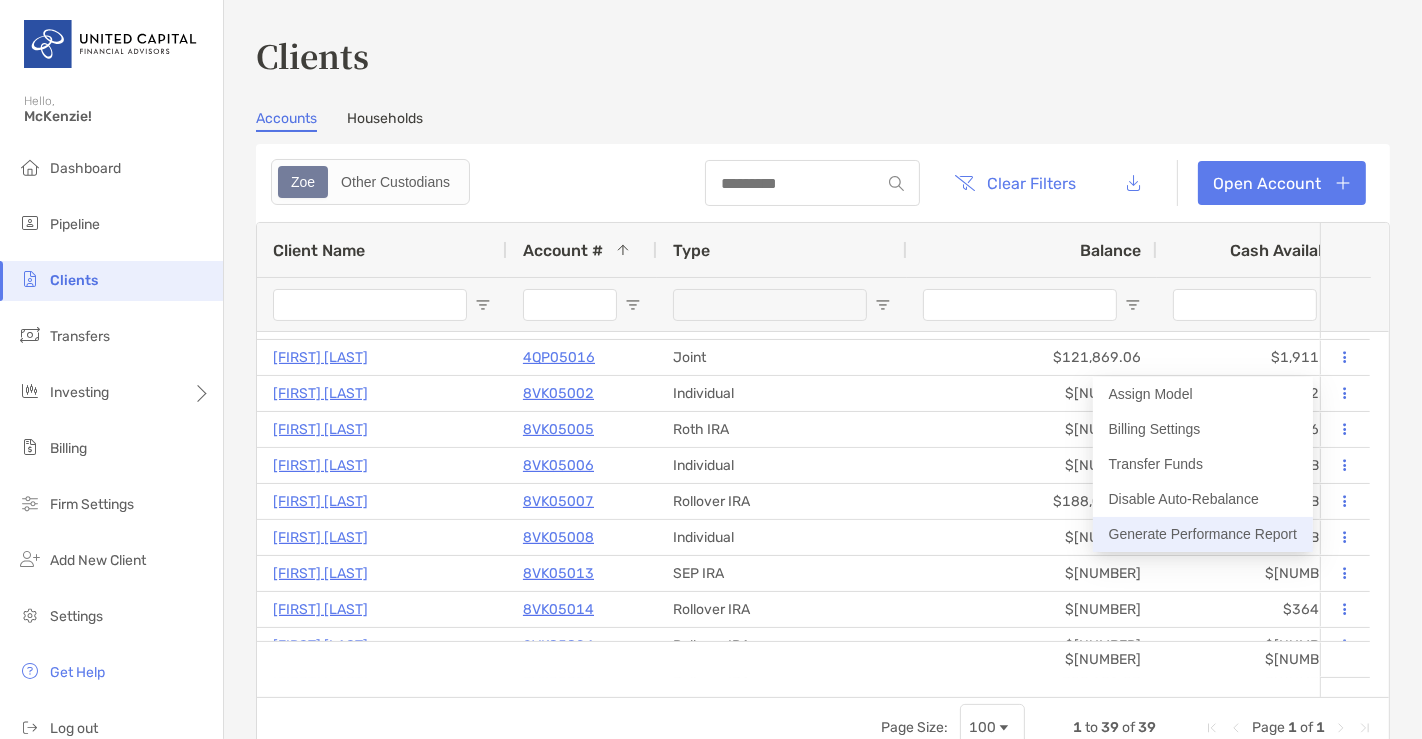 click on "Generate Performance Report" at bounding box center [1203, 534] 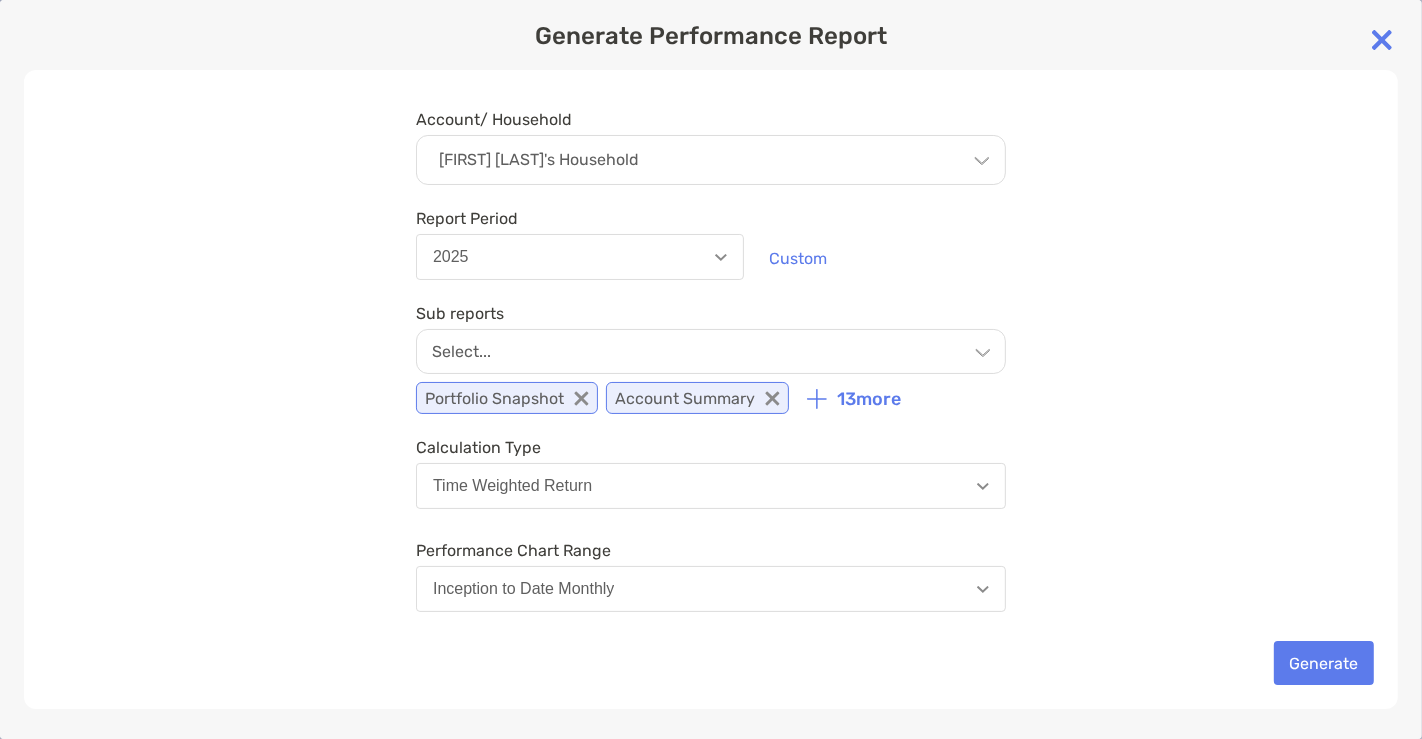 click on "13  more" at bounding box center (869, 399) 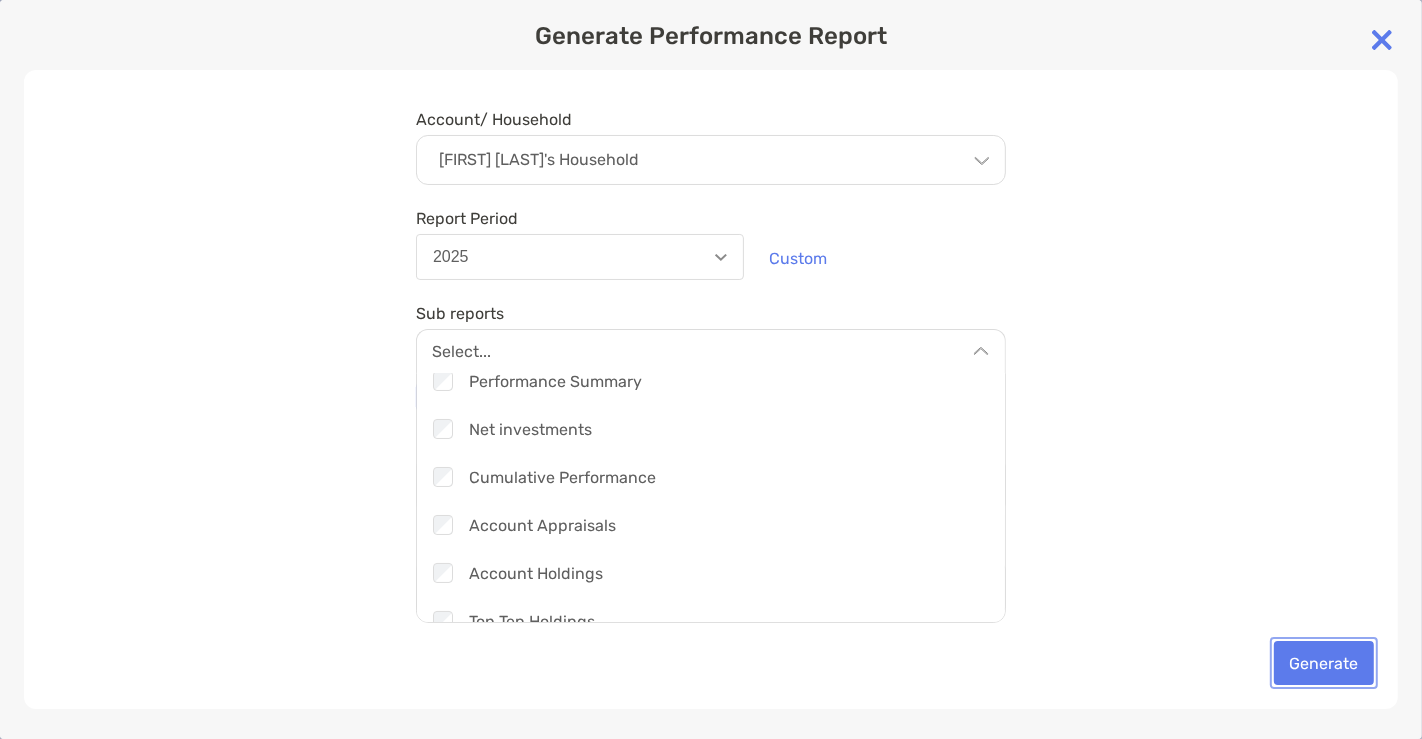 click on "Generate" at bounding box center (1324, 663) 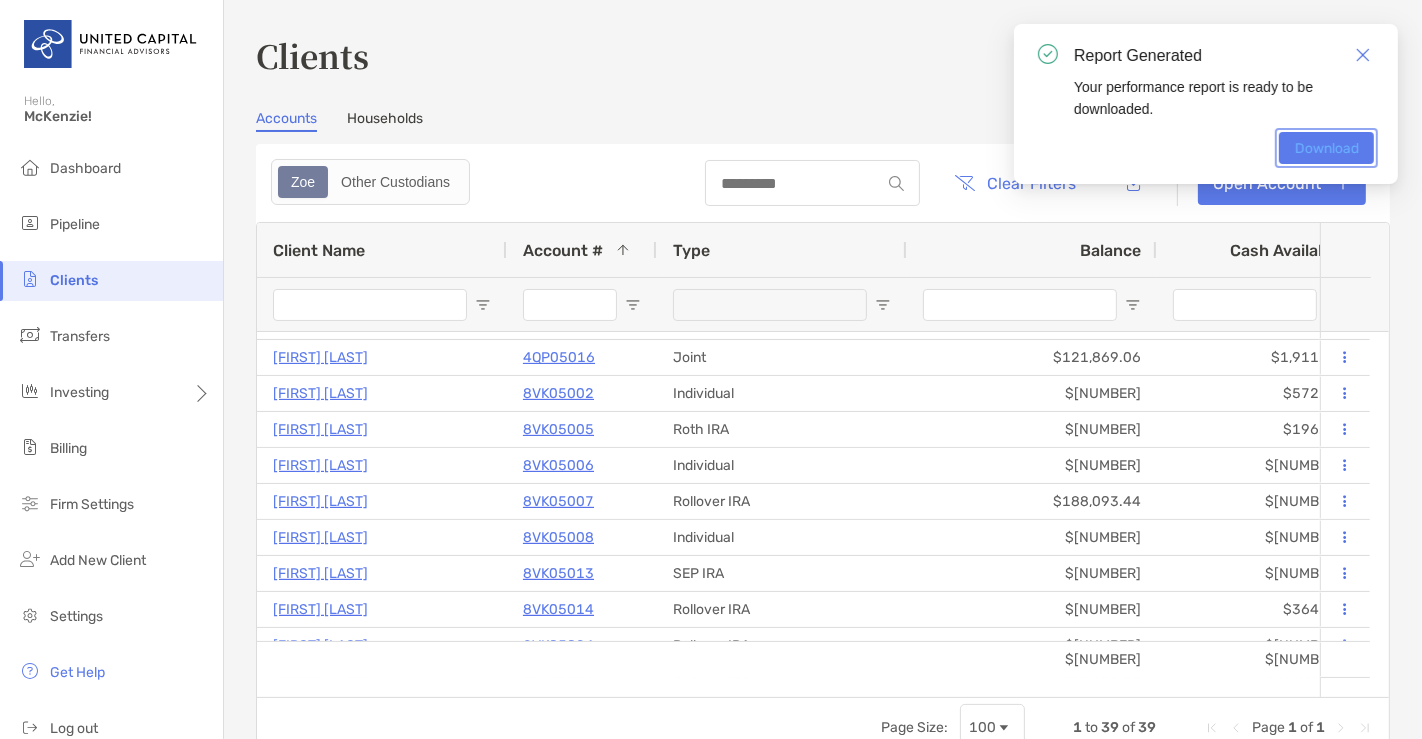 click on "Download" at bounding box center (1326, 148) 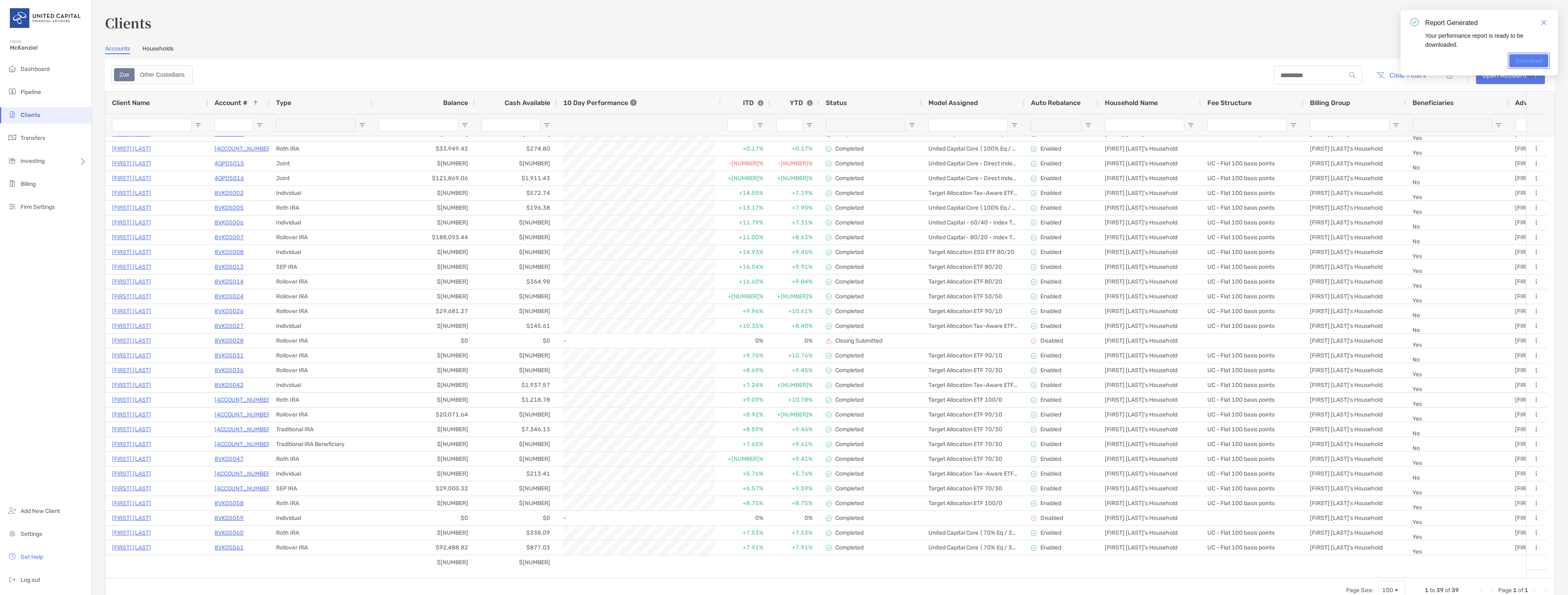 scroll, scrollTop: 142, scrollLeft: 0, axis: vertical 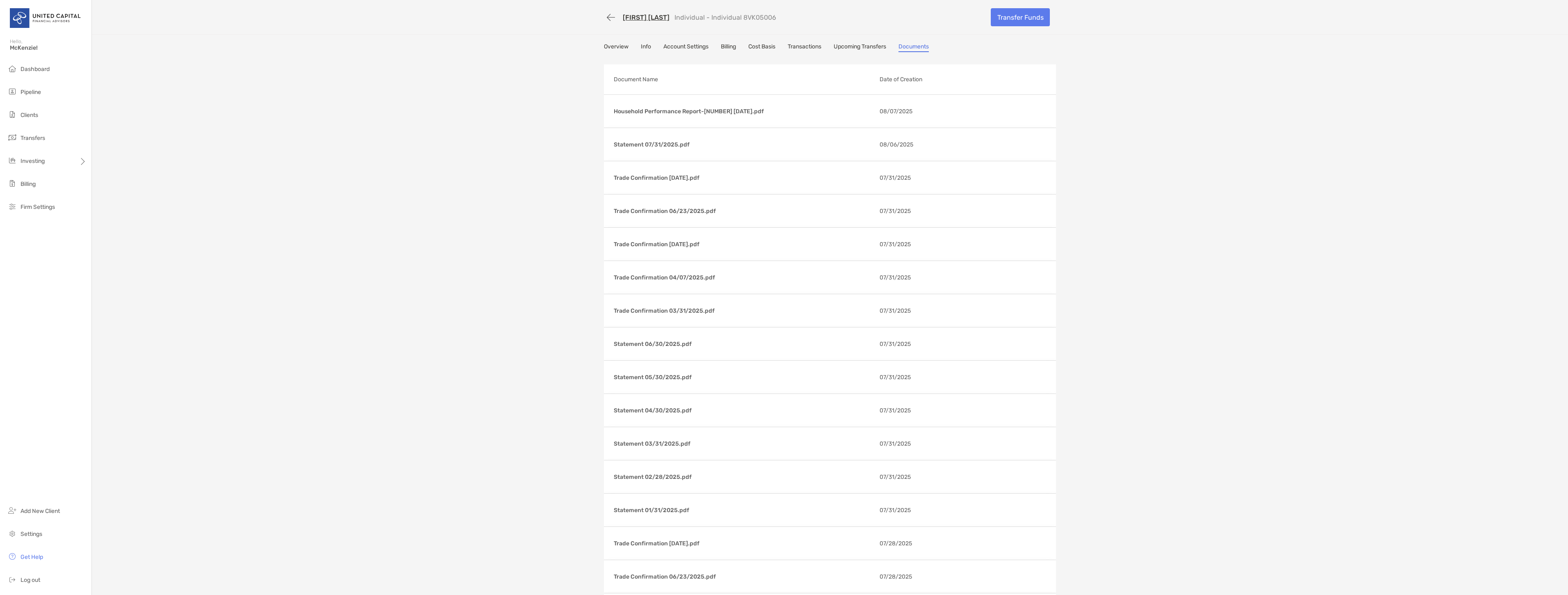 click on "[FIRST] [LAST]  Individual - Individual [ID]" at bounding box center [794, 17] 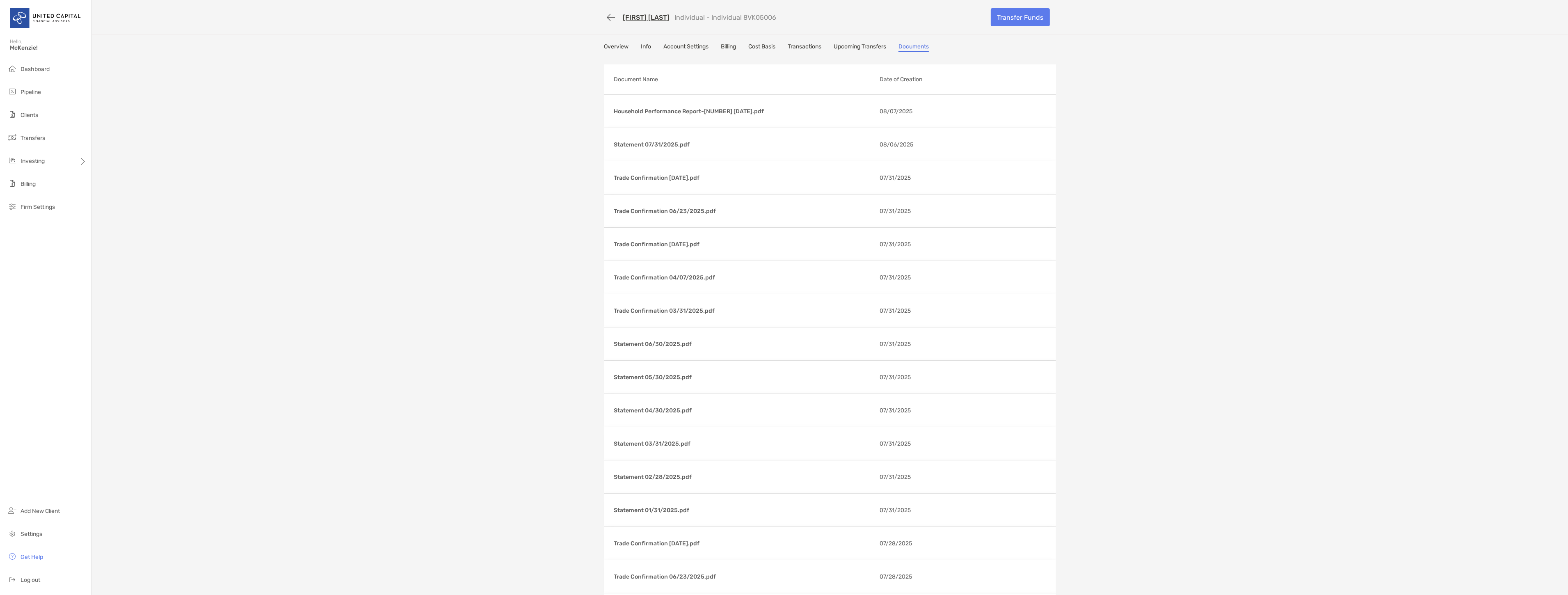 scroll, scrollTop: 0, scrollLeft: 0, axis: both 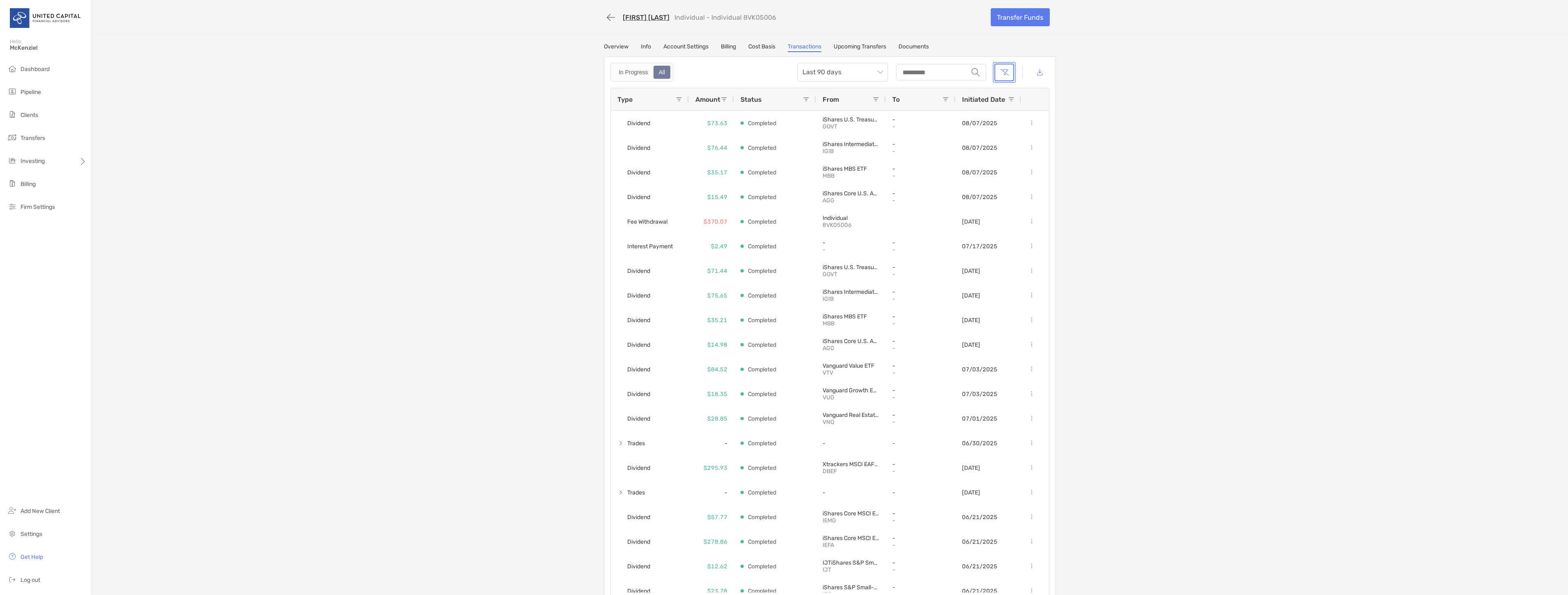 click at bounding box center (1004, 72) 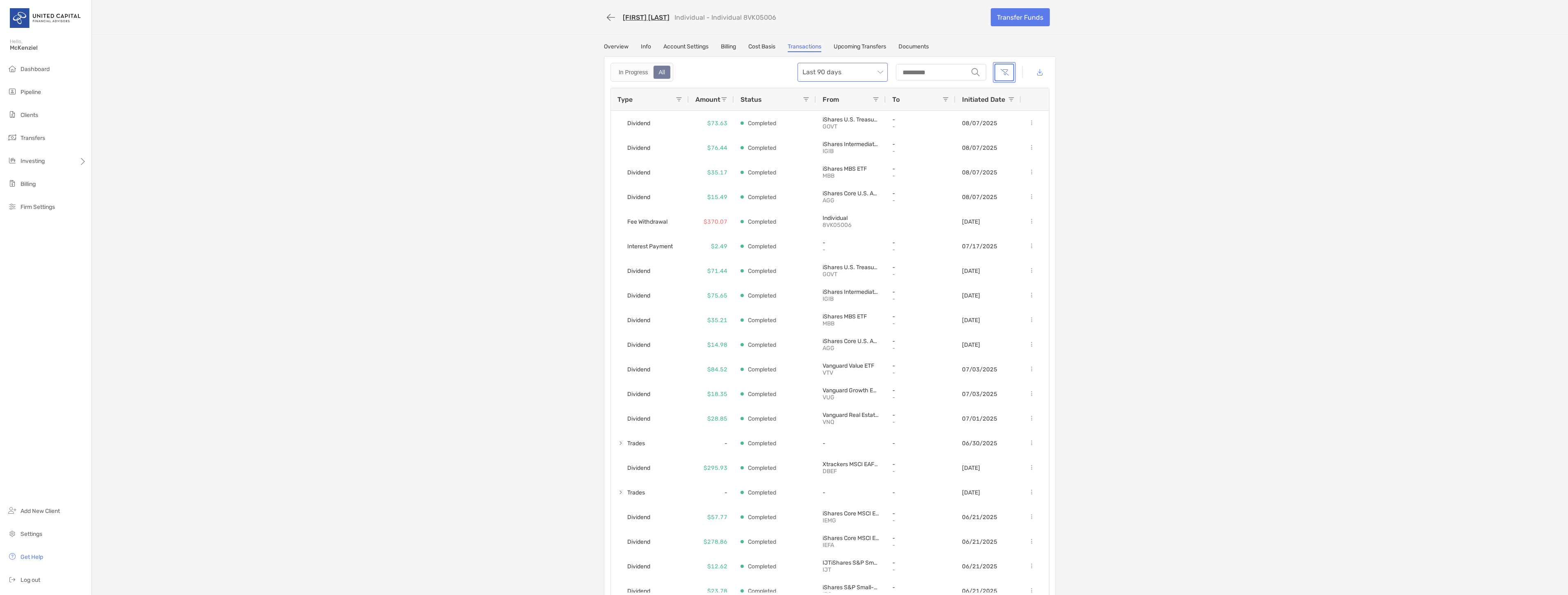 click on "Last 90 days" at bounding box center (843, 72) 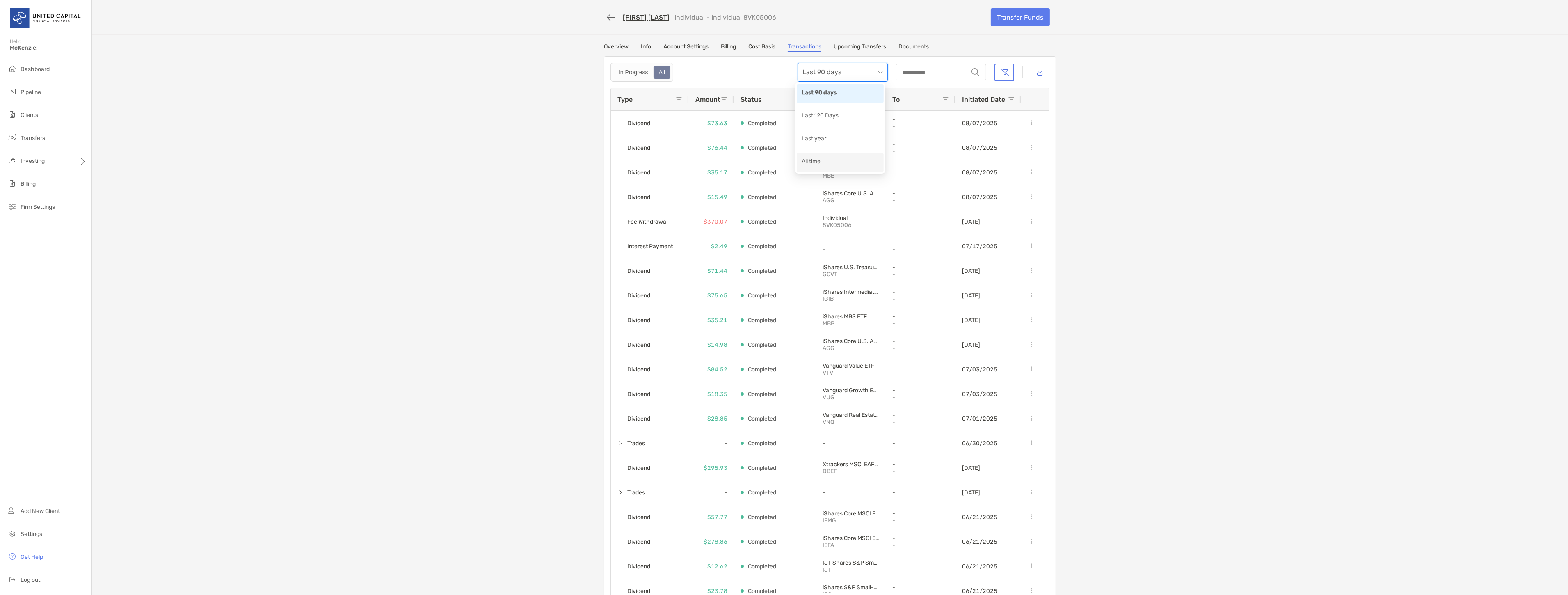 click on "All time" at bounding box center (840, 162) 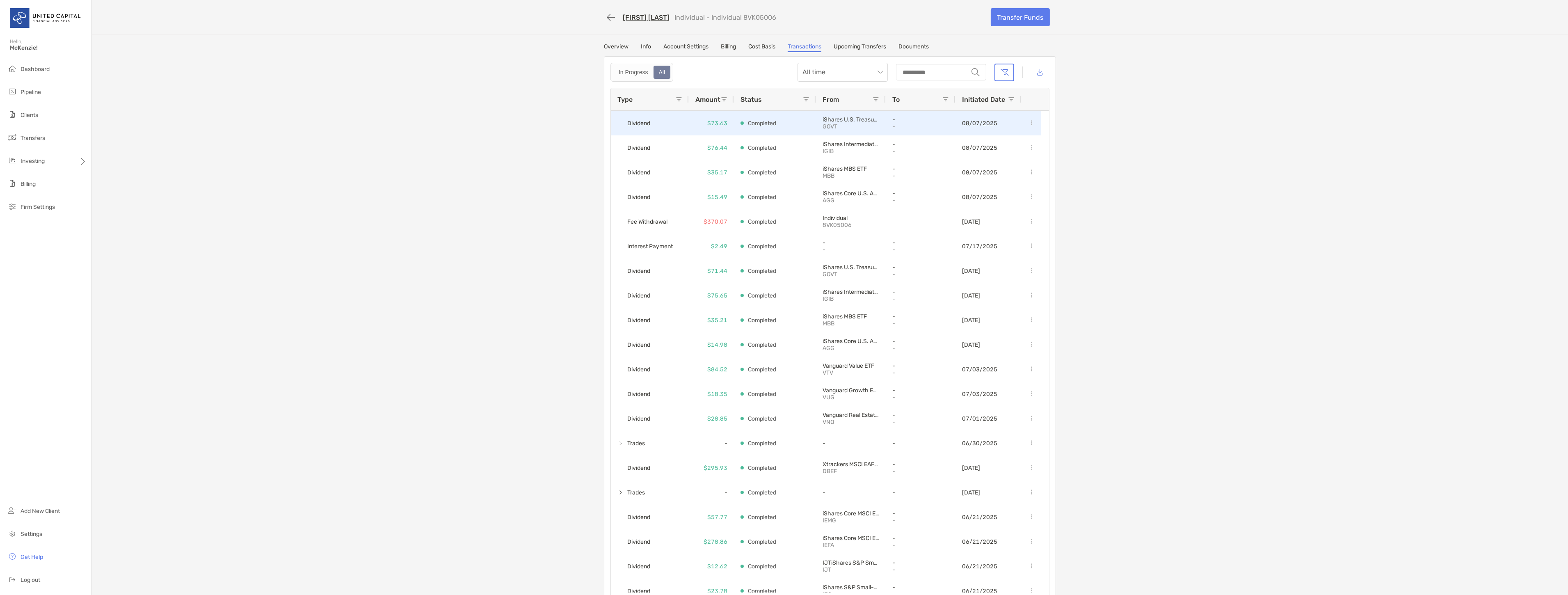 scroll, scrollTop: 35, scrollLeft: 0, axis: vertical 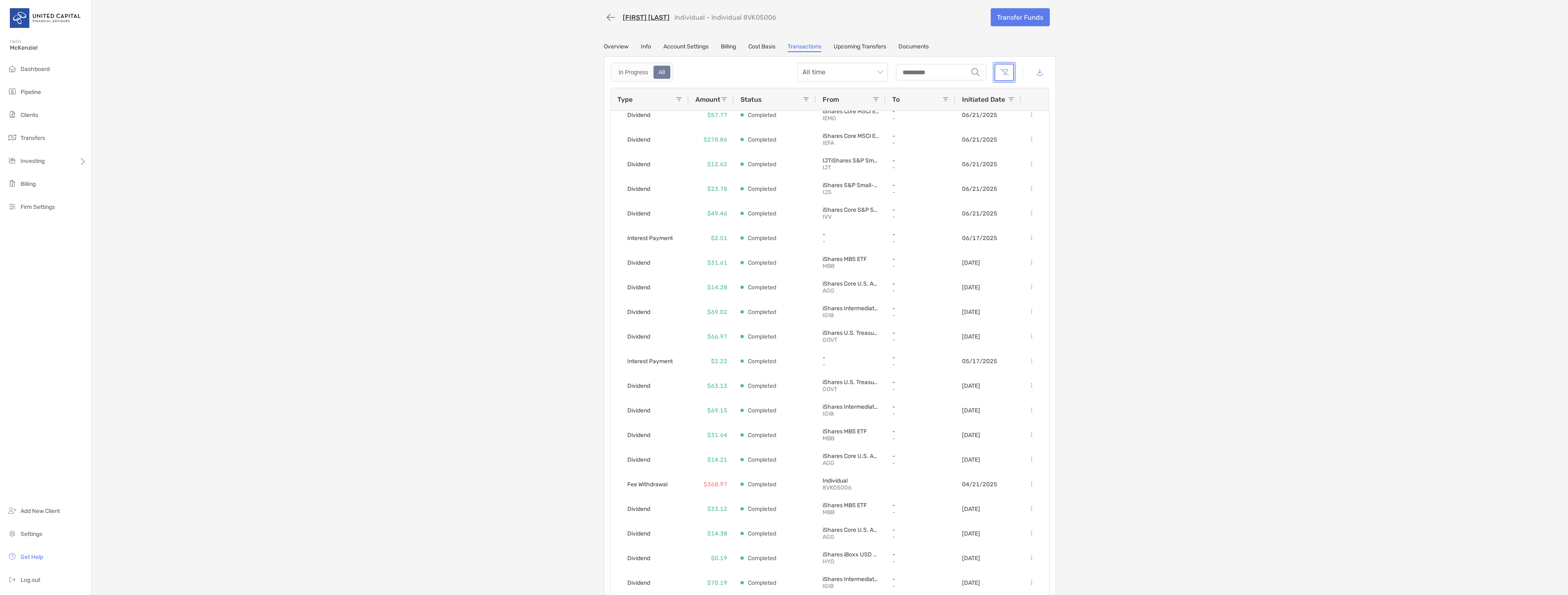 click at bounding box center [1004, 72] 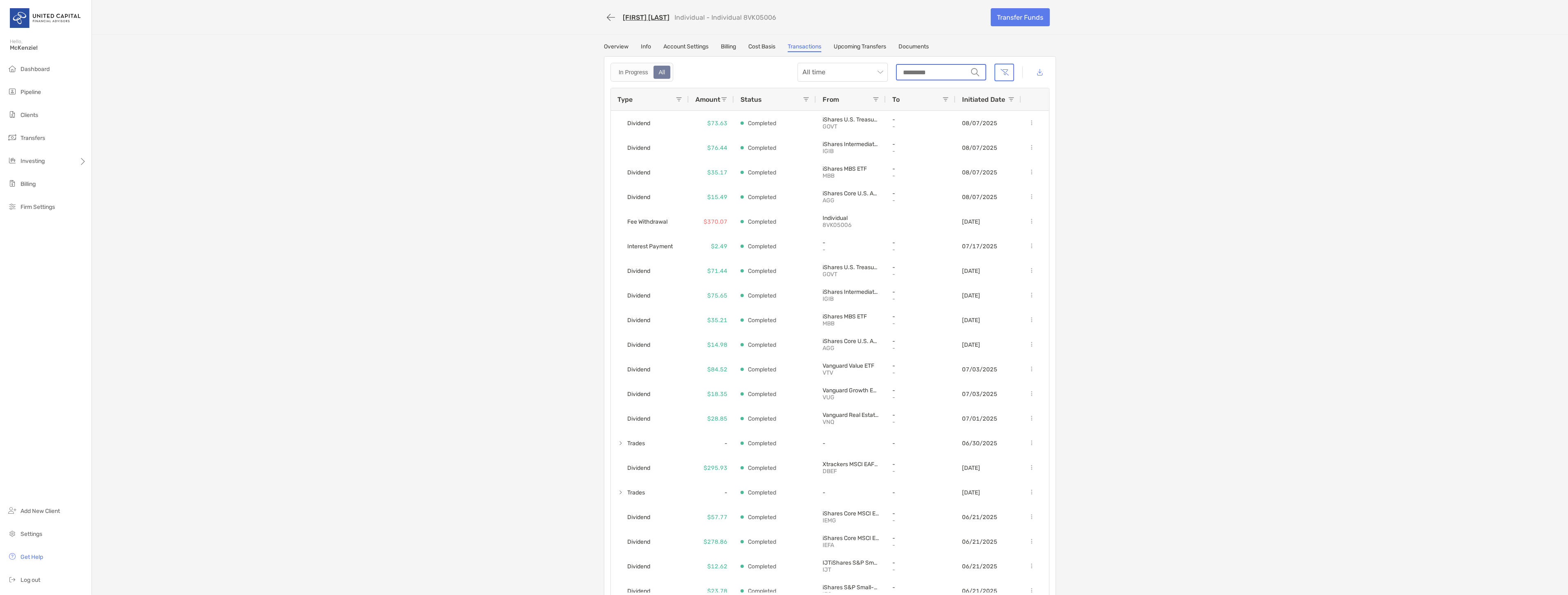 click on "string" at bounding box center [932, 72] 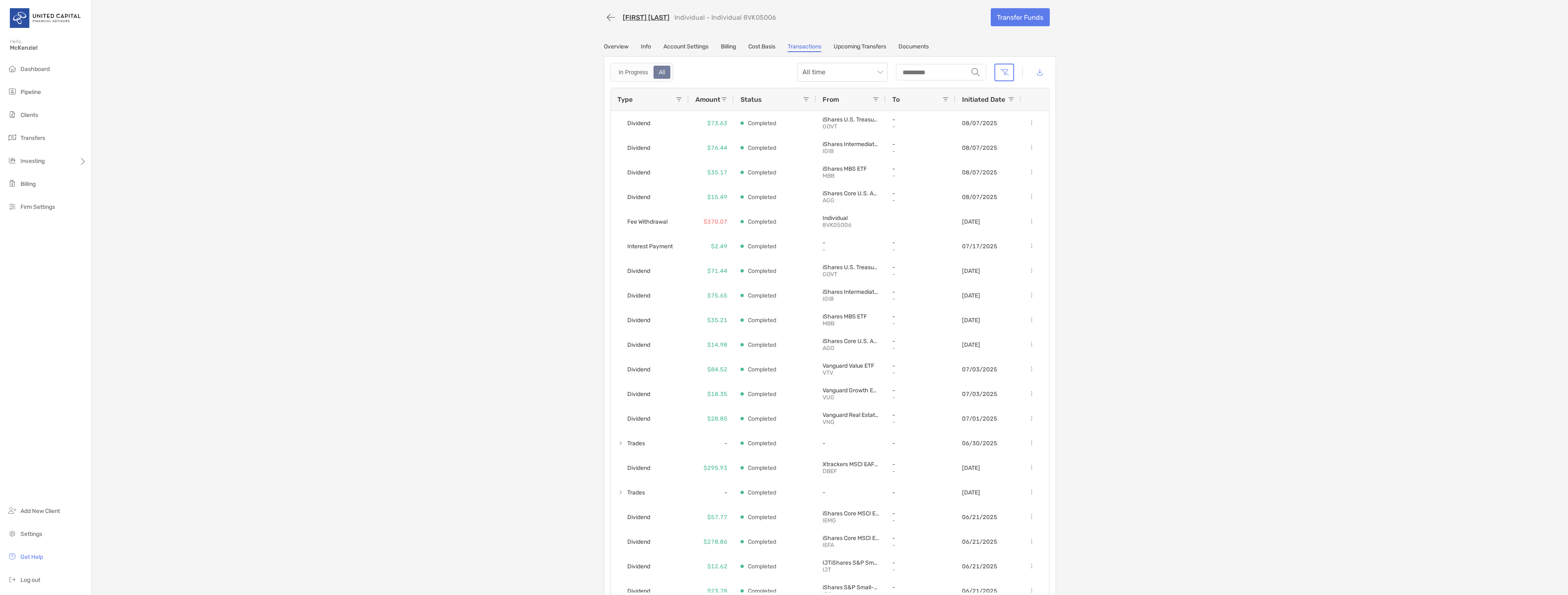 click on "Upcoming Transfers" at bounding box center [860, 48] 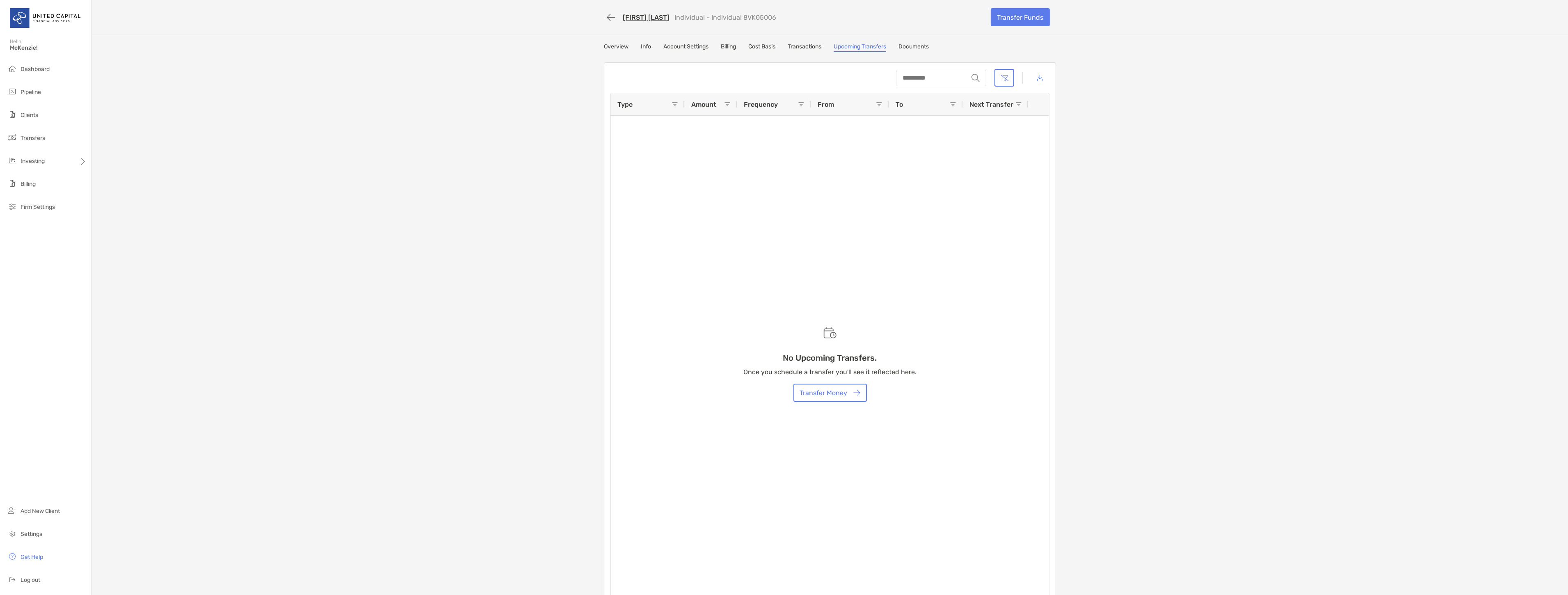 click on "Transactions" at bounding box center [805, 48] 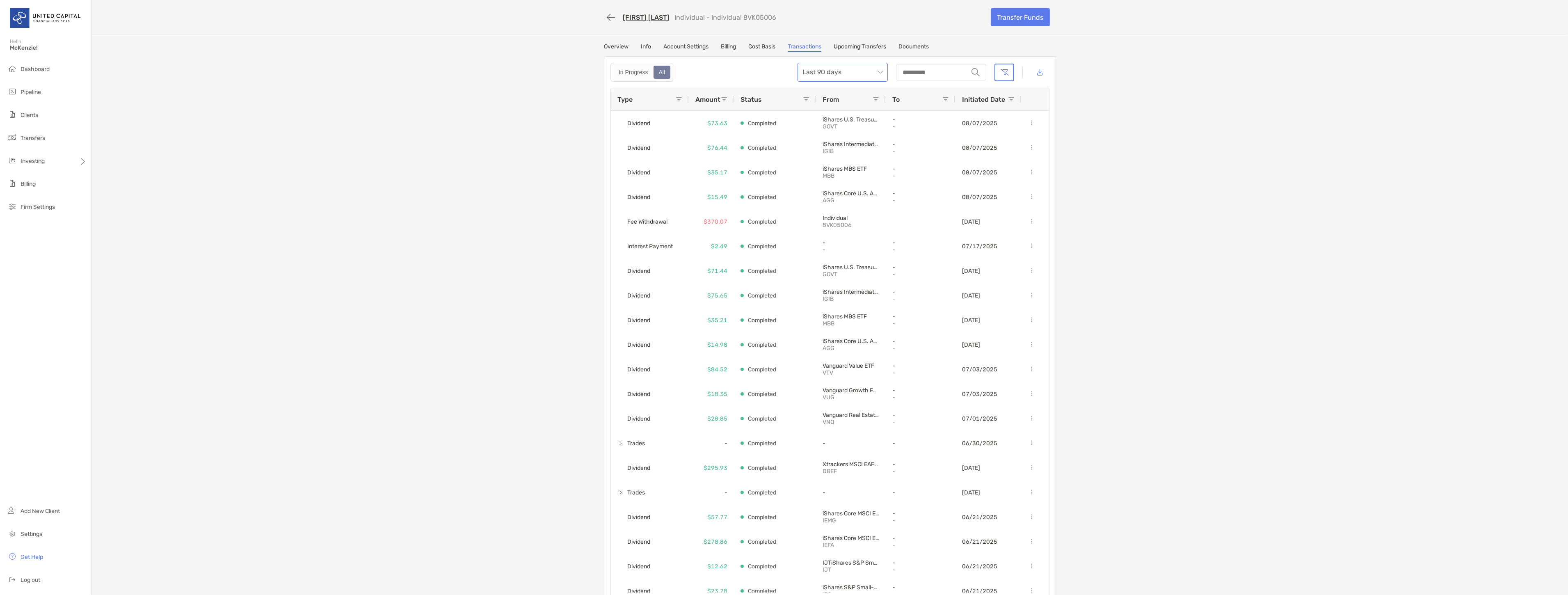 click on "Last 90 days" at bounding box center (843, 72) 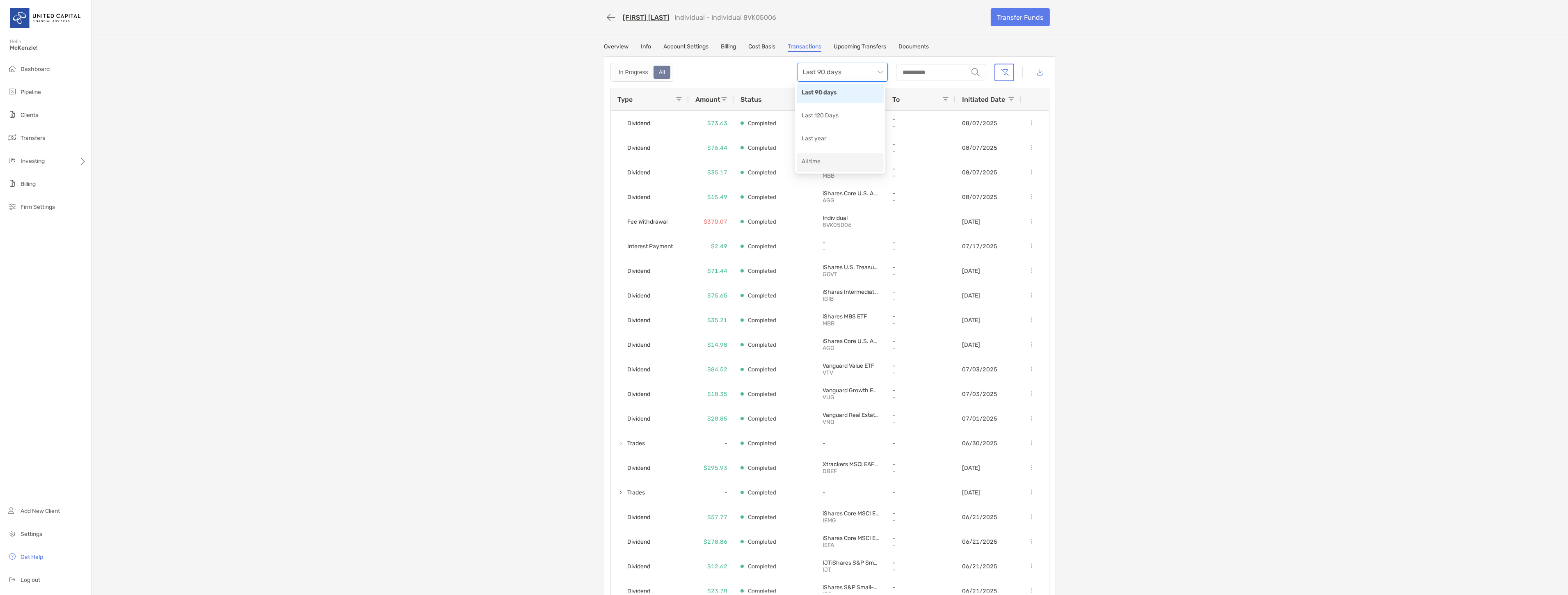 click on "All time" at bounding box center [840, 162] 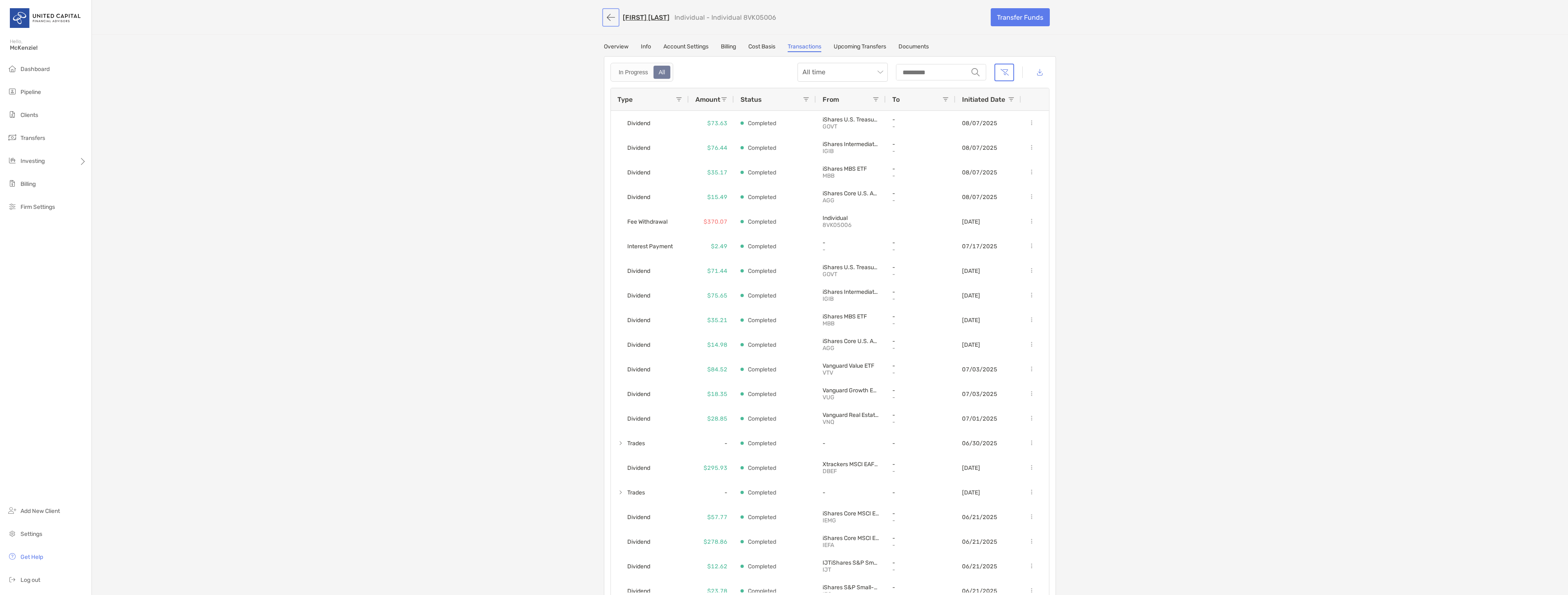 click at bounding box center [611, 17] 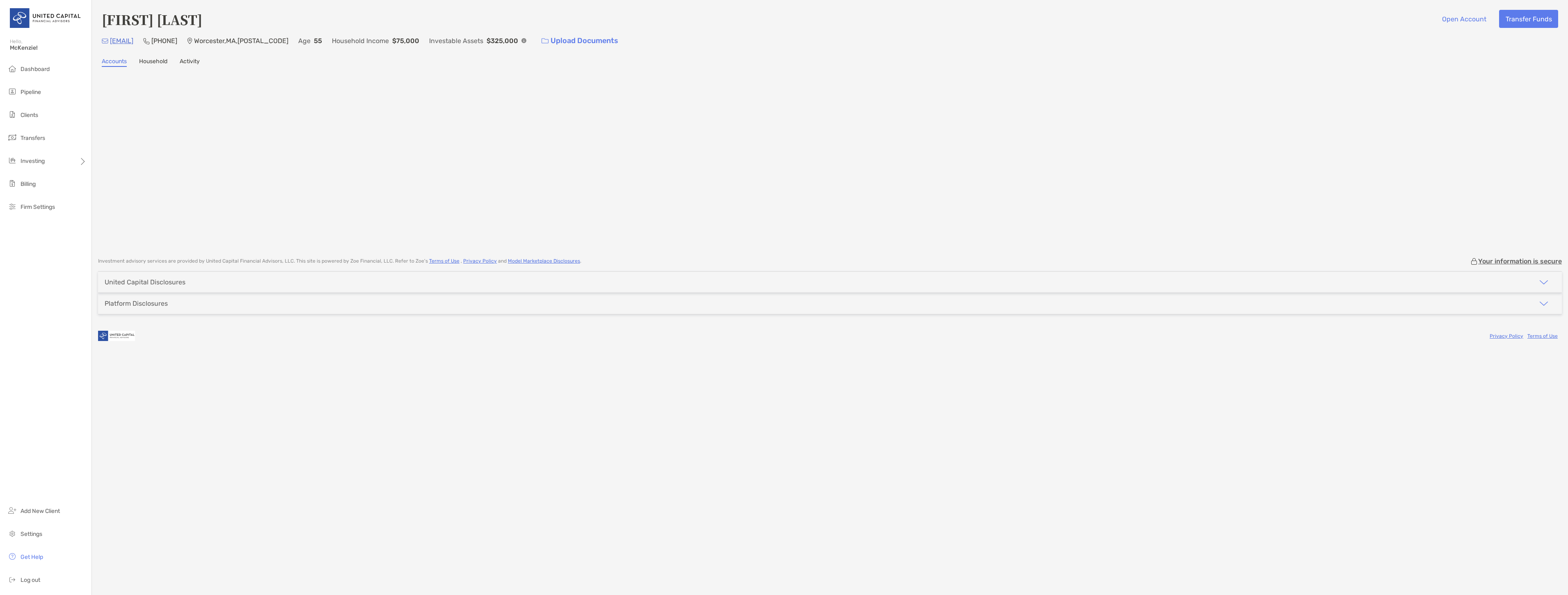scroll, scrollTop: 0, scrollLeft: 0, axis: both 